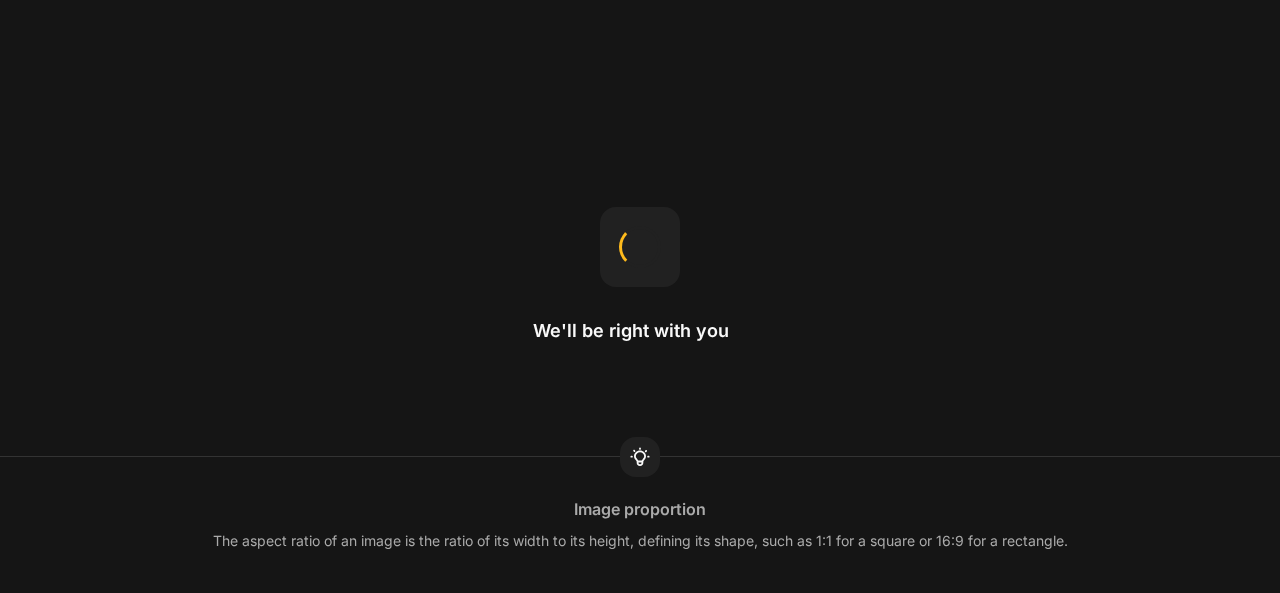 scroll, scrollTop: 0, scrollLeft: 0, axis: both 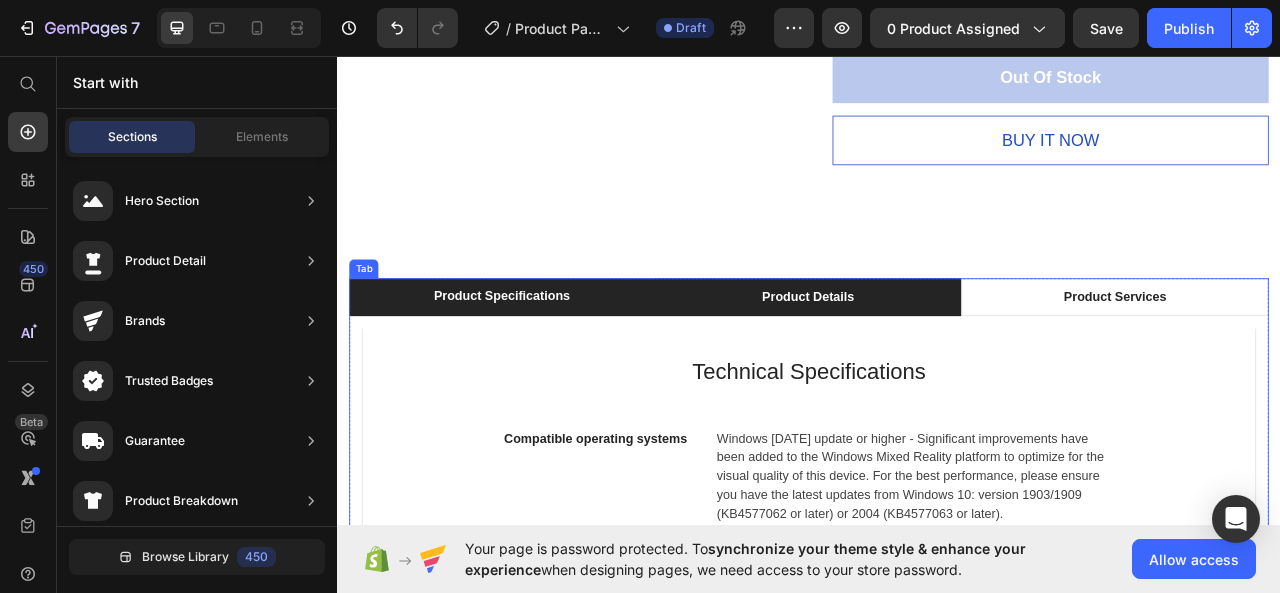 click on "Product Details" at bounding box center (936, 364) 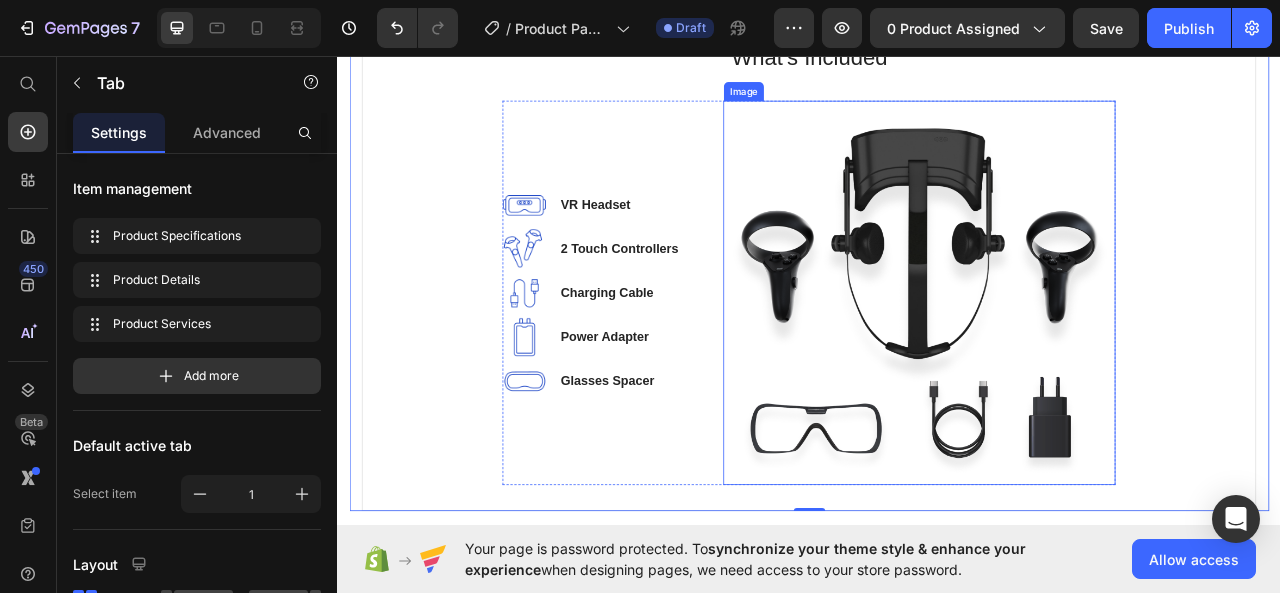 scroll, scrollTop: 1200, scrollLeft: 0, axis: vertical 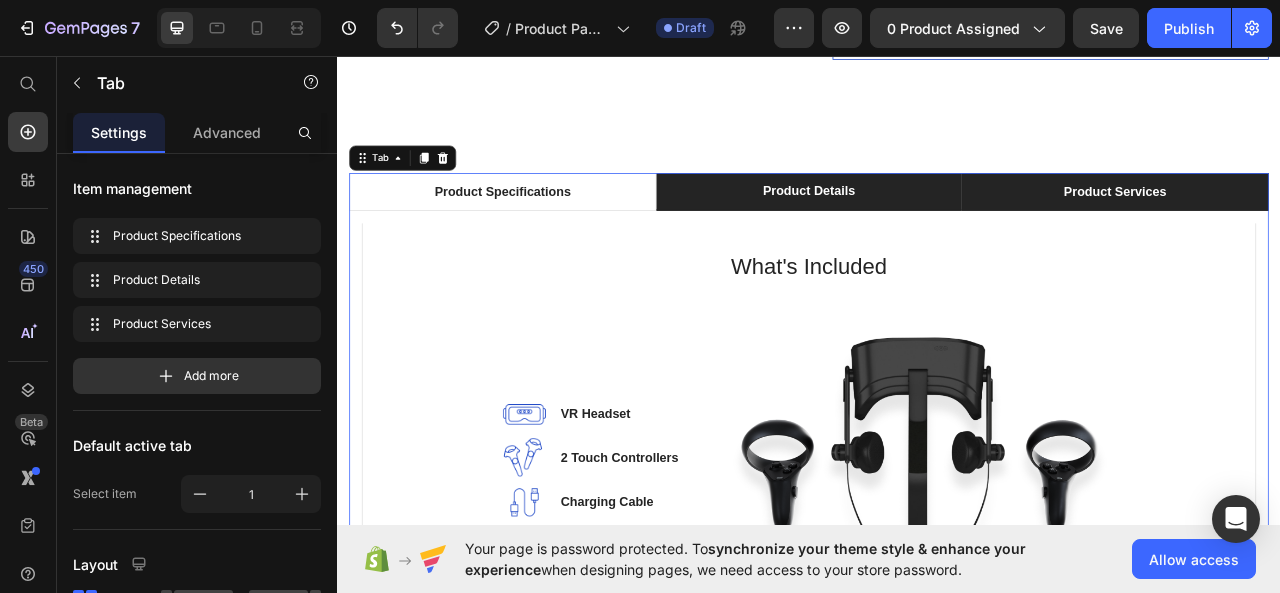 click on "Product Services" at bounding box center (1326, 230) 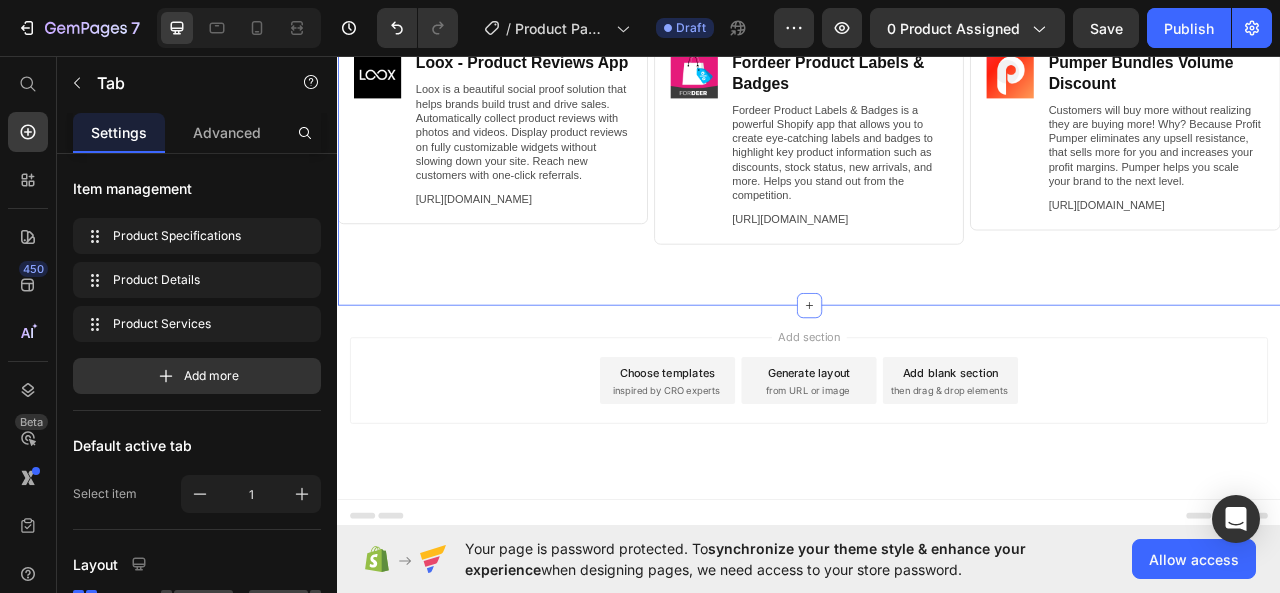 scroll, scrollTop: 9173, scrollLeft: 0, axis: vertical 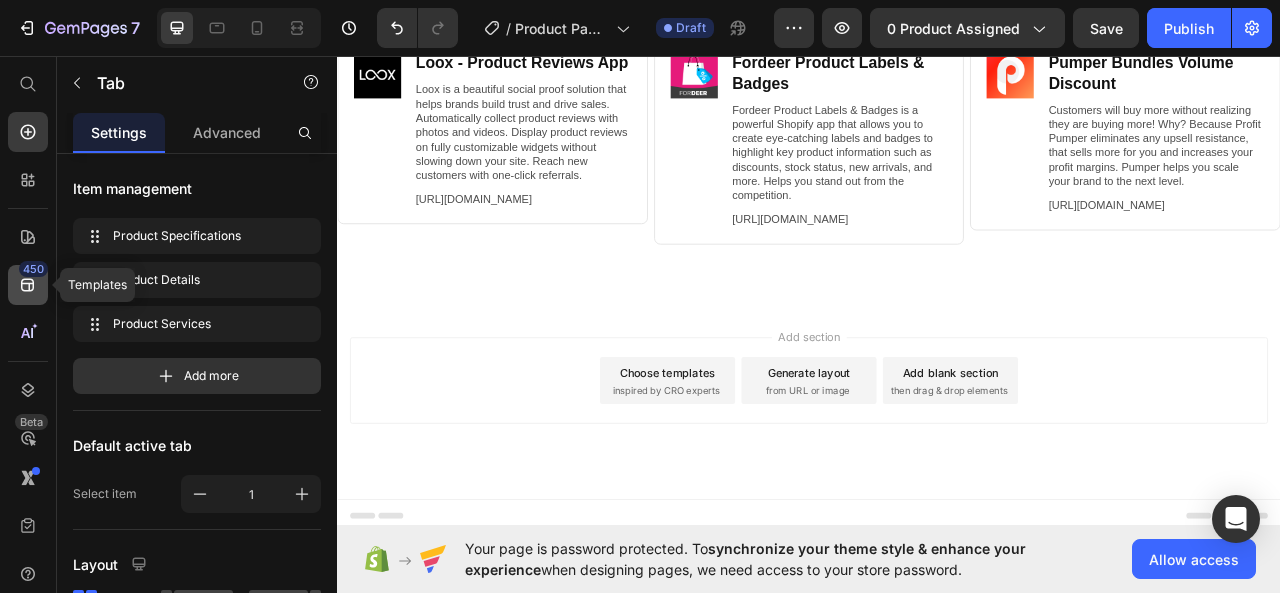 click 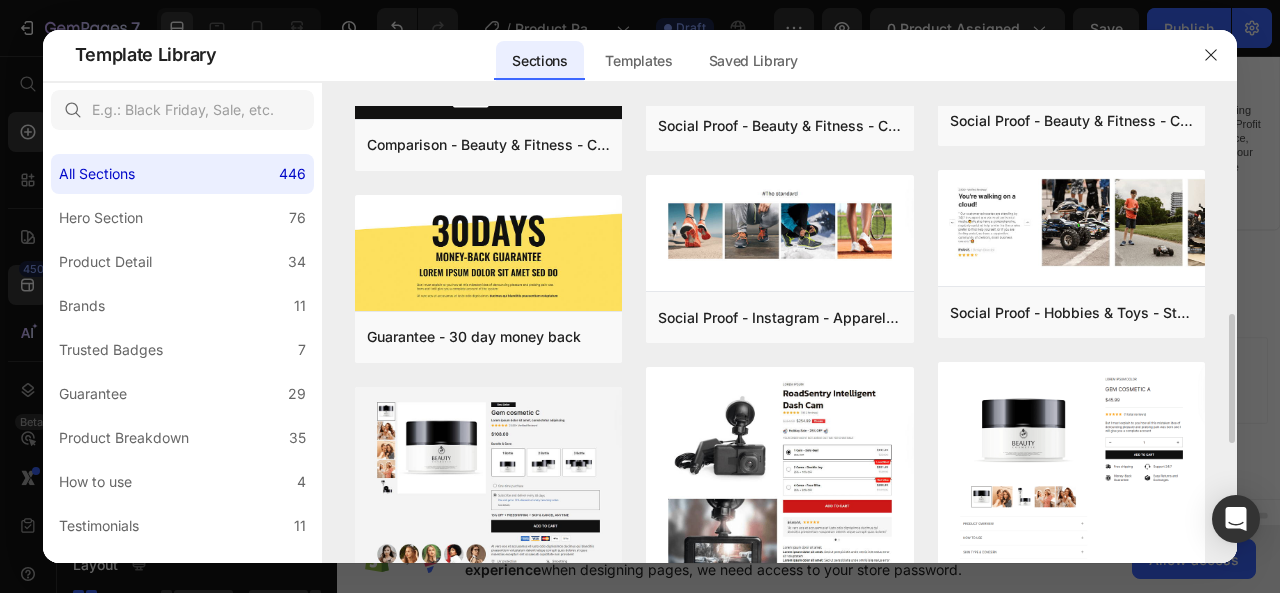 scroll, scrollTop: 266, scrollLeft: 0, axis: vertical 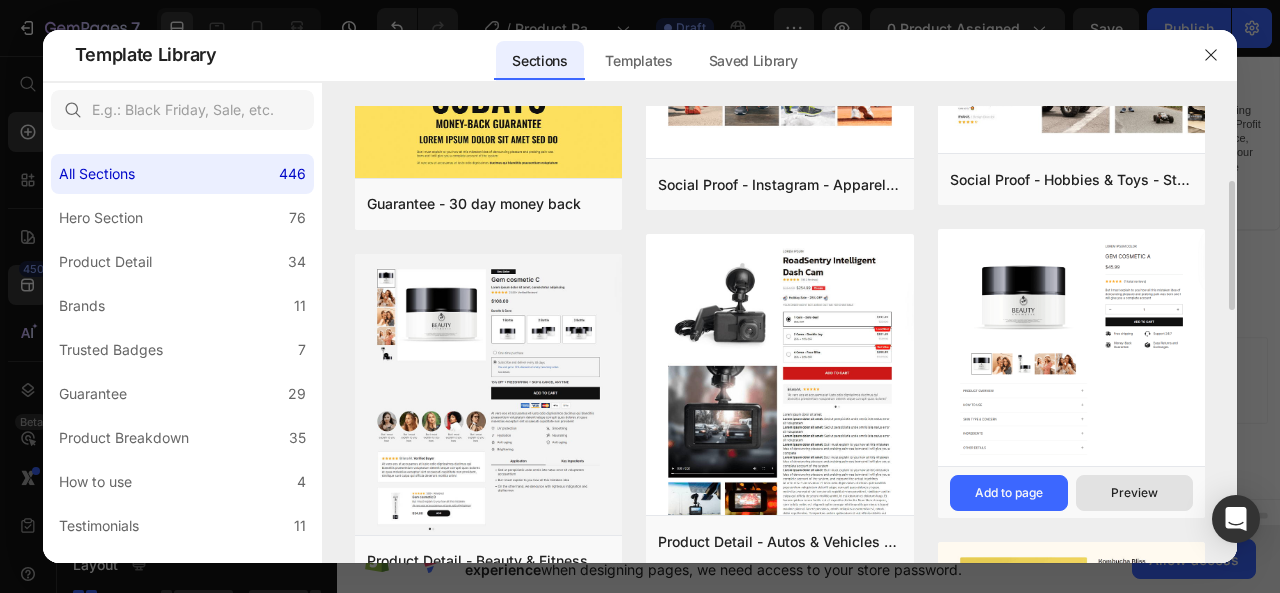click on "Preview" at bounding box center (1134, 493) 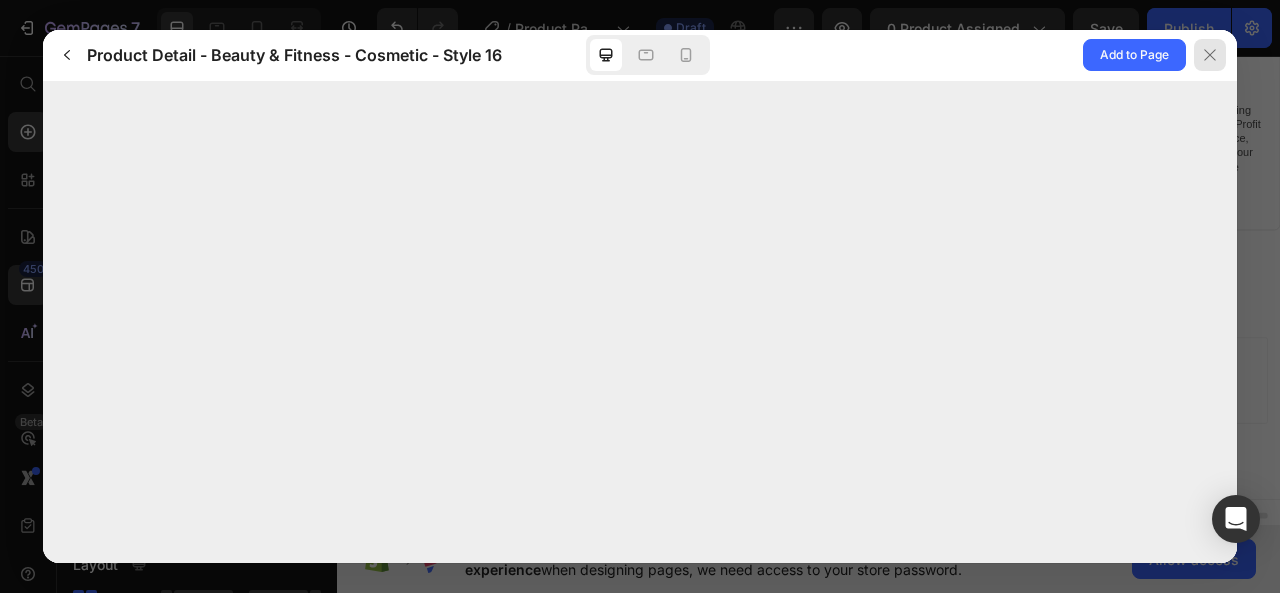 click 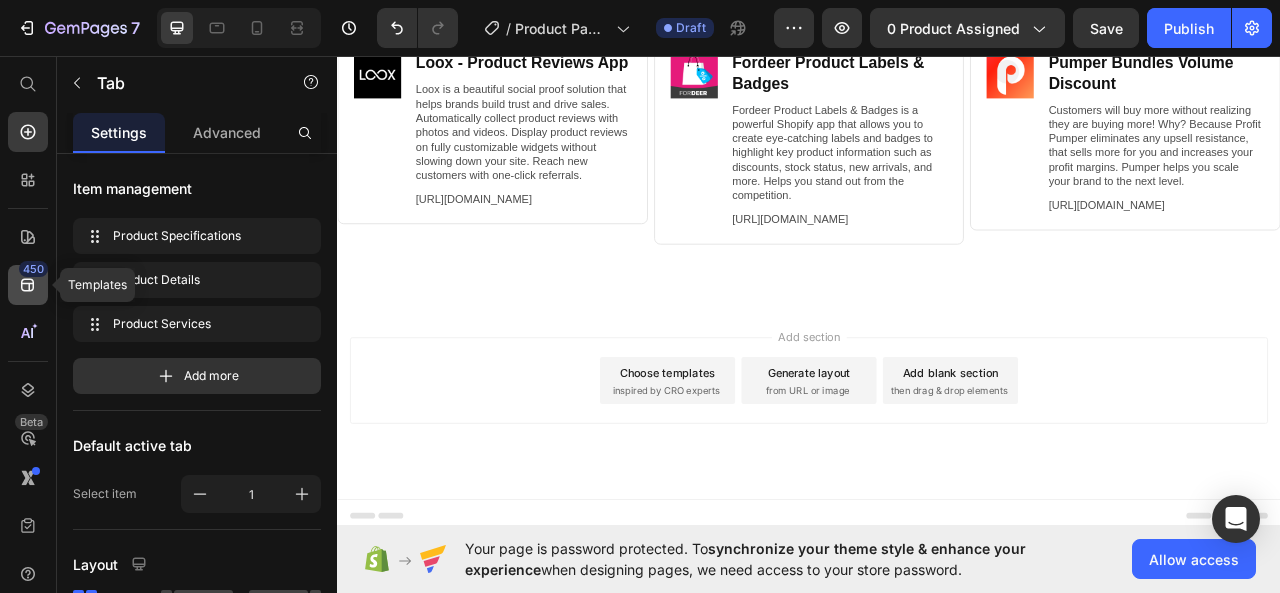click 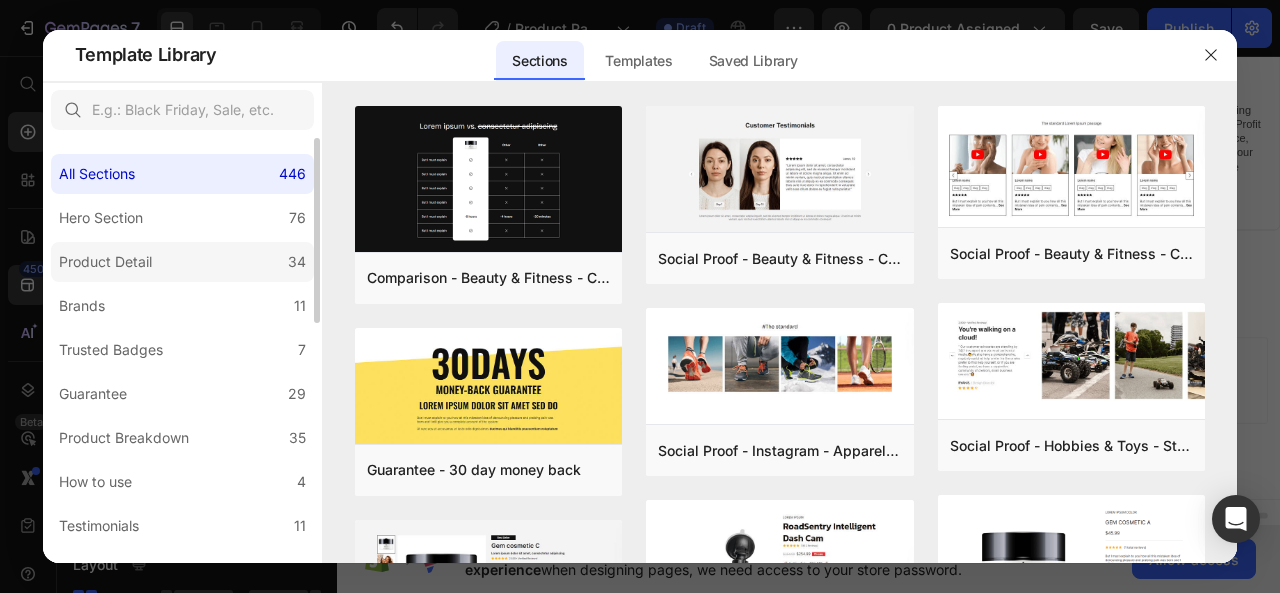 click on "Product Detail 34" 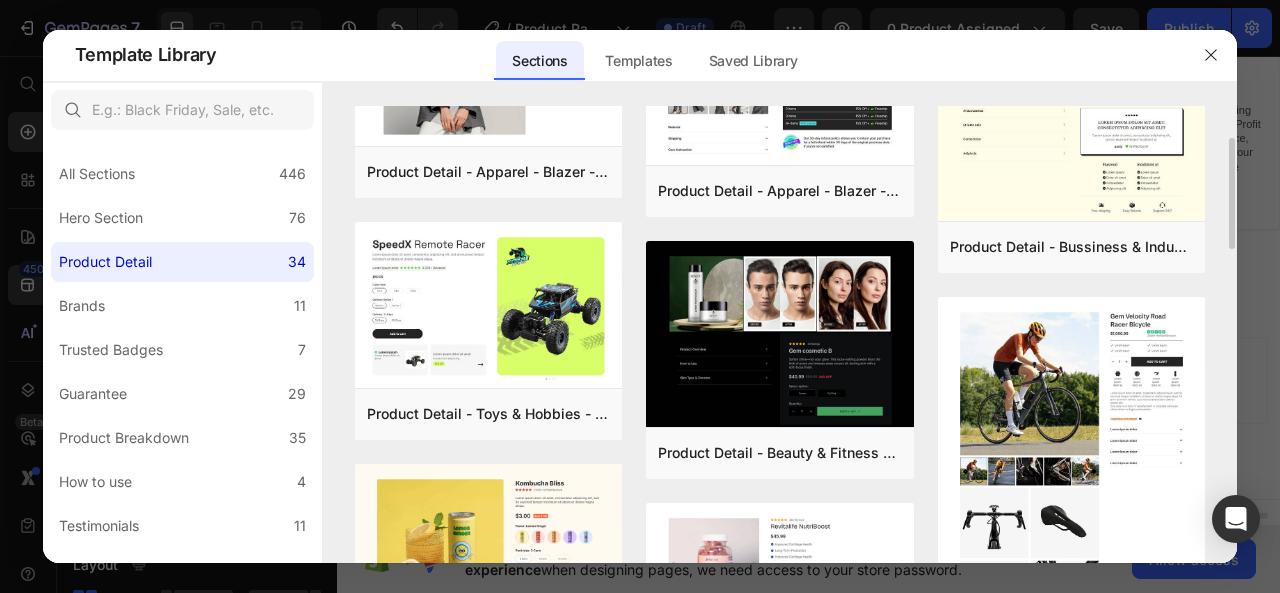 scroll, scrollTop: 400, scrollLeft: 0, axis: vertical 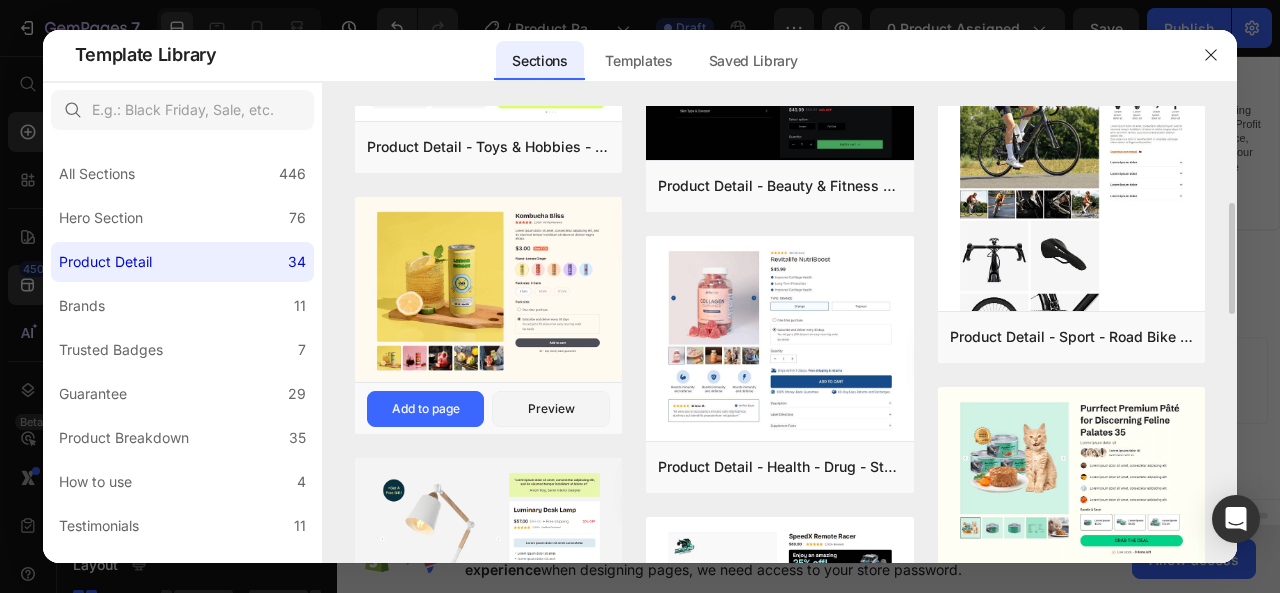 click at bounding box center [489, 291] 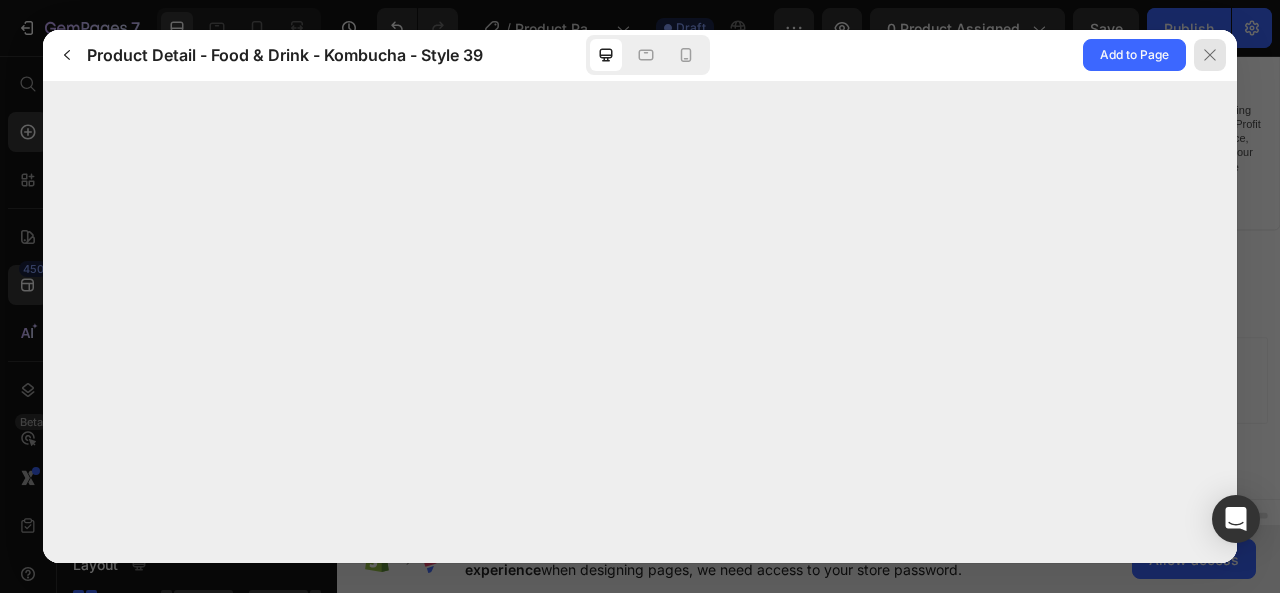 click 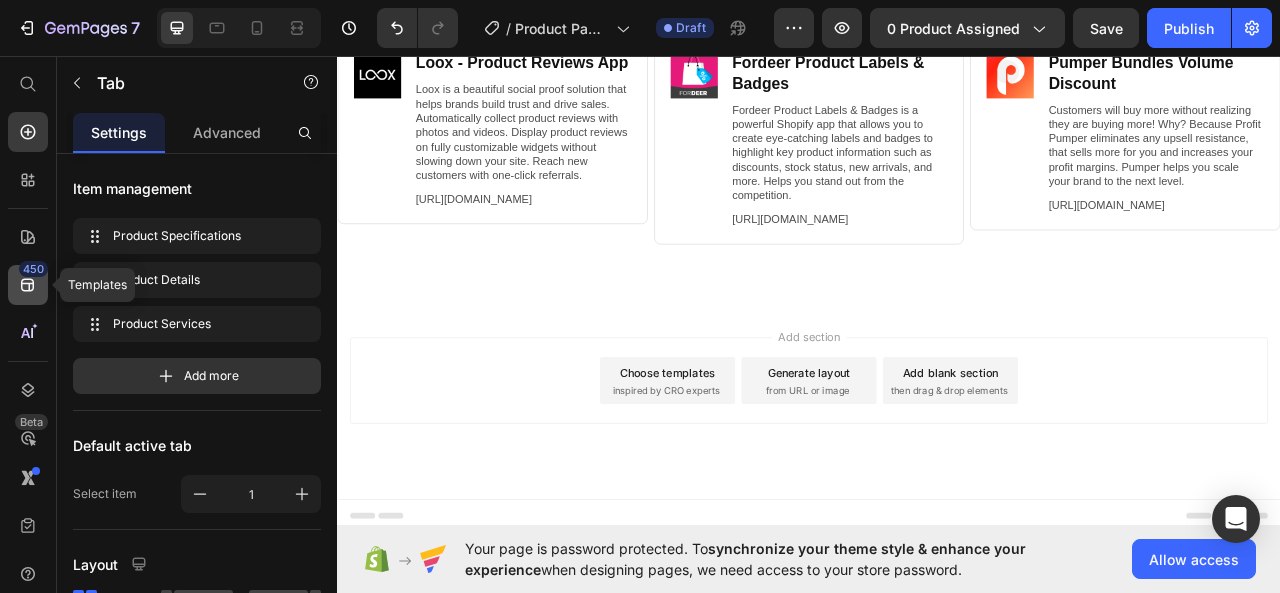 click 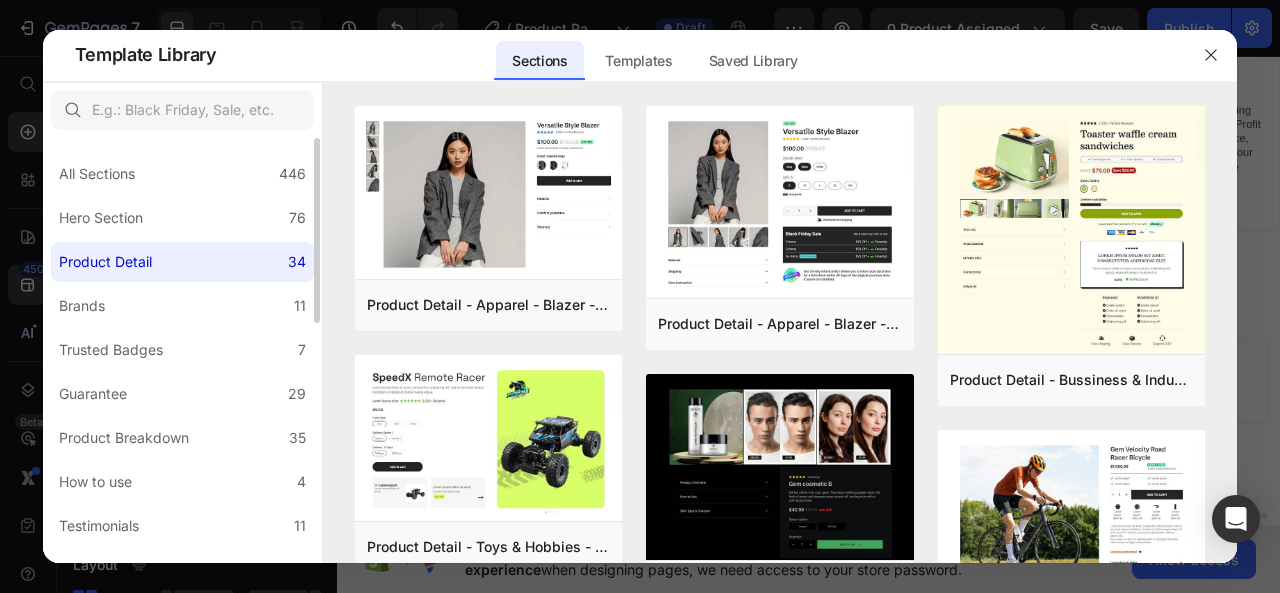 click on "Product Detail" at bounding box center [105, 262] 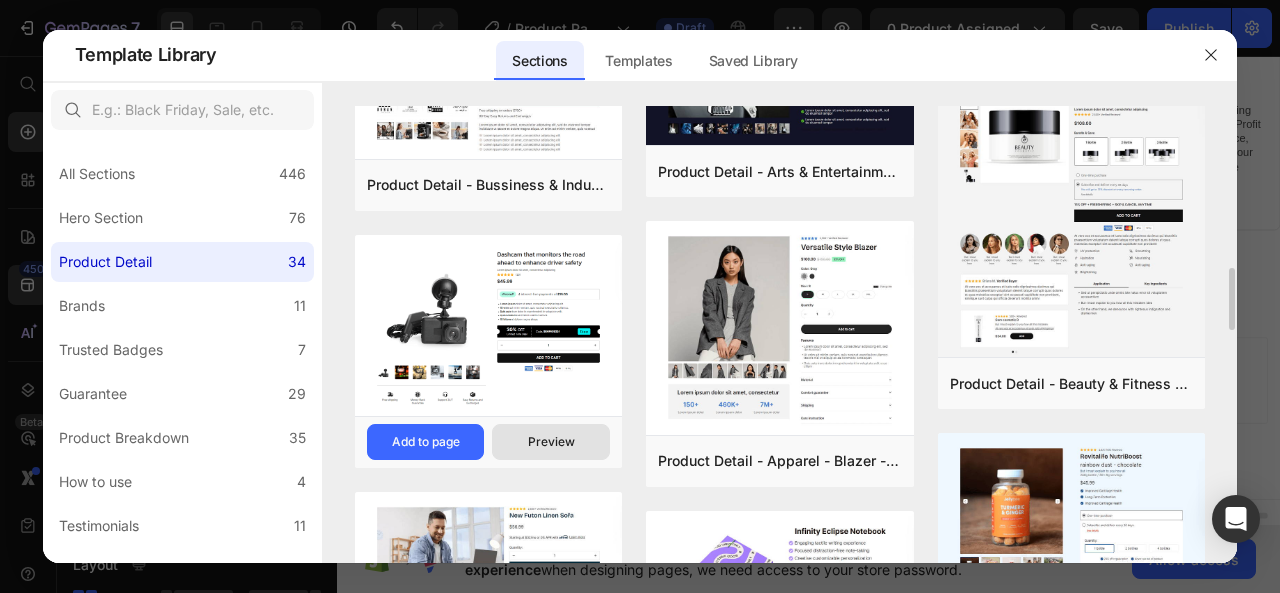 scroll, scrollTop: 1462, scrollLeft: 0, axis: vertical 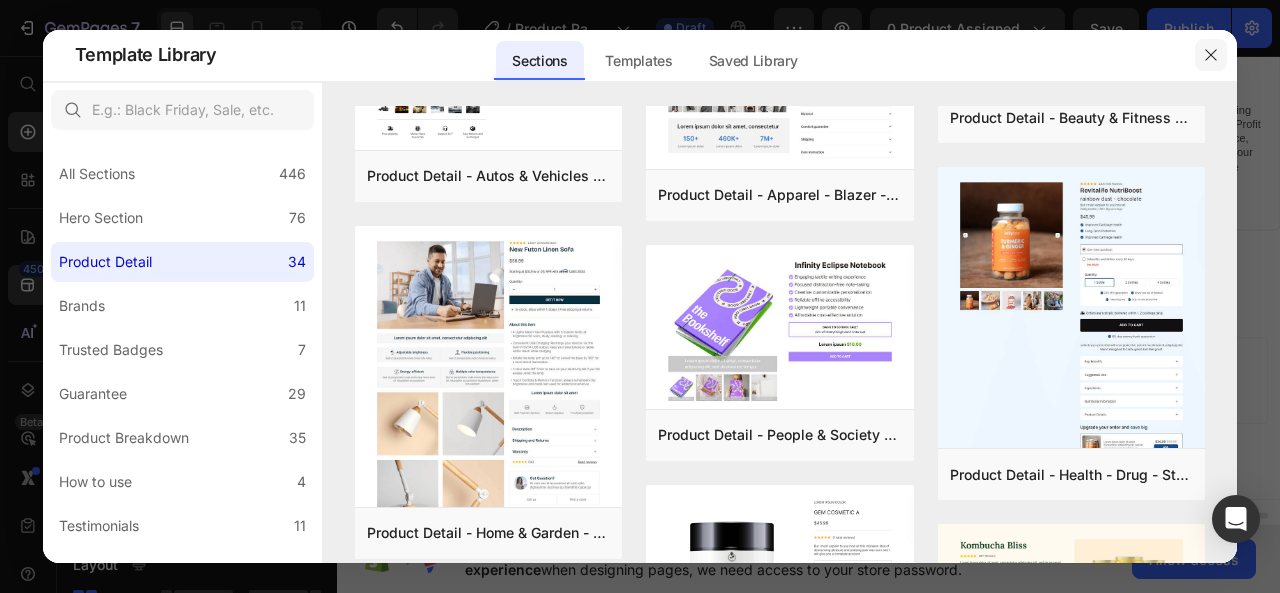 click 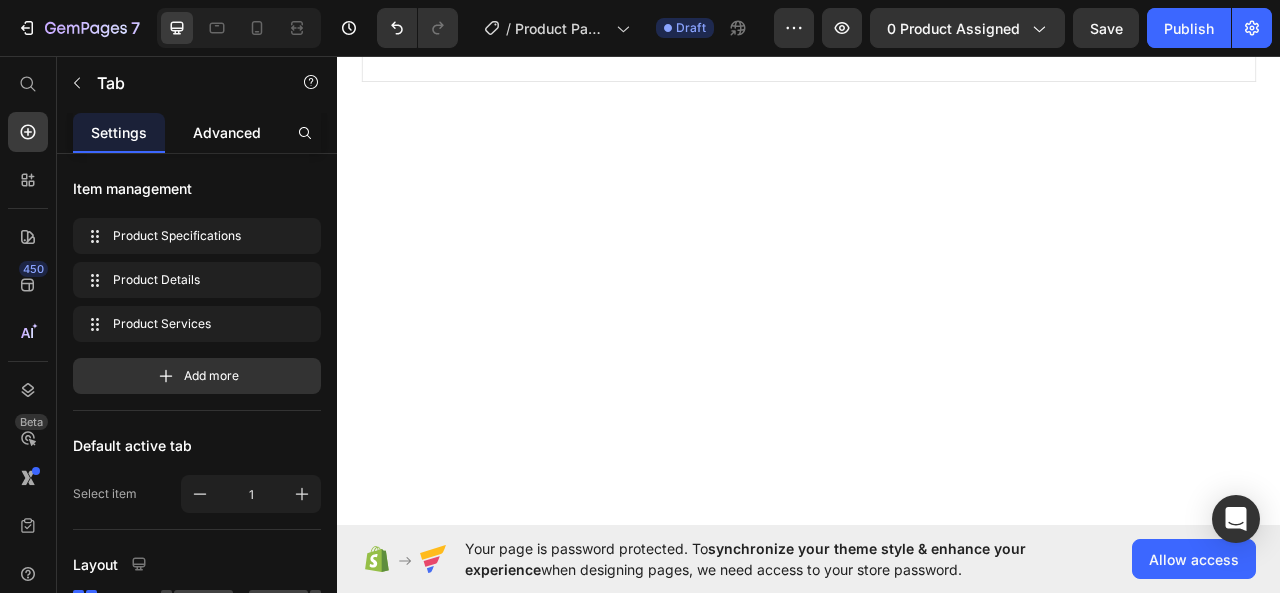 scroll, scrollTop: 987, scrollLeft: 0, axis: vertical 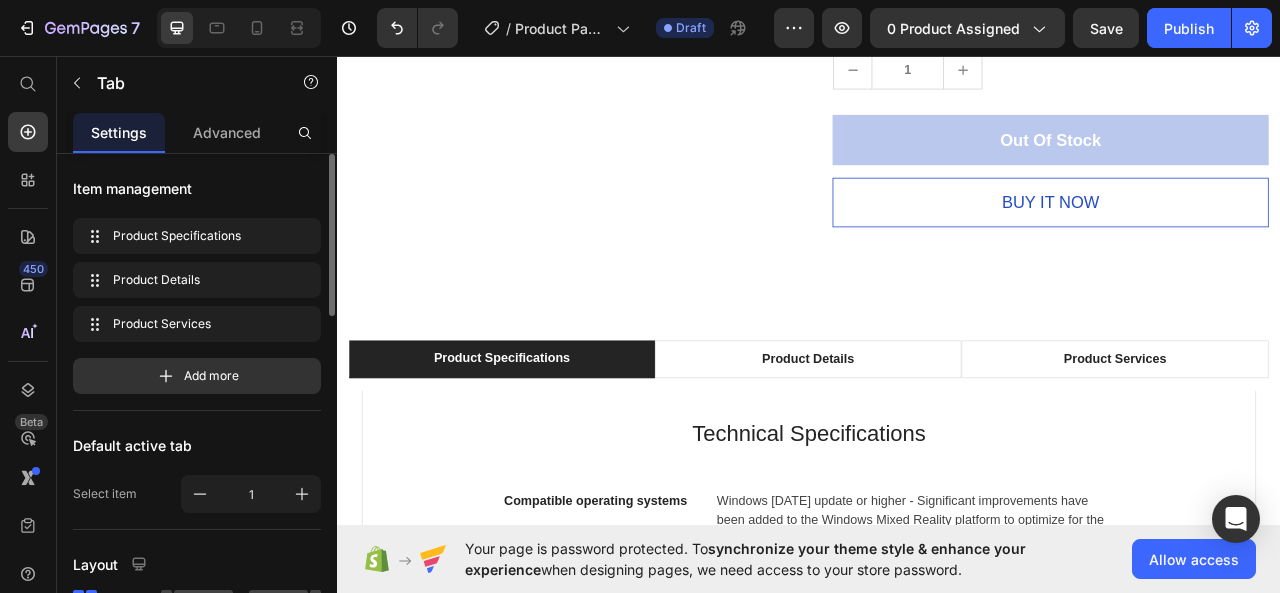 click on "Advanced" at bounding box center [227, 132] 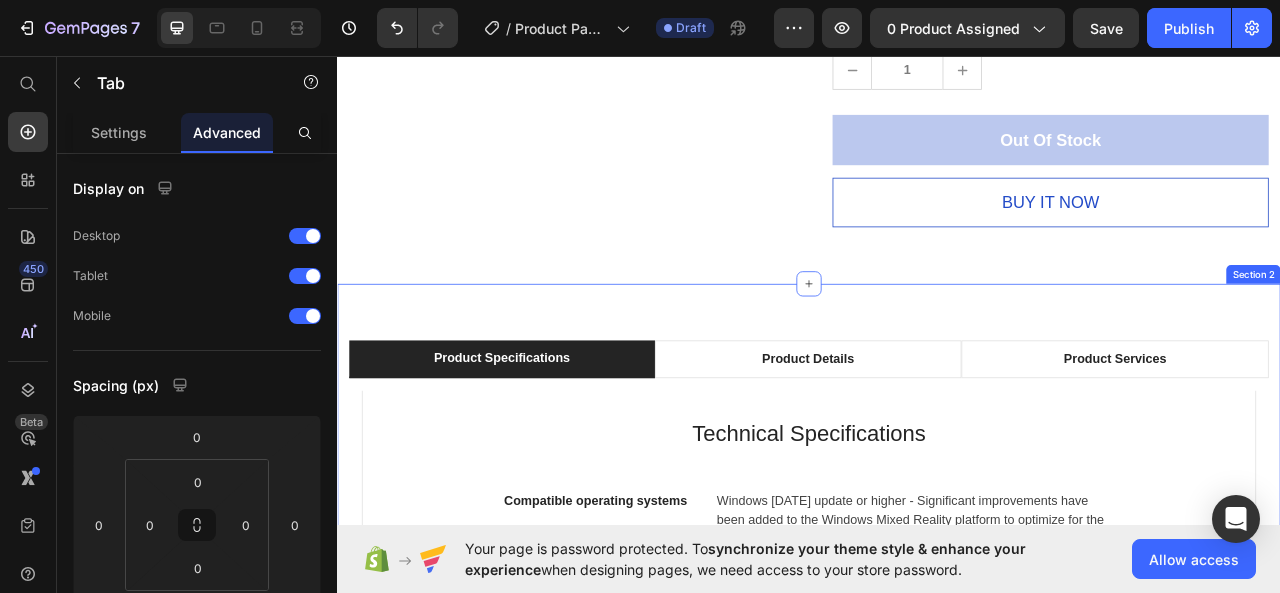 scroll, scrollTop: 1254, scrollLeft: 0, axis: vertical 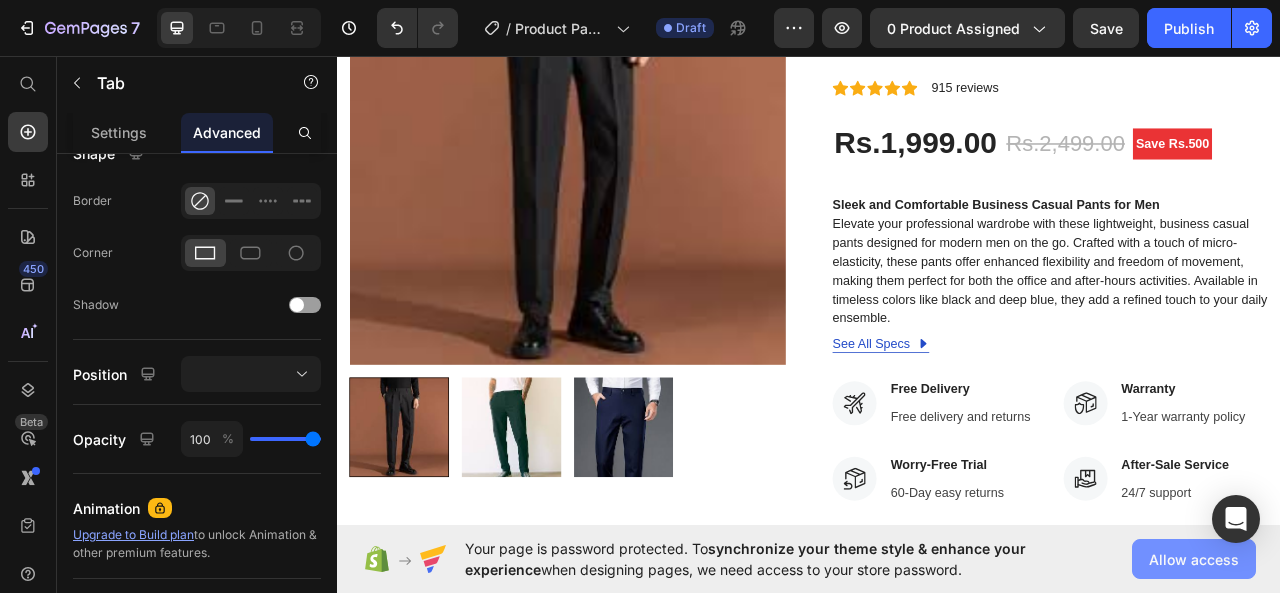 click on "Allow access" 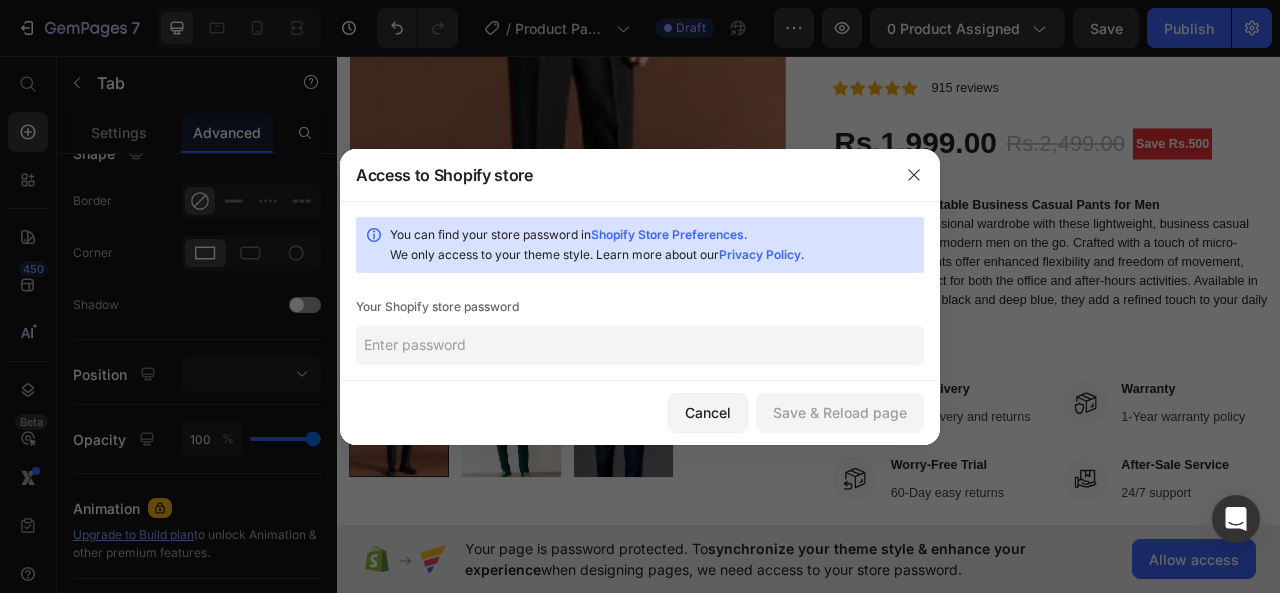 click 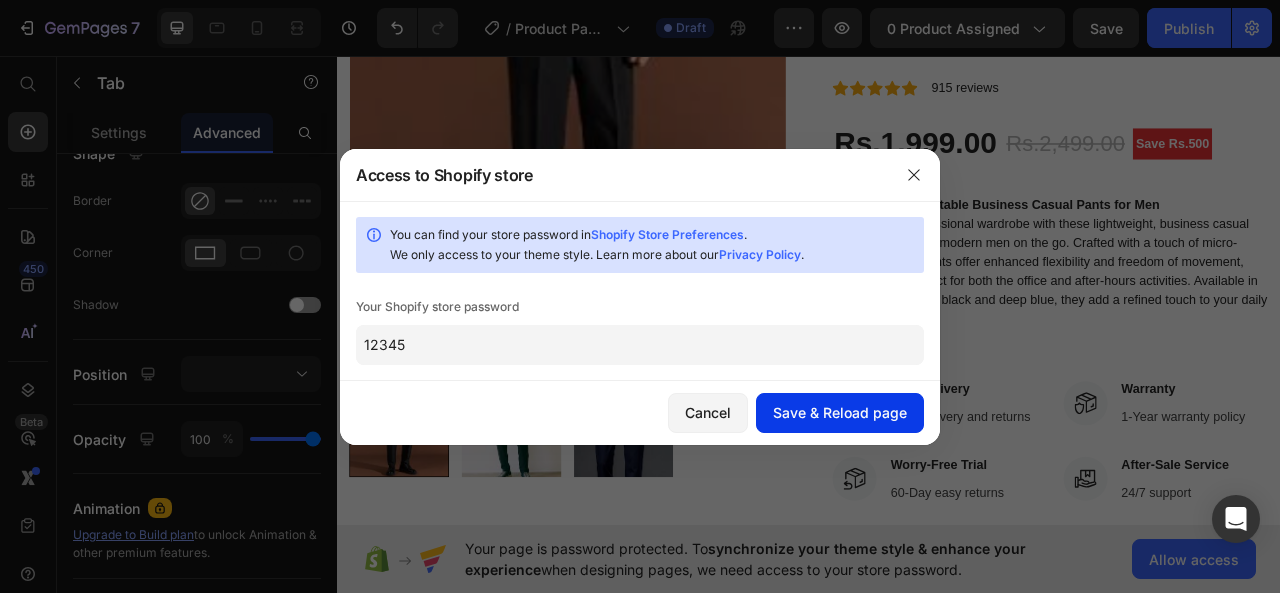 type on "12345" 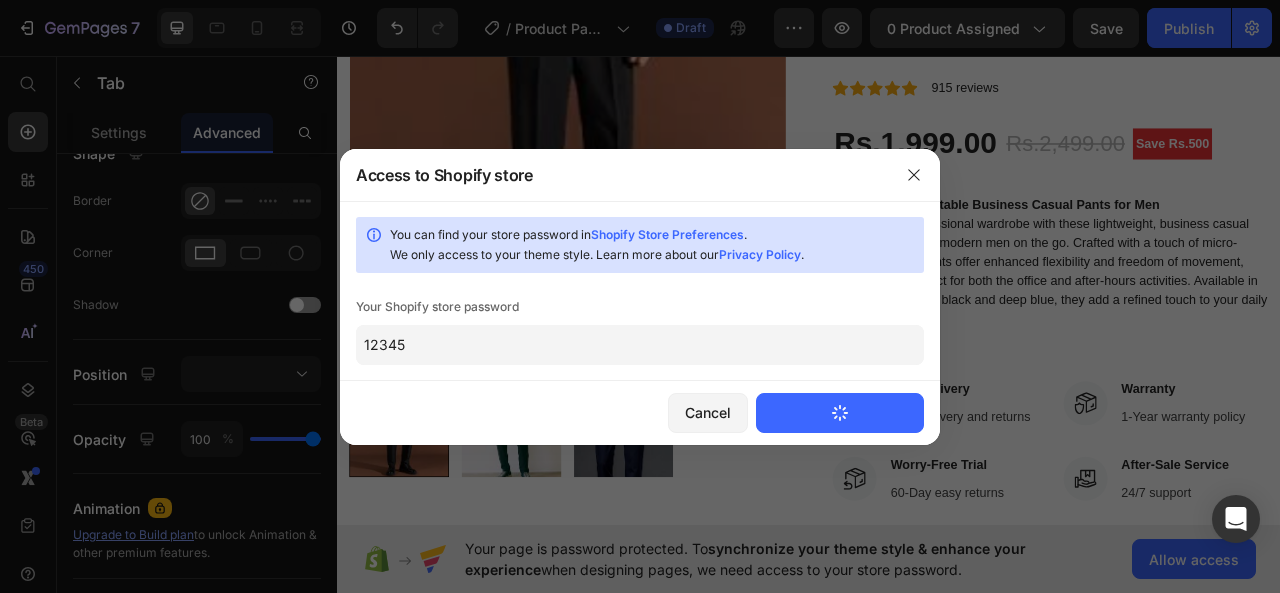 type 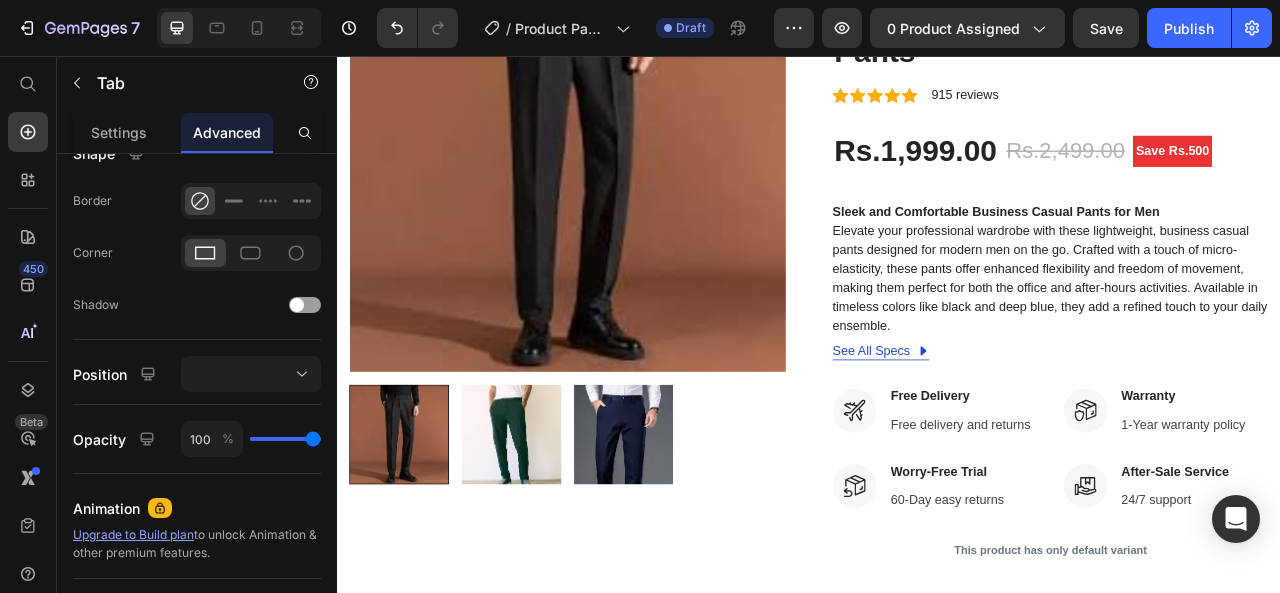 scroll, scrollTop: 0, scrollLeft: 0, axis: both 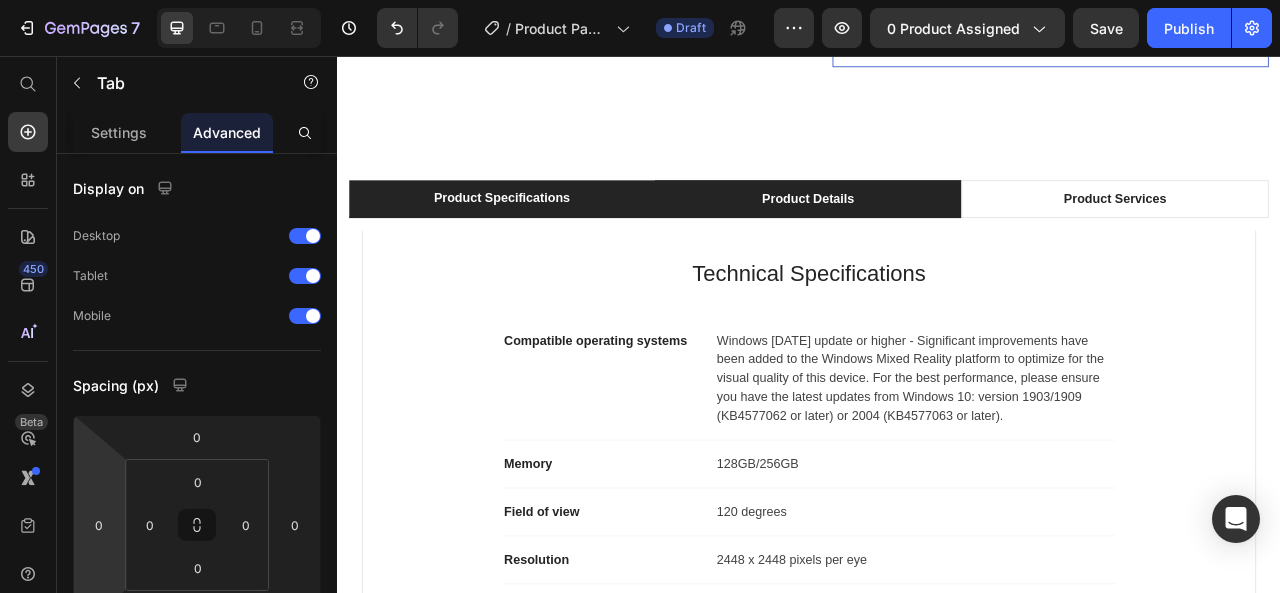 click on "Product Details" at bounding box center [935, 238] 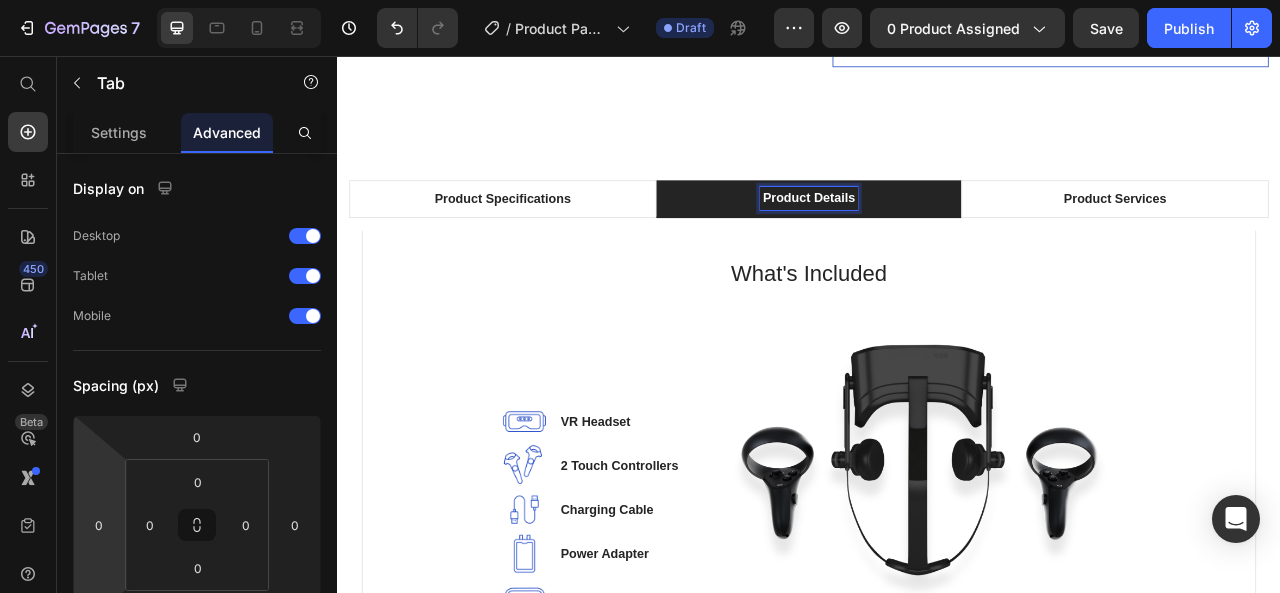 scroll, scrollTop: 1199, scrollLeft: 0, axis: vertical 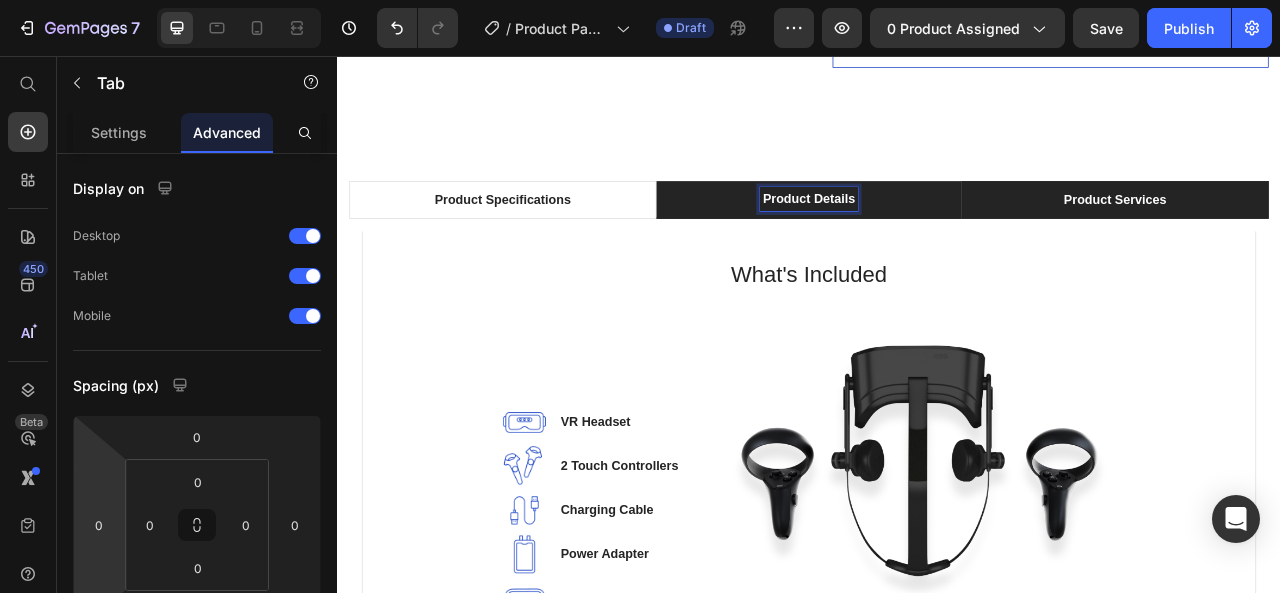 click on "Product Services" at bounding box center [1326, 239] 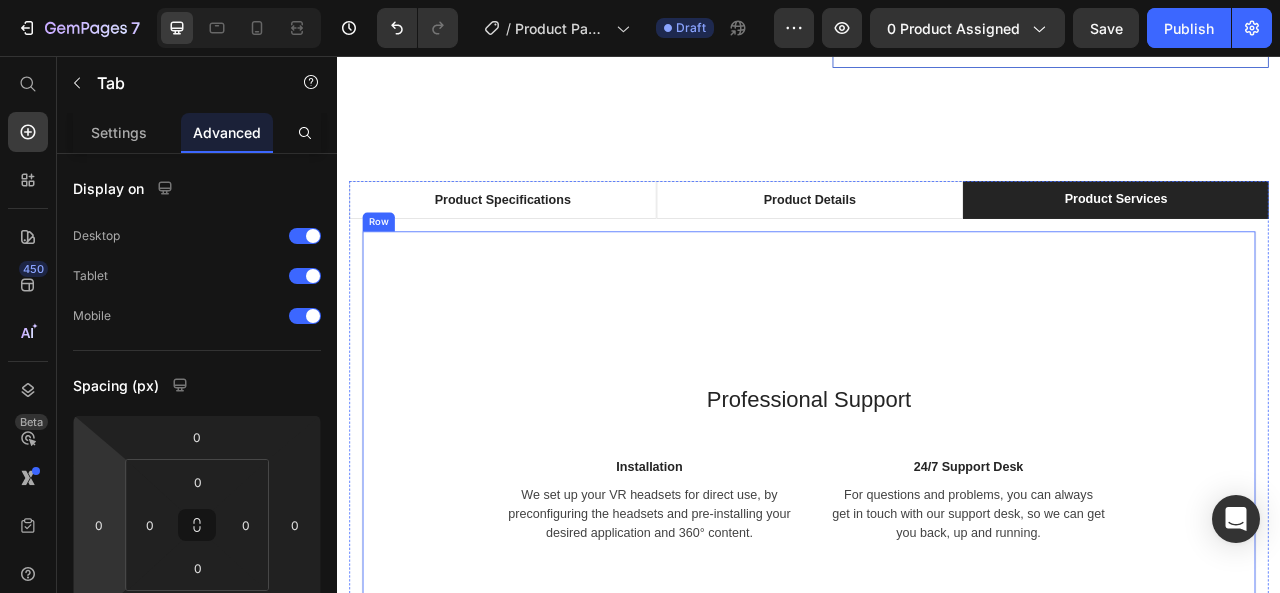 scroll, scrollTop: 1466, scrollLeft: 0, axis: vertical 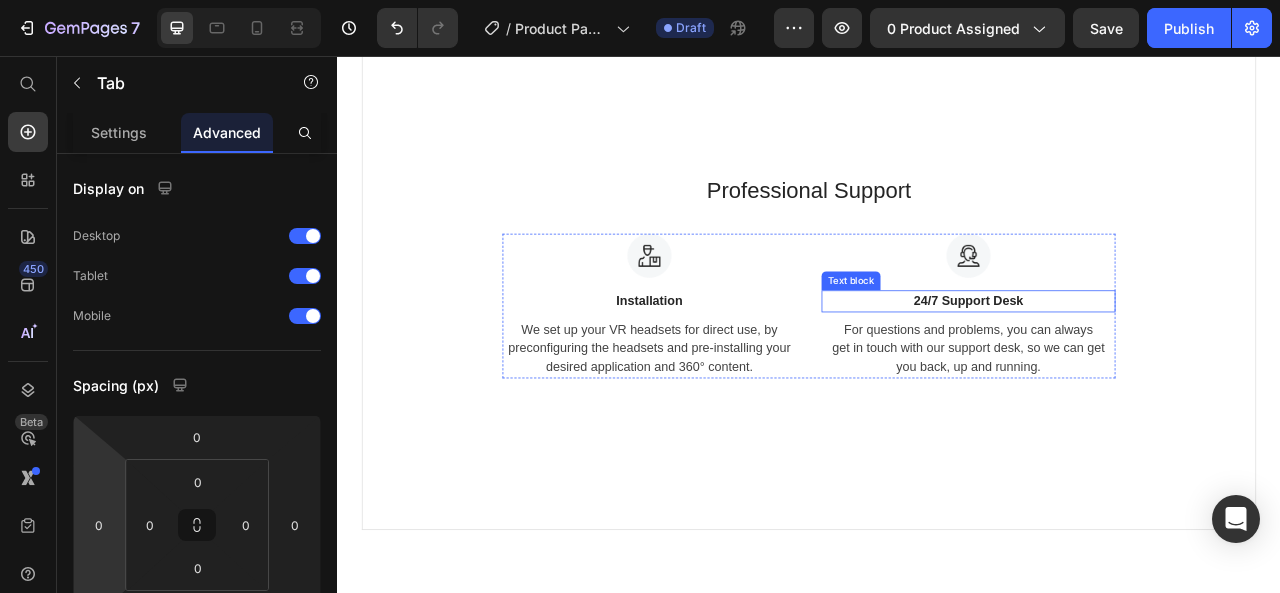 click on "Text block" at bounding box center [990, 342] 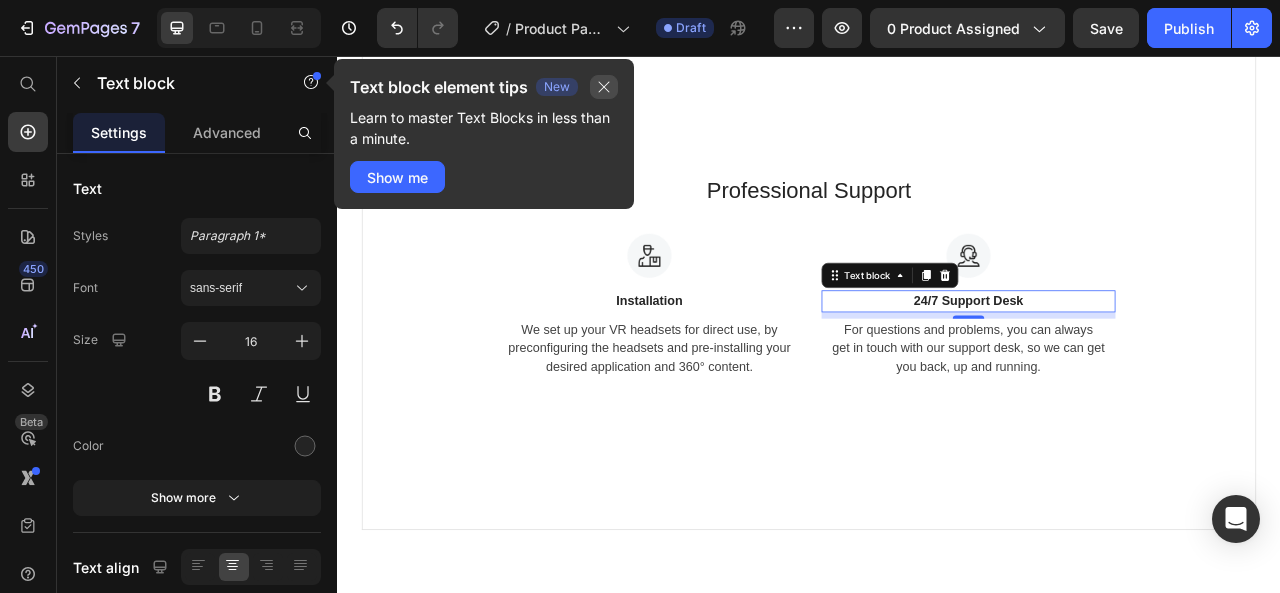 click 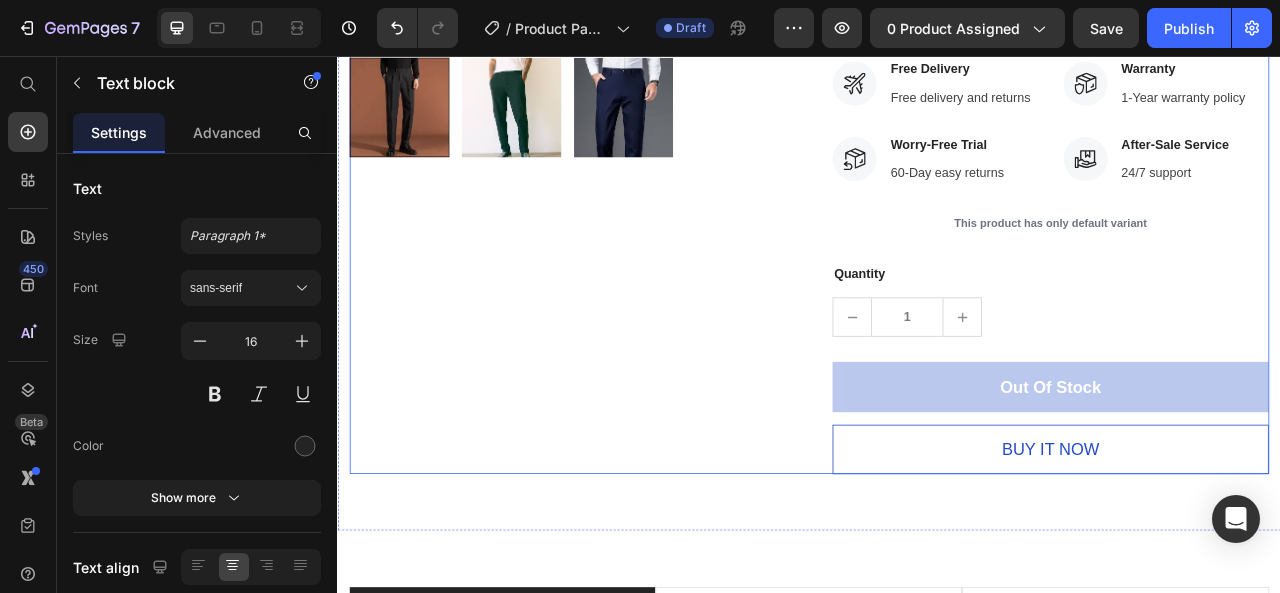 scroll, scrollTop: 148, scrollLeft: 0, axis: vertical 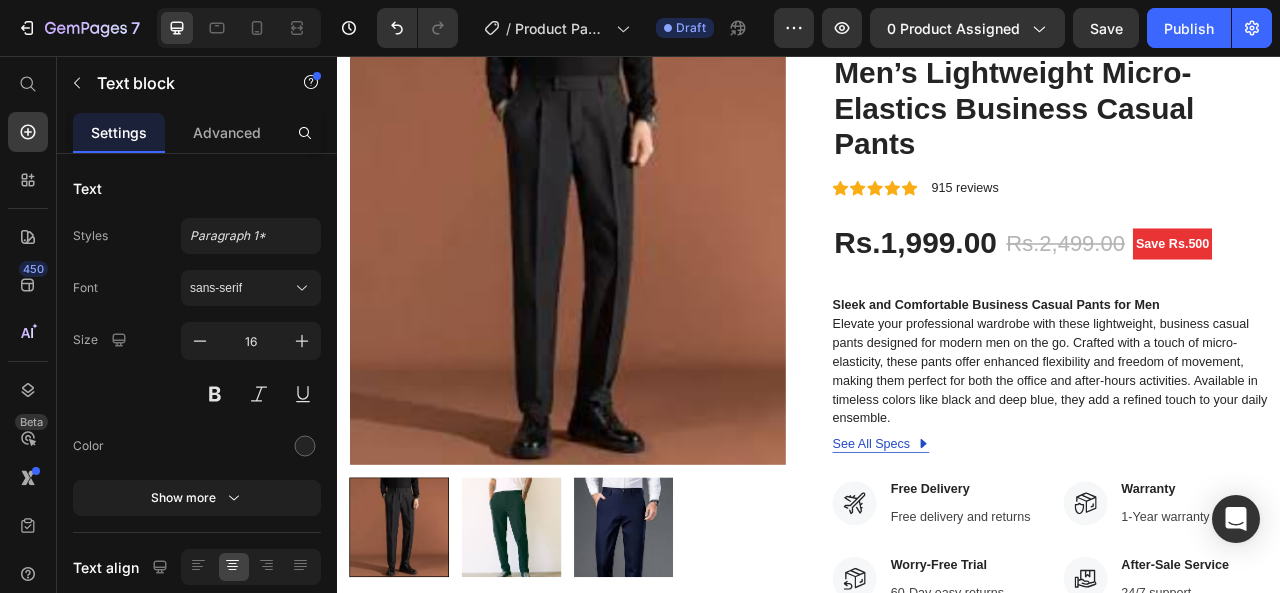 click on "Settings" at bounding box center (119, 132) 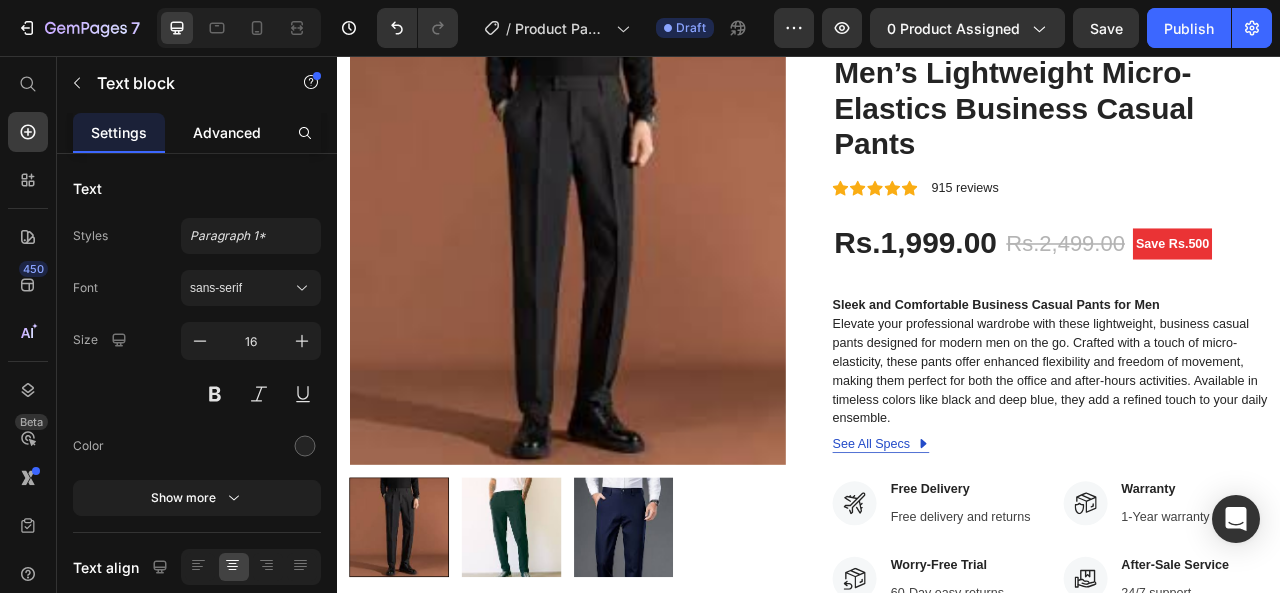 click on "Advanced" at bounding box center [227, 132] 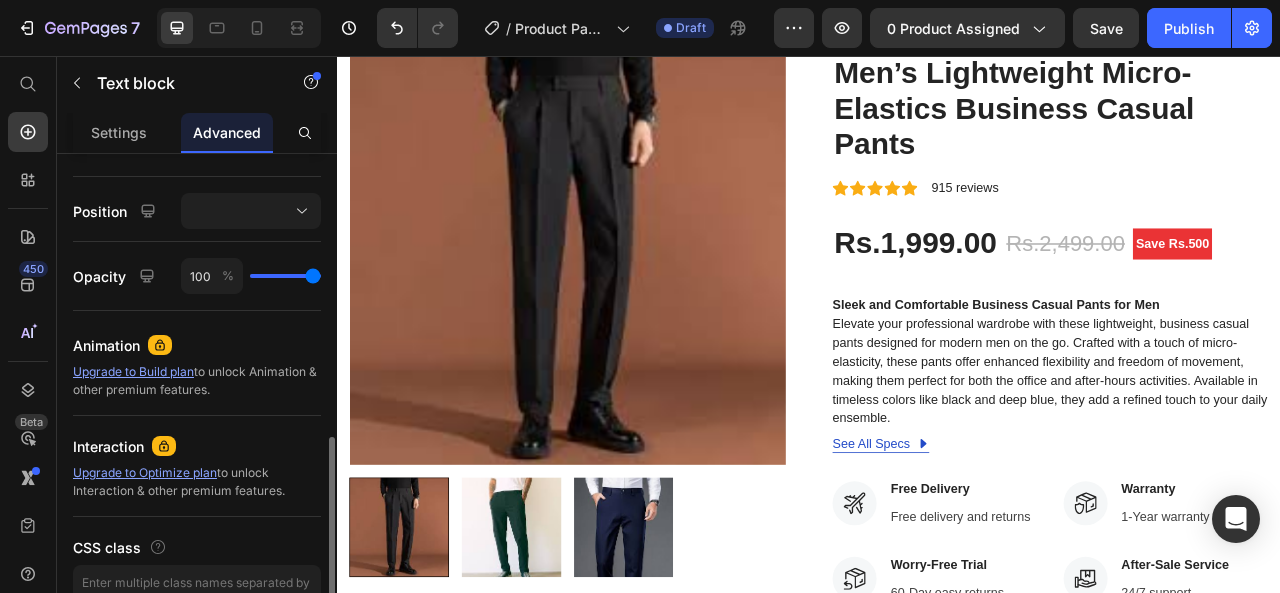 scroll, scrollTop: 909, scrollLeft: 0, axis: vertical 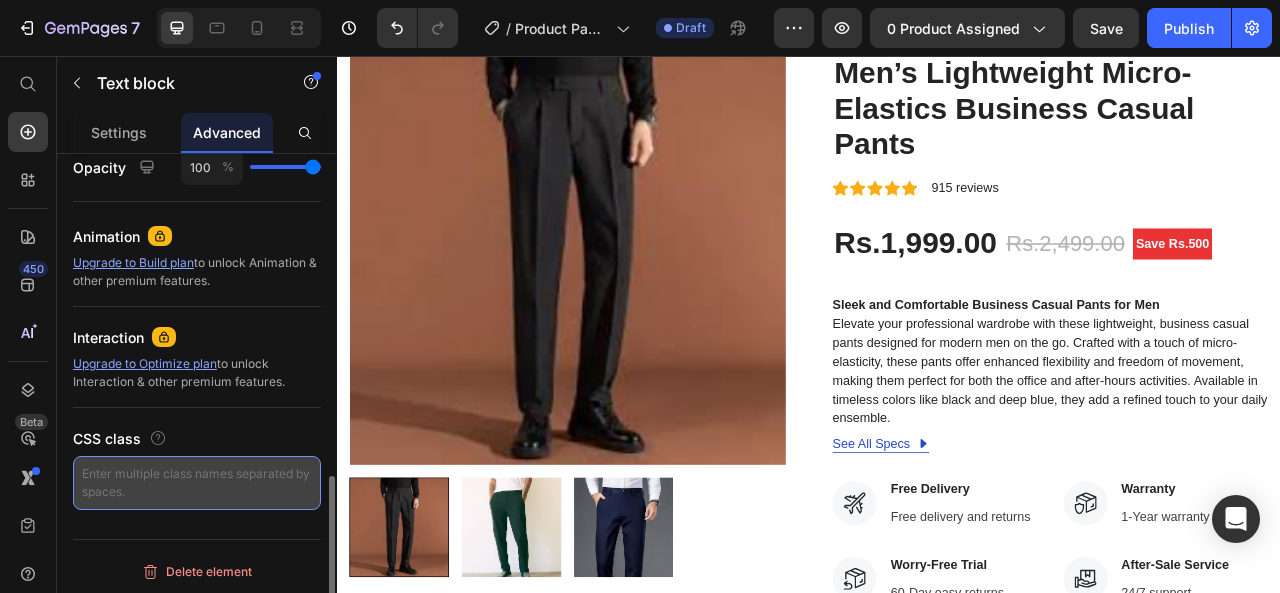 click at bounding box center [197, 483] 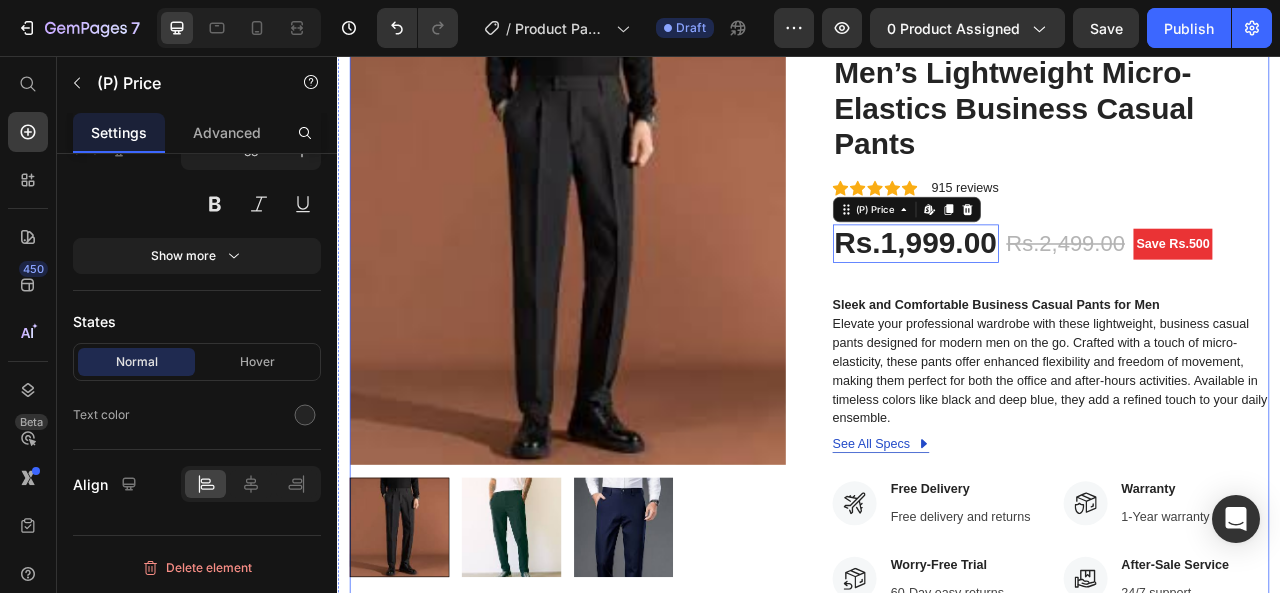 drag, startPoint x: 1094, startPoint y: 345, endPoint x: 1094, endPoint y: 357, distance: 12 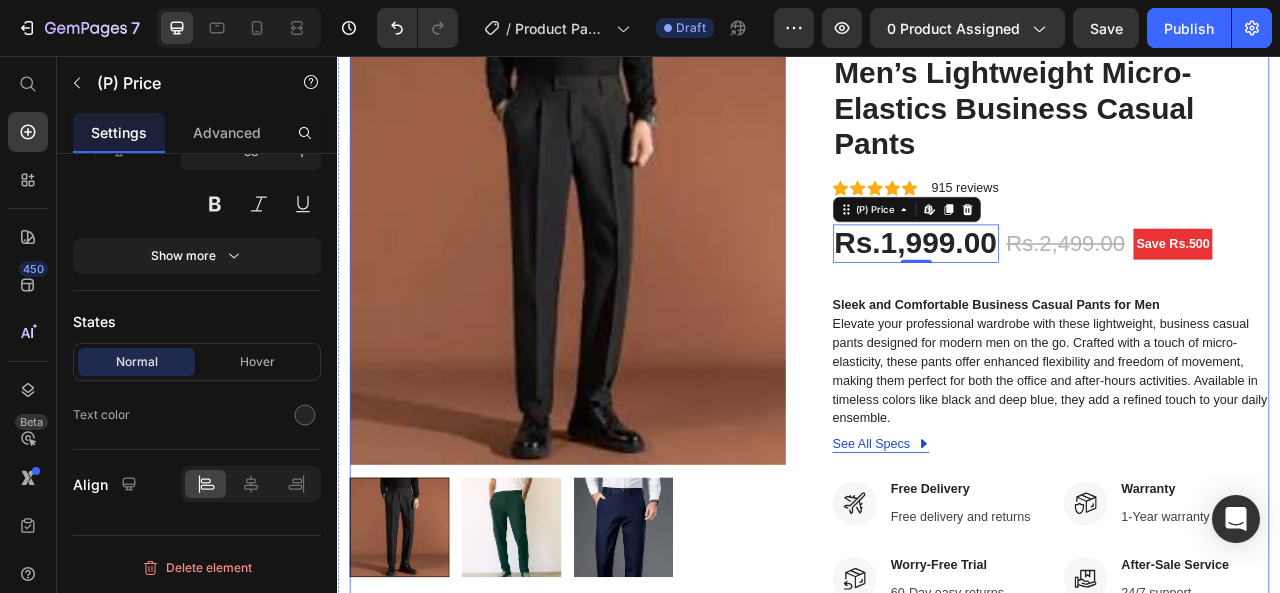 scroll, scrollTop: 0, scrollLeft: 0, axis: both 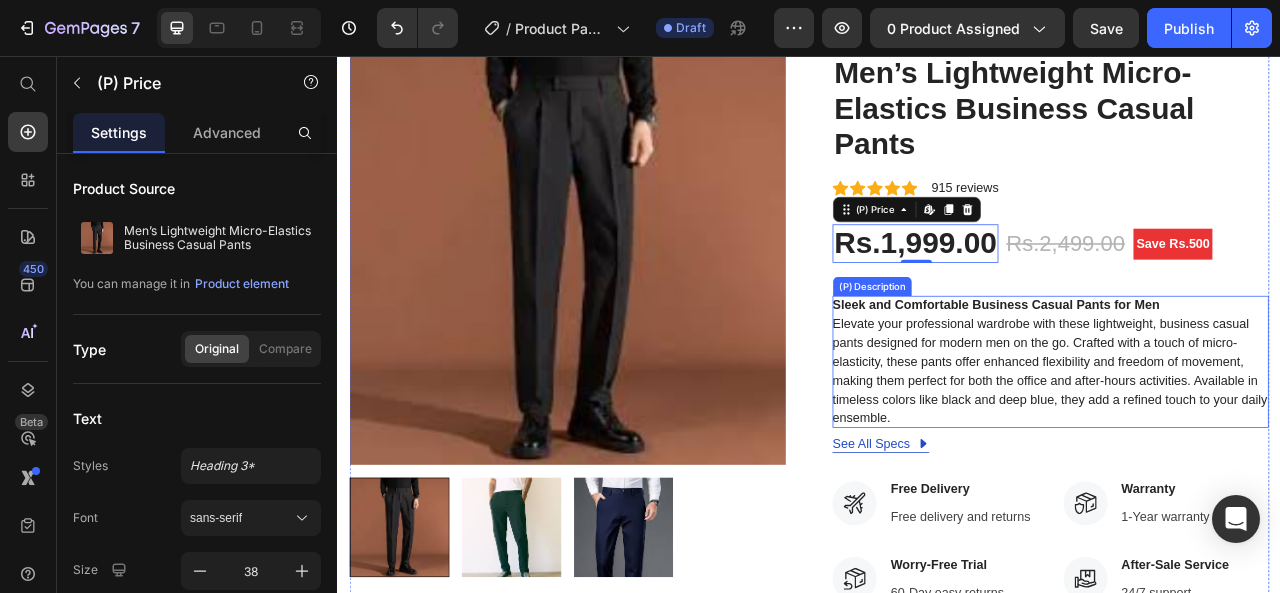 click on "Elevate your professional wardrobe with these lightweight, business casual pants designed for modern men on the go. Crafted with a touch of micro-elasticity, these pants offer enhanced flexibility and freedom of movement, making them perfect for both the office and after-hours activities. Available in timeless colors like black and deep blue, they add a refined touch to your daily ensemble." at bounding box center (1243, 456) 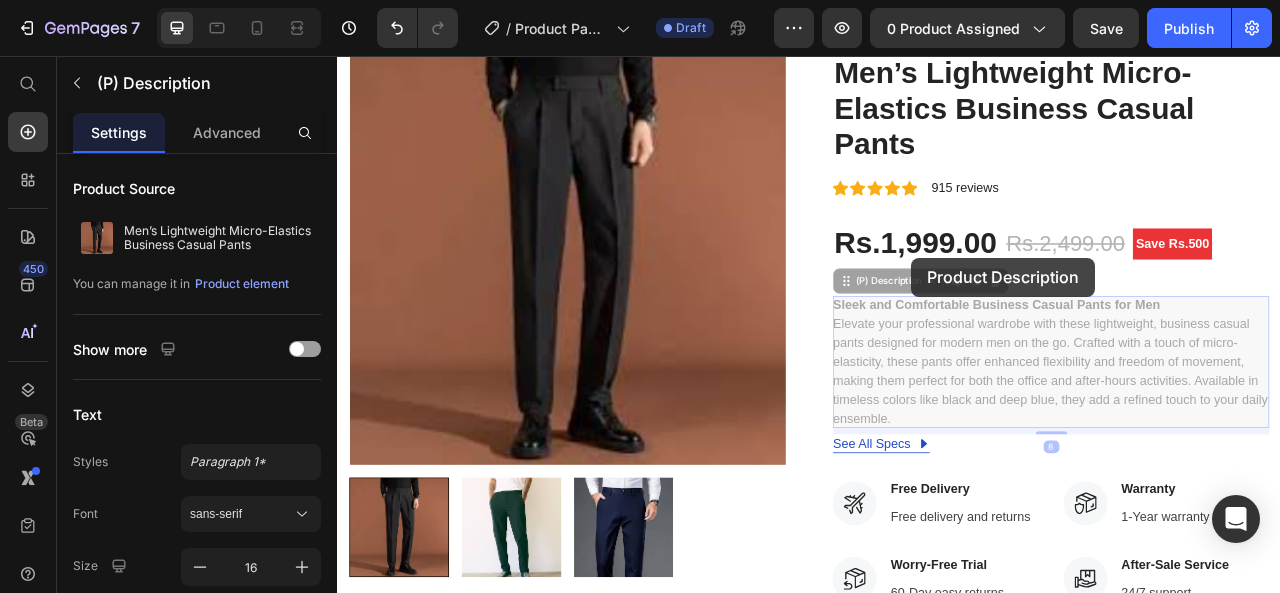 drag, startPoint x: 1076, startPoint y: 440, endPoint x: 1067, endPoint y: 307, distance: 133.30417 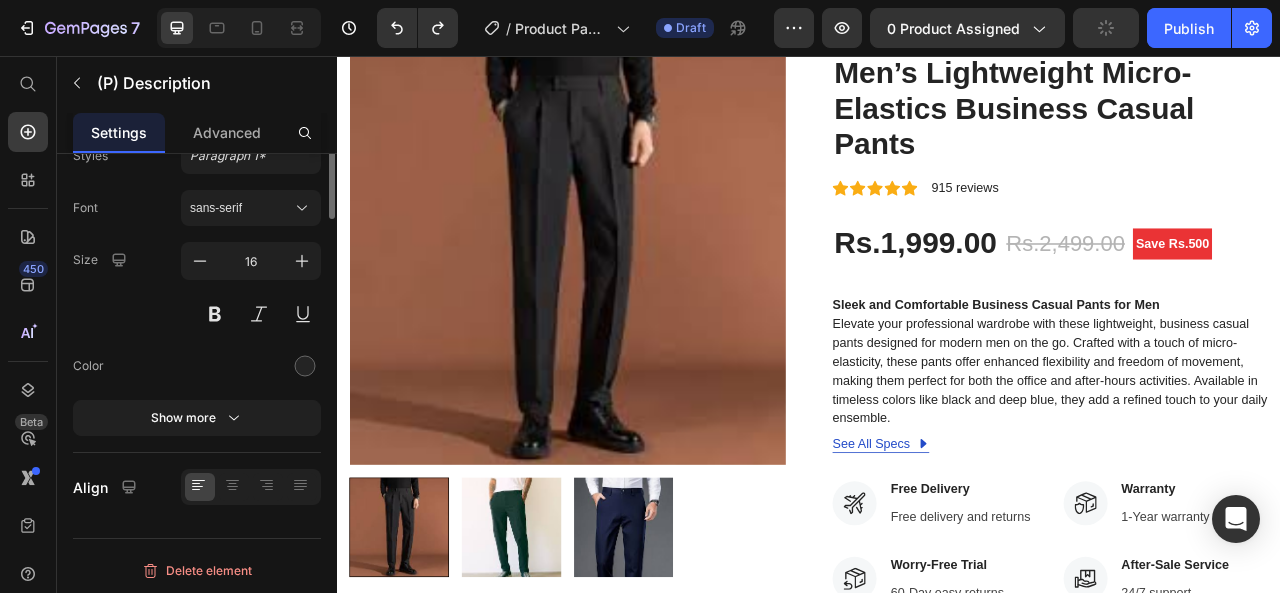 scroll, scrollTop: 0, scrollLeft: 0, axis: both 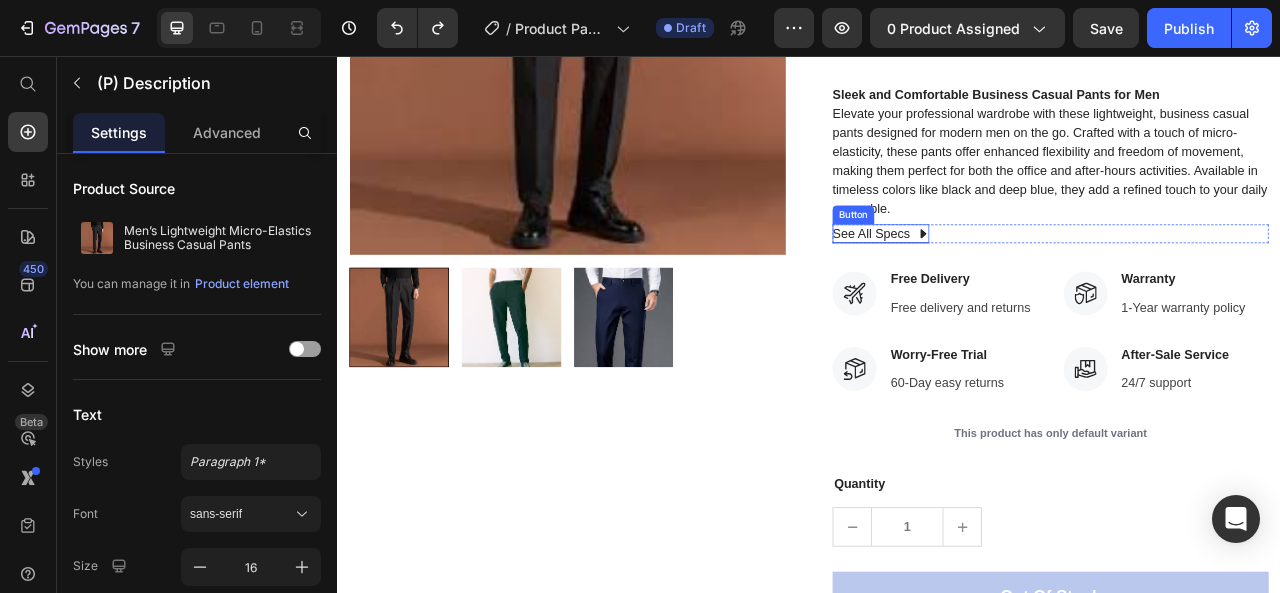 click 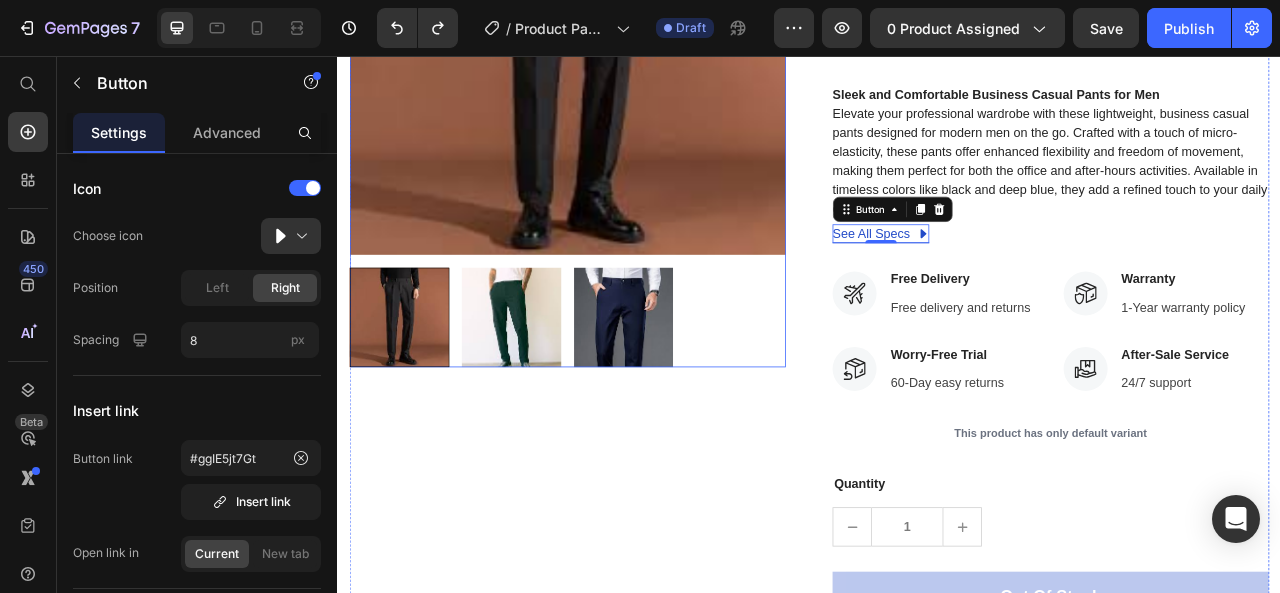 click at bounding box center (558, 388) 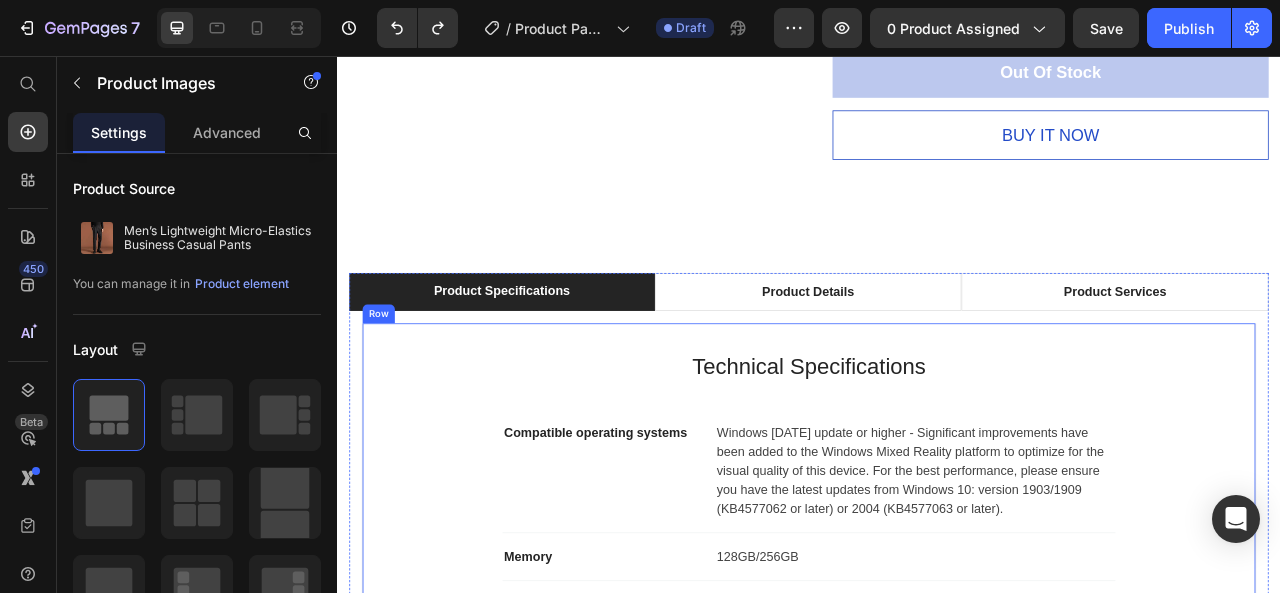 scroll, scrollTop: 548, scrollLeft: 0, axis: vertical 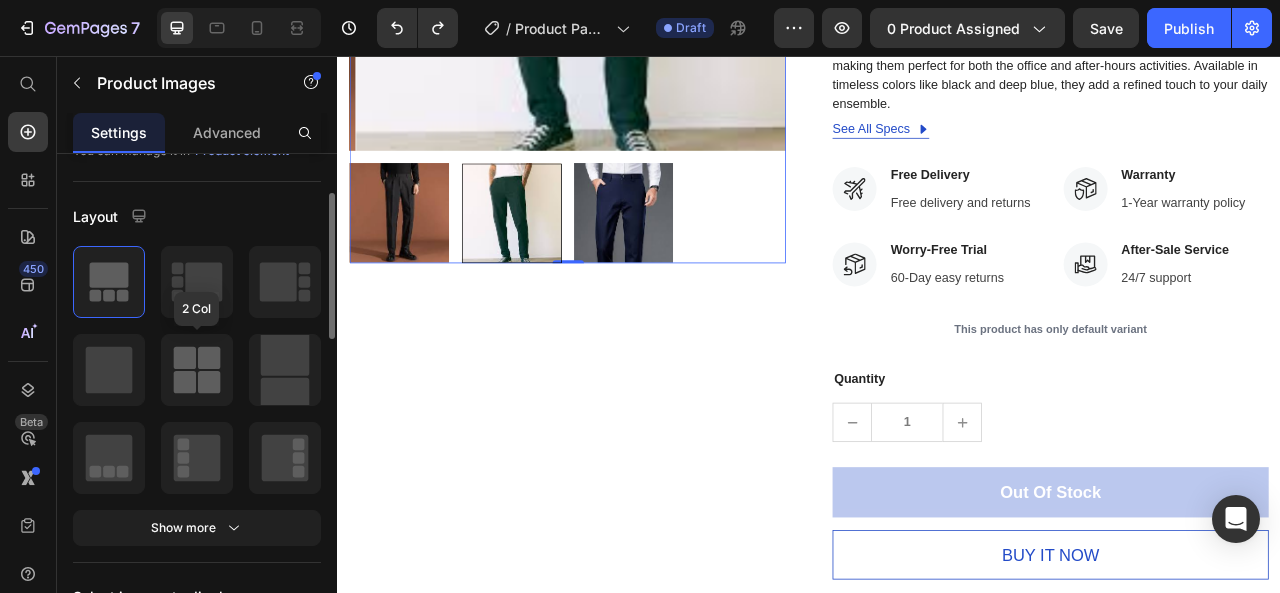 click 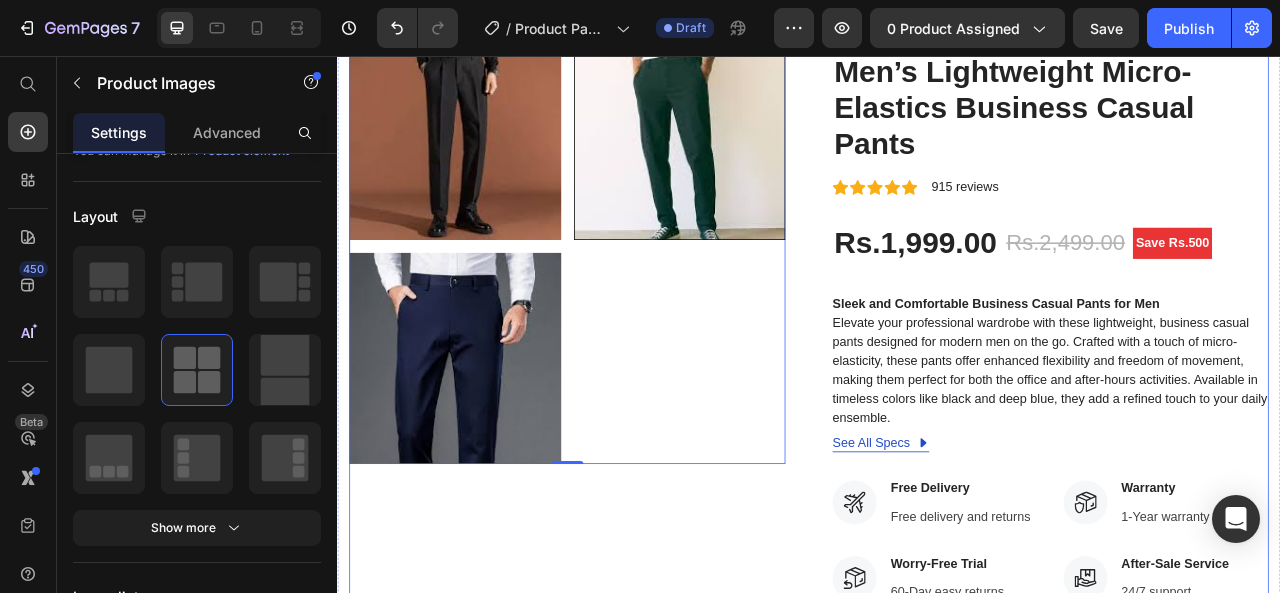 scroll, scrollTop: 148, scrollLeft: 0, axis: vertical 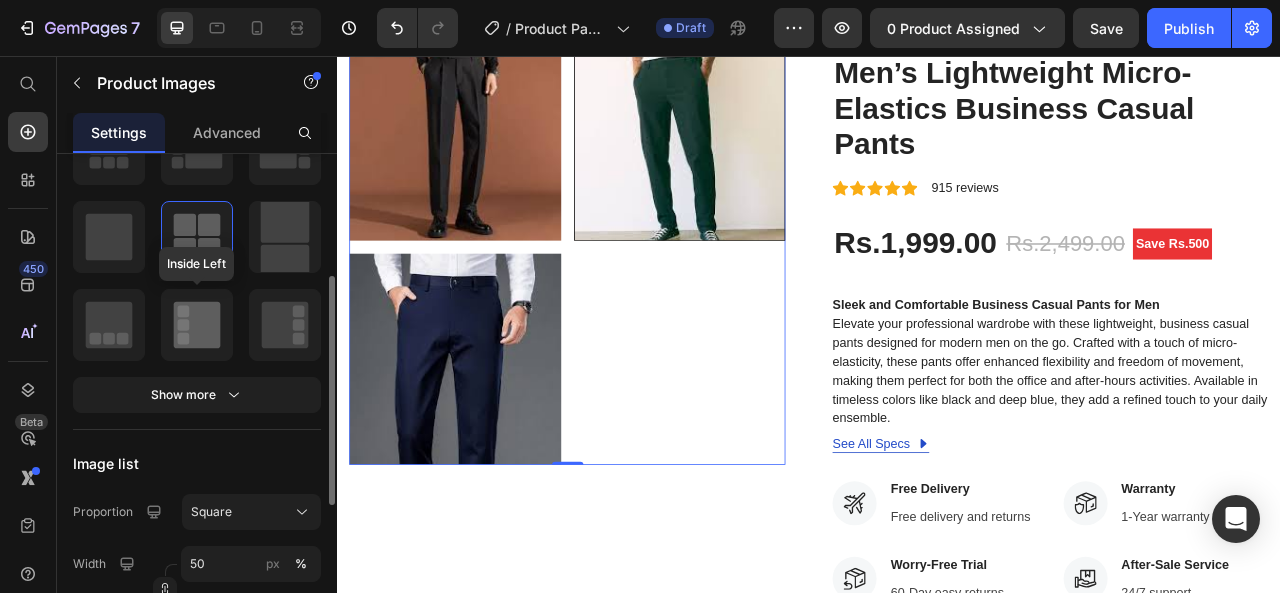 click 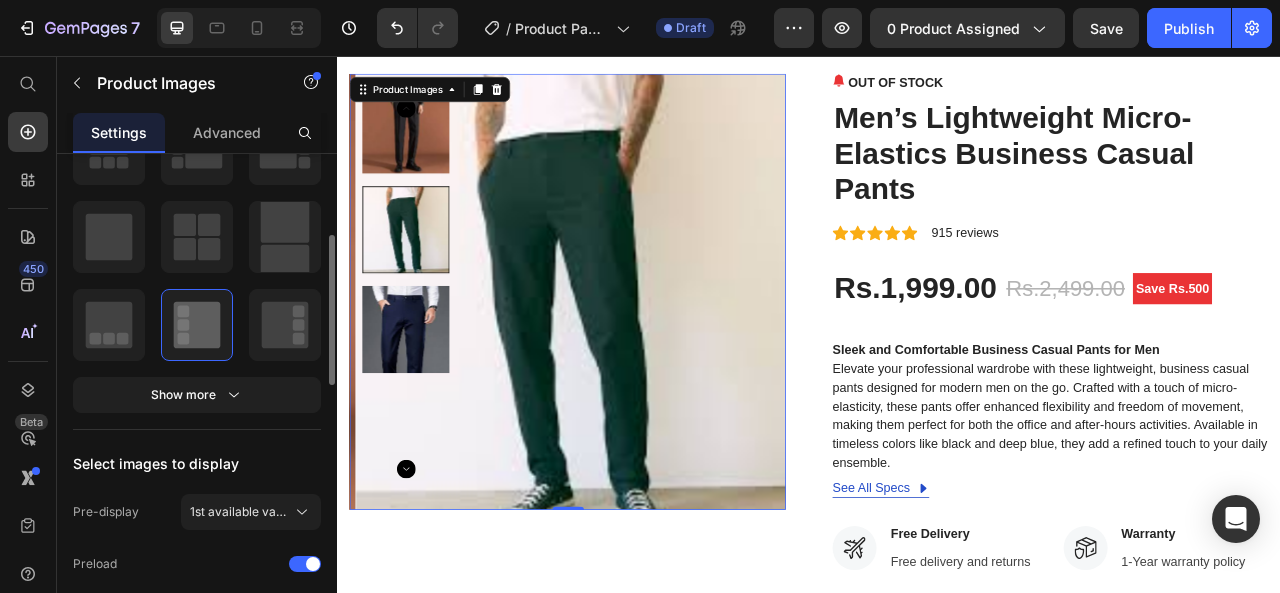 scroll, scrollTop: 266, scrollLeft: 0, axis: vertical 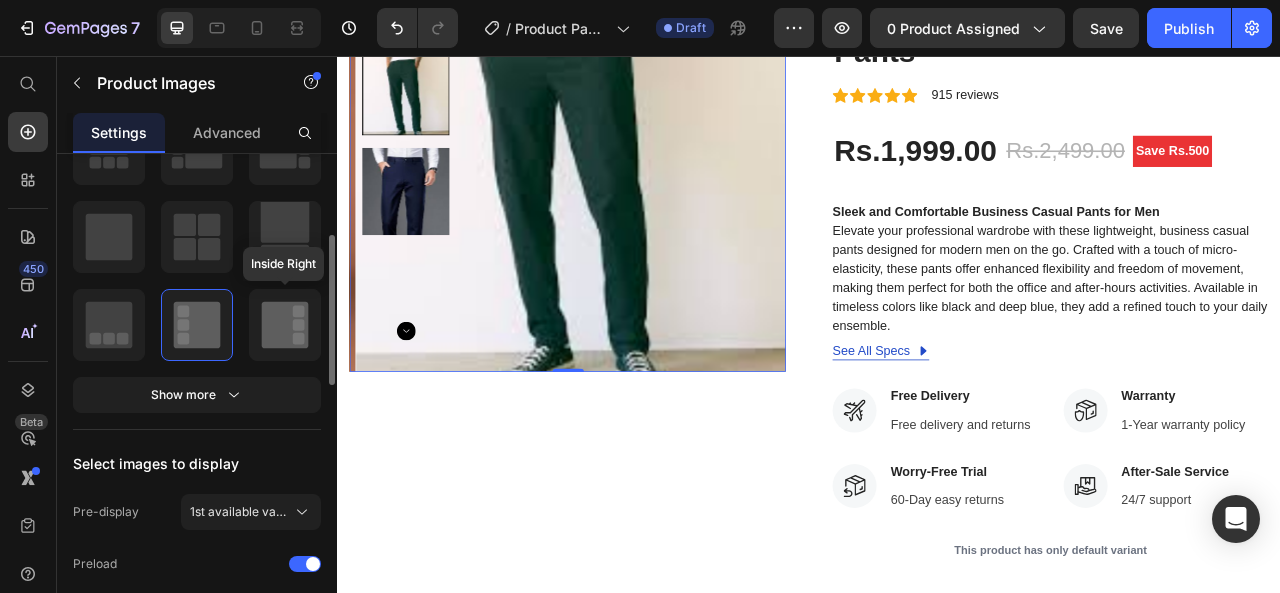 click 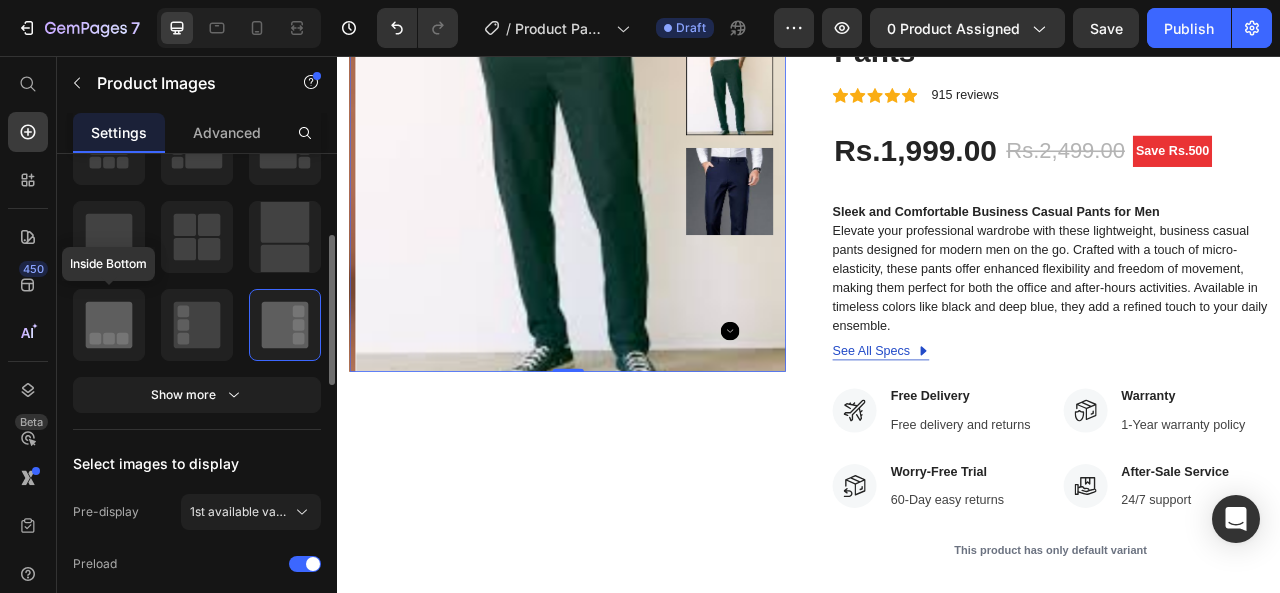 click 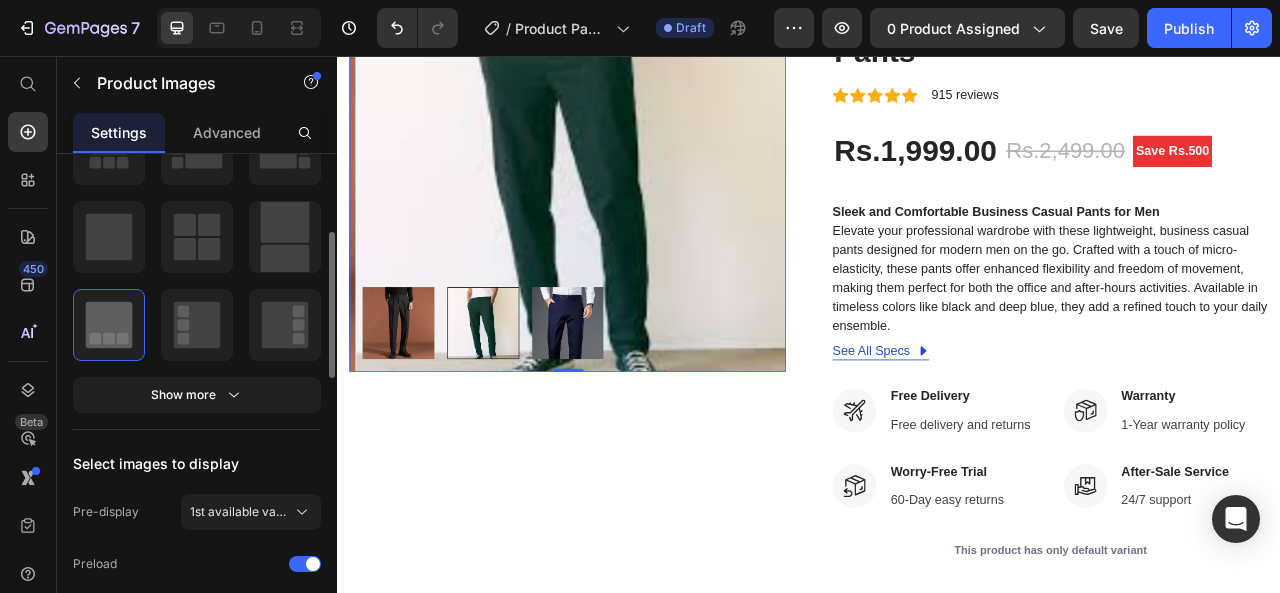 scroll, scrollTop: 0, scrollLeft: 0, axis: both 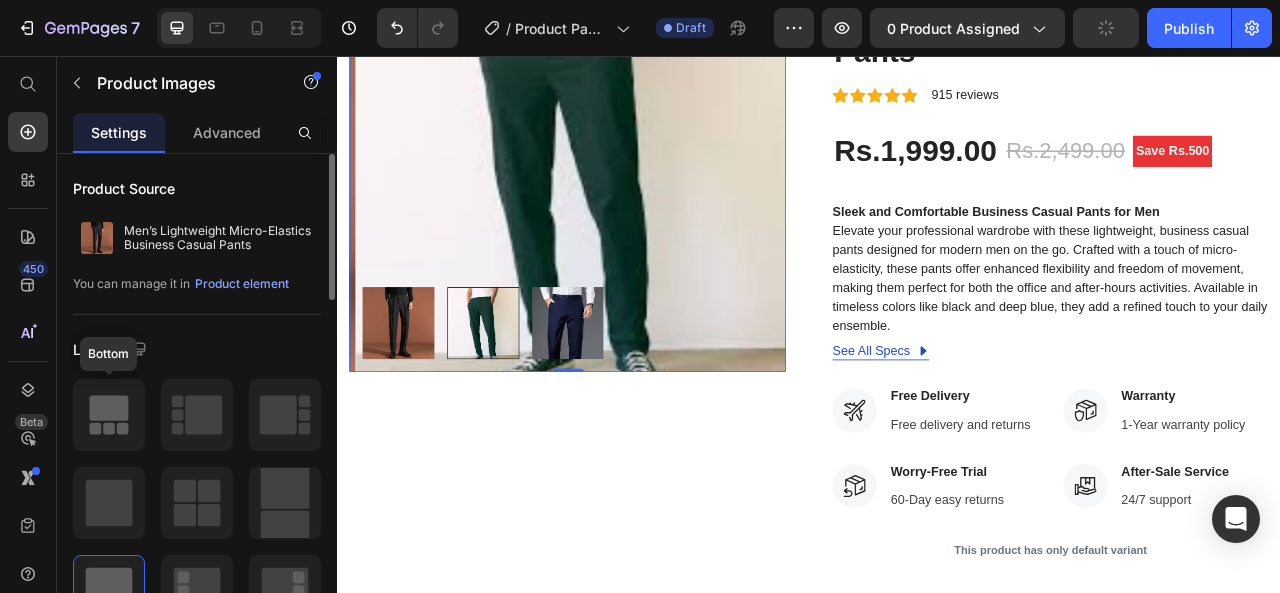 click 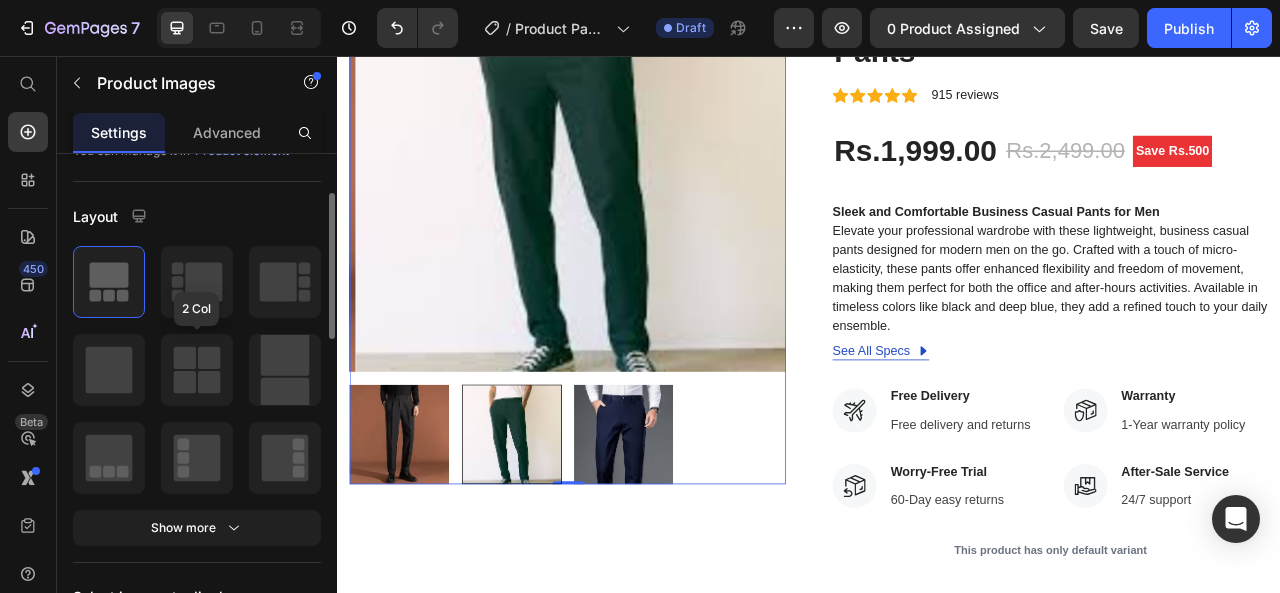 scroll, scrollTop: 266, scrollLeft: 0, axis: vertical 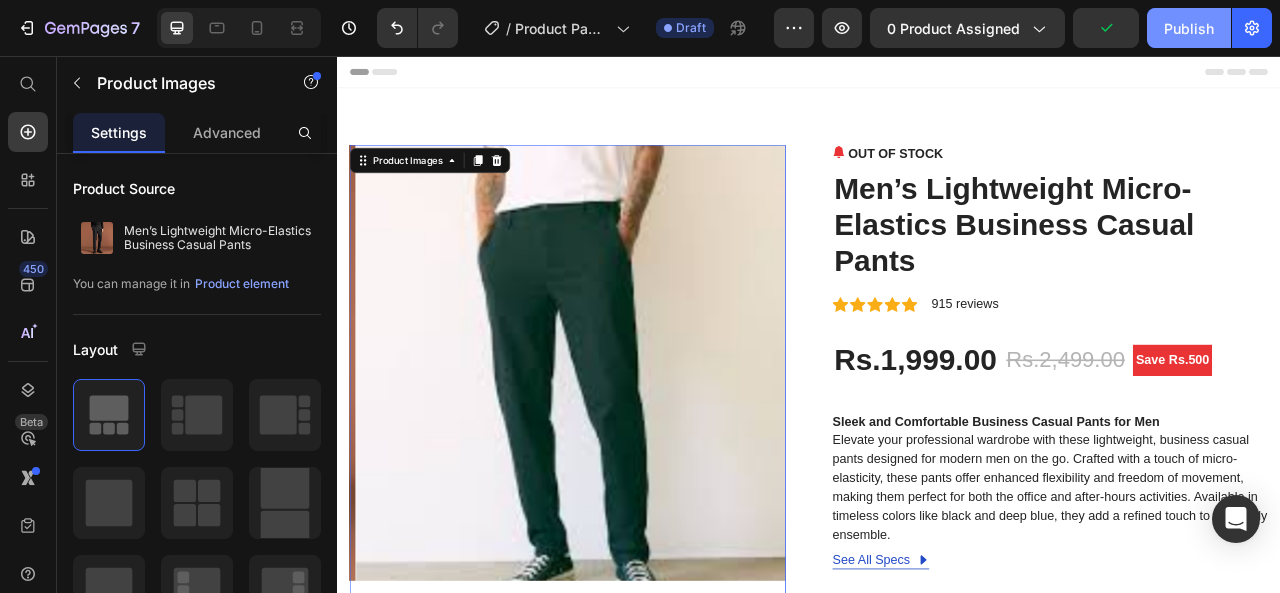 click on "Publish" at bounding box center (1189, 28) 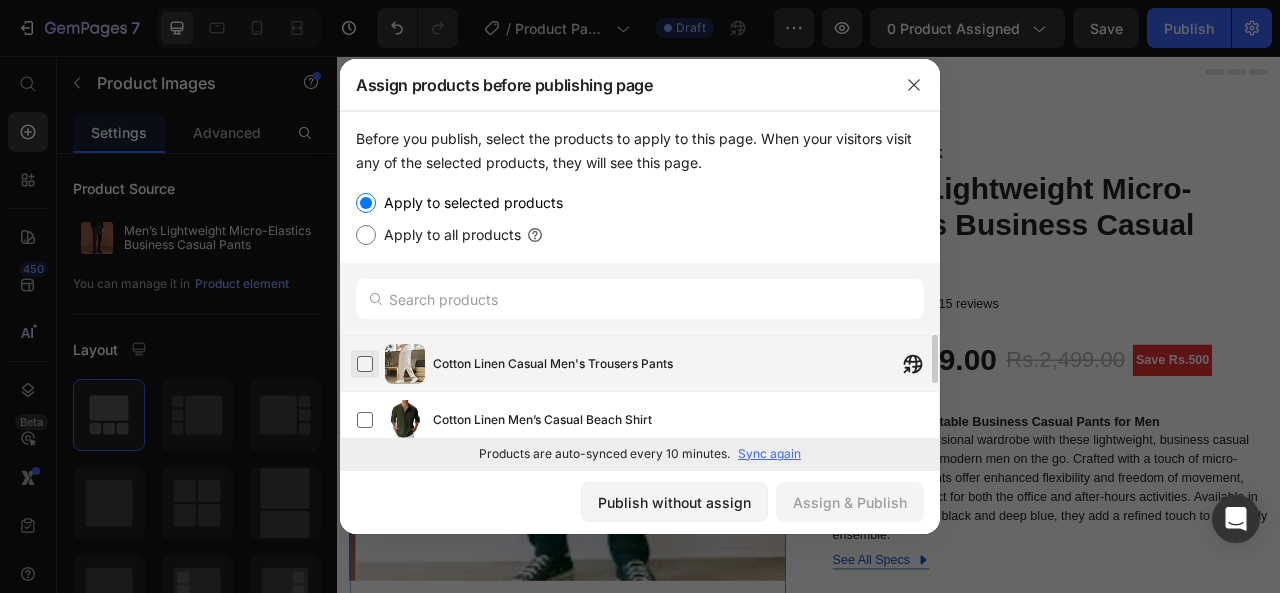 scroll, scrollTop: 120, scrollLeft: 0, axis: vertical 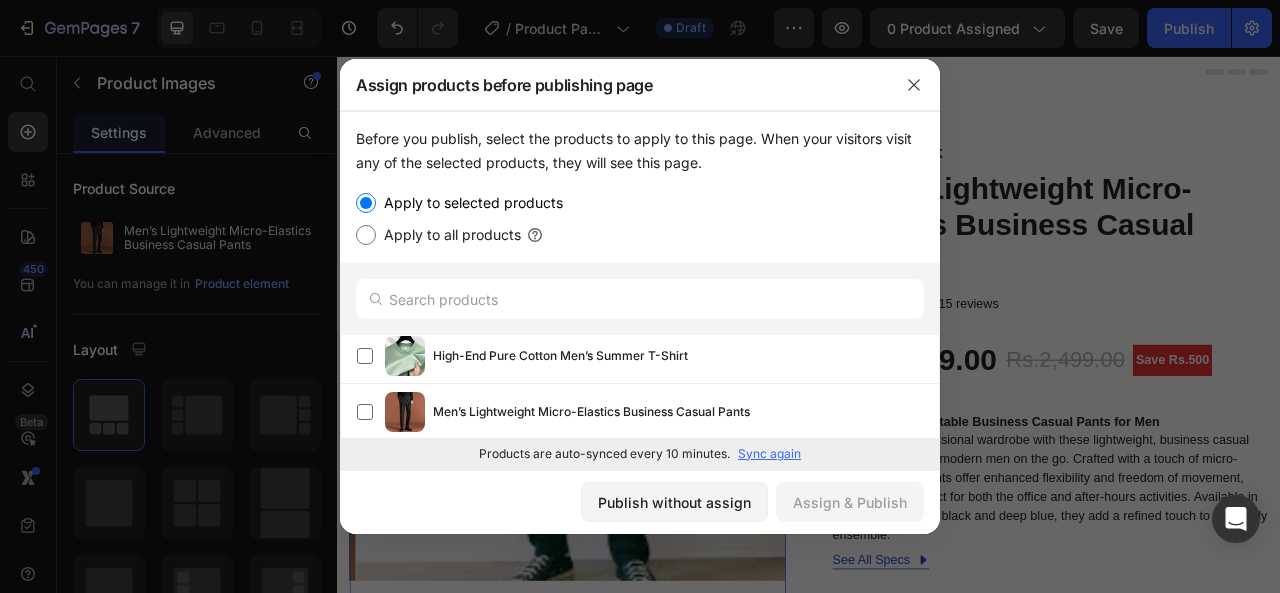 click on "Apply to all products" at bounding box center (366, 235) 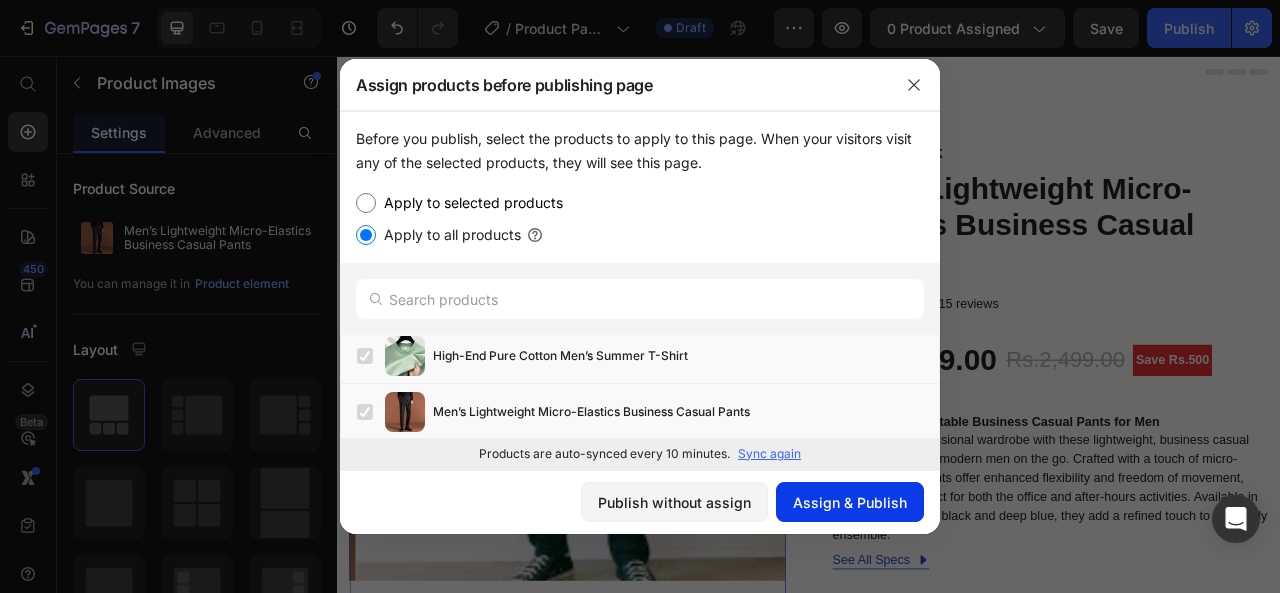 click on "Assign & Publish" at bounding box center [850, 502] 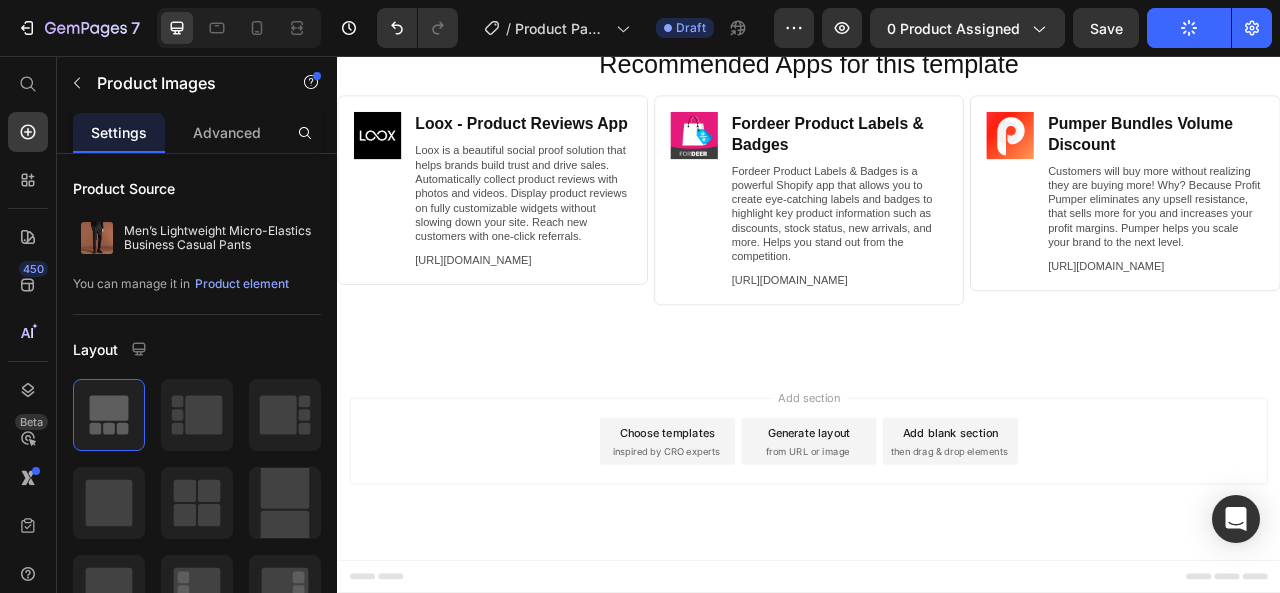 scroll, scrollTop: 8721, scrollLeft: 0, axis: vertical 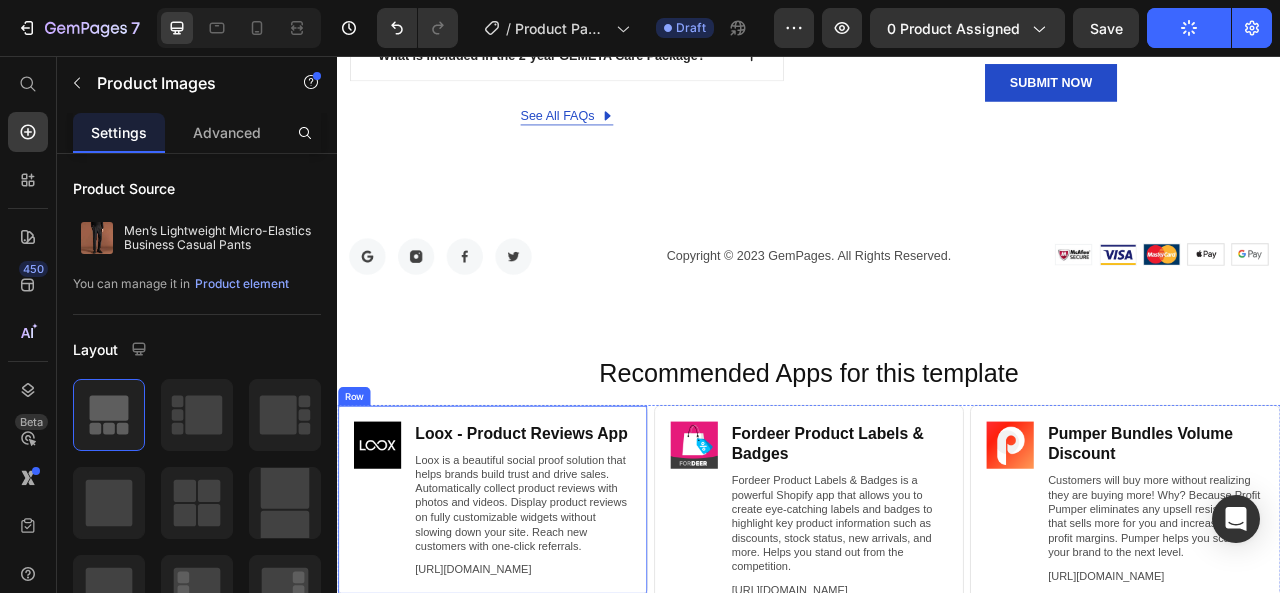 click on "Image Loox ‑ Product Reviews App Heading Loox is a beautiful social proof solution that helps brands build trust and drive sales. Automatically collect product reviews with photos and videos. Display product reviews on fully customizable widgets without slowing down your site. Reach new customers with one-click referrals. Text Block [URL][DOMAIN_NAME] Text Block Row Row" at bounding box center [534, 621] 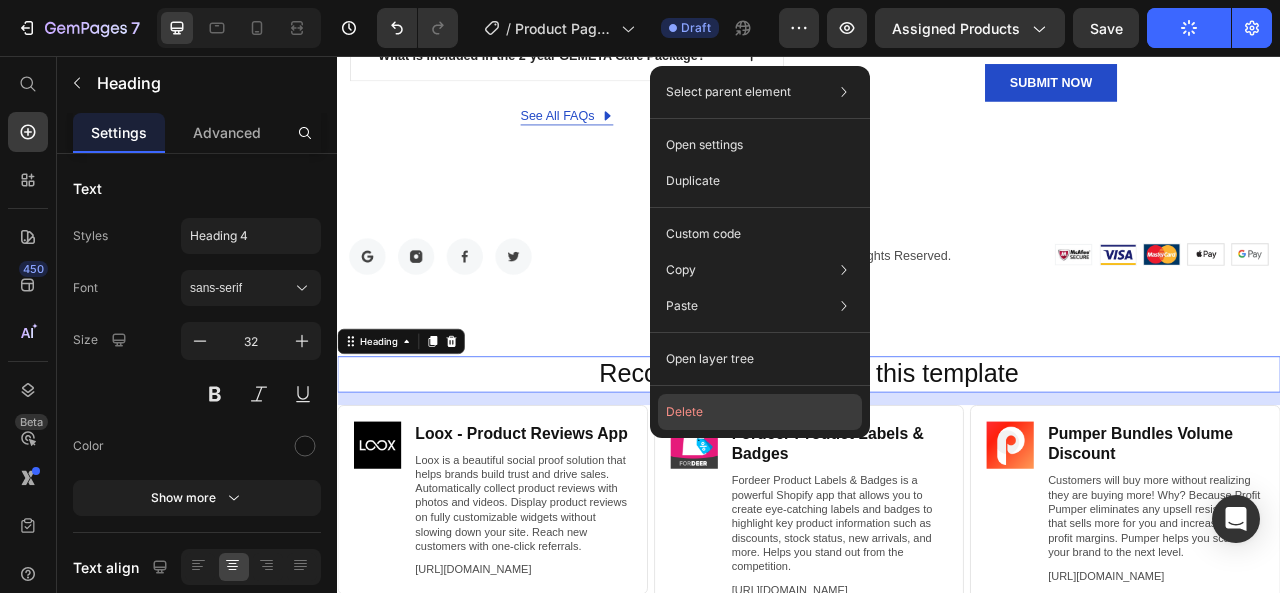 click on "Delete" 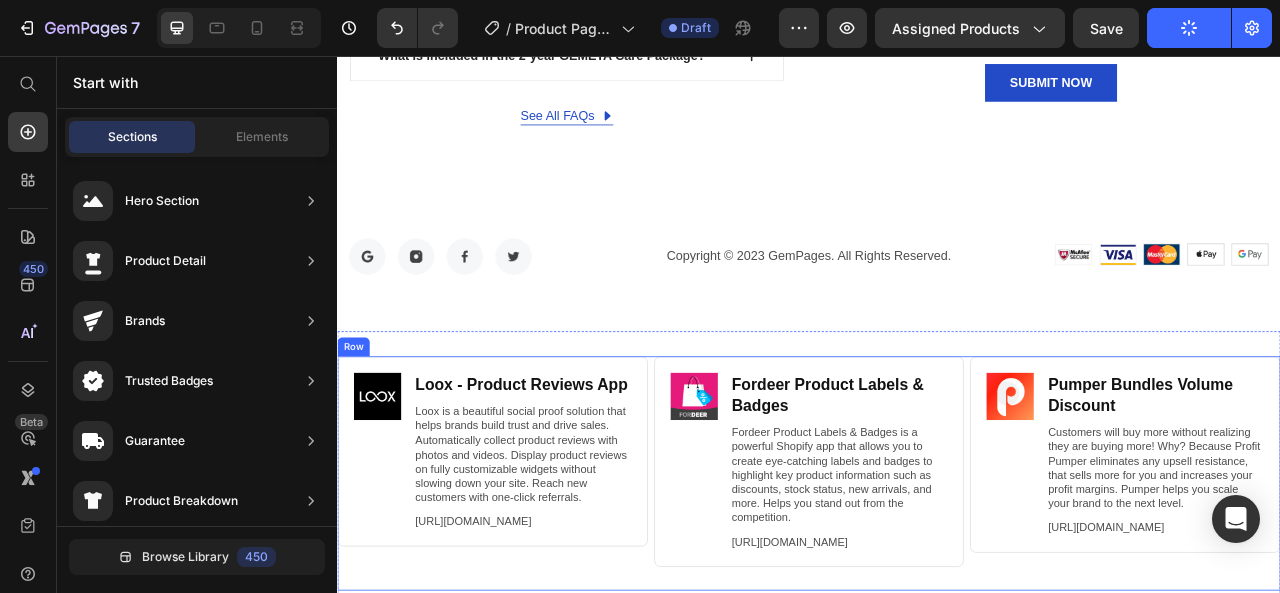 click on "Image Loox ‑ Product Reviews App Heading Loox is a beautiful social proof solution that helps brands build trust and drive sales. Automatically collect product reviews with photos and videos. Display product reviews on fully customizable widgets without slowing down your site. Reach new customers with one-click referrals. Text Block [URL][DOMAIN_NAME] Text Block Row Row Image Fordeer Product Labels & Badges Heading Fordeer Product Labels & Badges is a powerful Shopify app that allows you to create eye-catching labels and badges to highlight key product information such as discounts, stock status, new arrivals, and more. Helps you stand out from the competition. Text Block [URL][DOMAIN_NAME] Text Block Row Row Image Pumper Bundles Volume Discount Heading Text Block [URL][DOMAIN_NAME] Text Block Row Row Row" at bounding box center [937, 587] 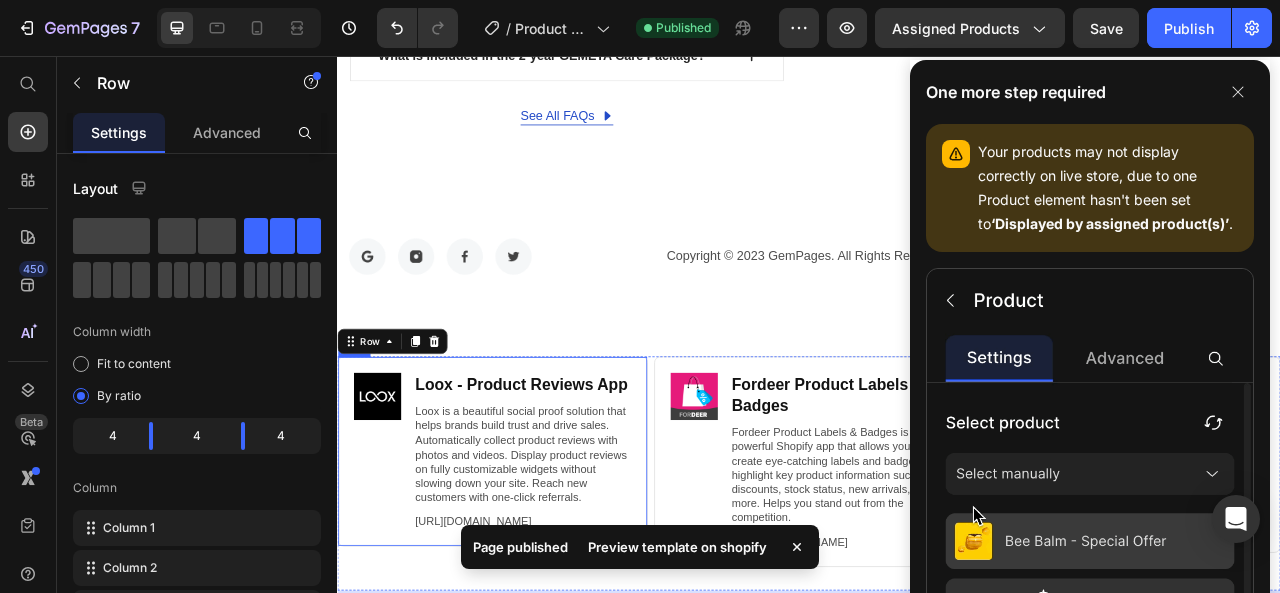 click on "Image Loox ‑ Product Reviews App Heading Loox is a beautiful social proof solution that helps brands build trust and drive sales. Automatically collect product reviews with photos and videos. Display product reviews on fully customizable widgets without slowing down your site. Reach new customers with one-click referrals. Text Block [URL][DOMAIN_NAME] Text Block Row Row" at bounding box center [534, 559] 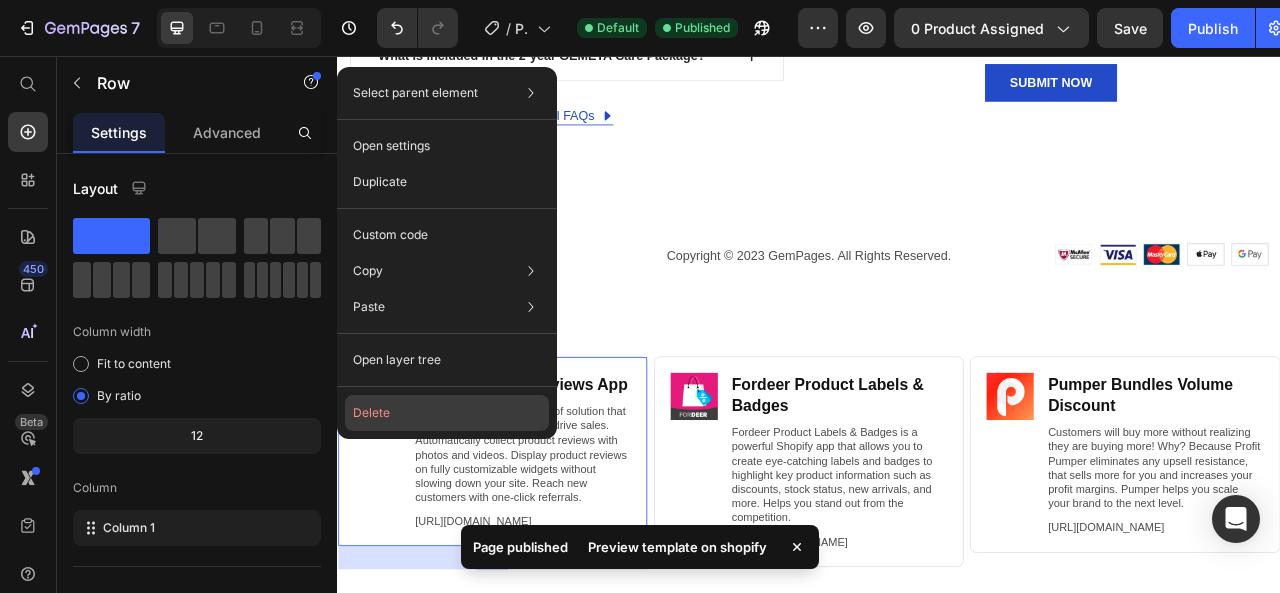 click on "Delete" 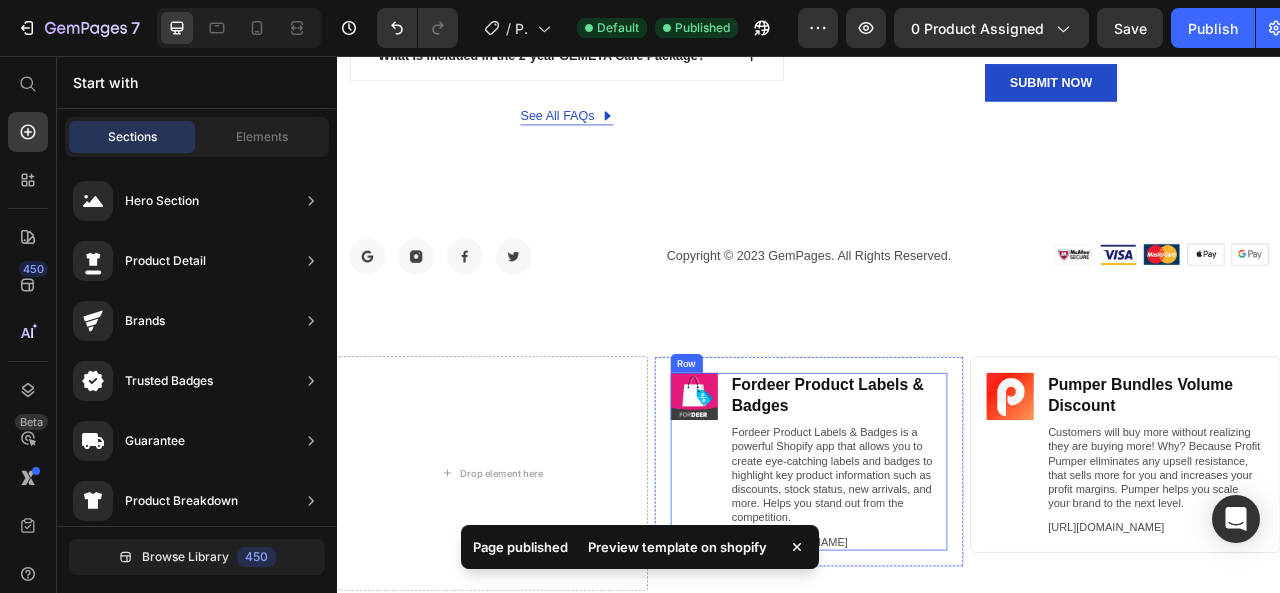 click on "Image Fordeer Product Labels & Badges Heading Fordeer Product Labels & Badges is a powerful Shopify app that allows you to create eye-catching labels and badges to highlight key product information such as discounts, stock status, new arrivals, and more. Helps you stand out from the competition. Text Block [URL][DOMAIN_NAME] Text Block Row Row" at bounding box center [937, 572] 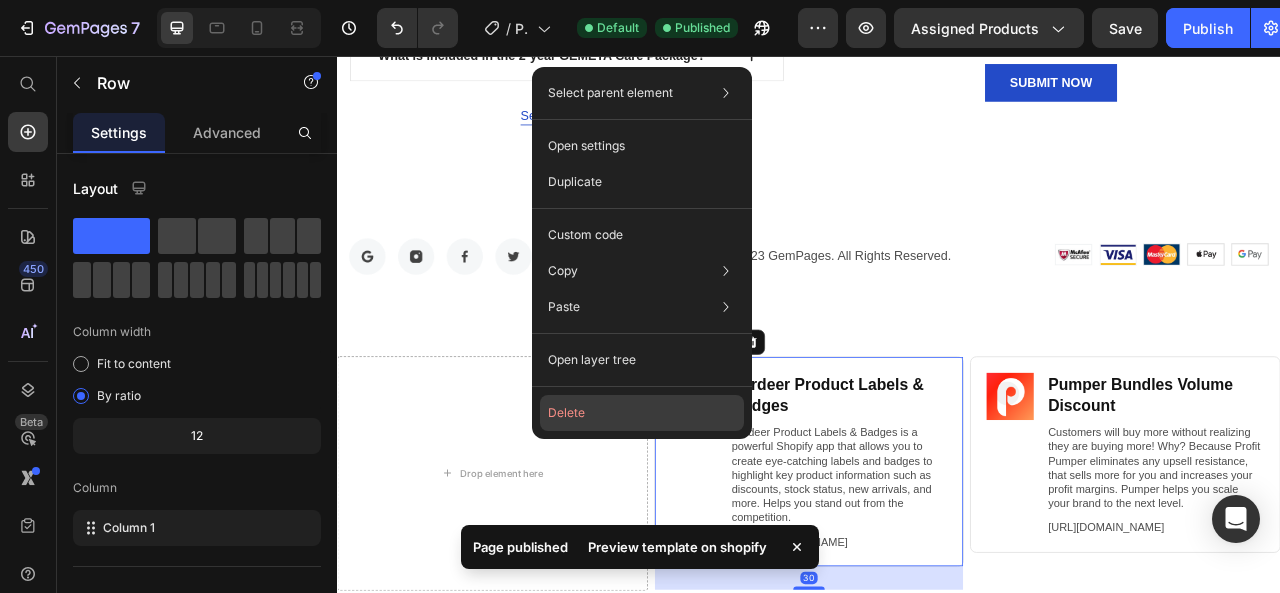 click on "Delete" 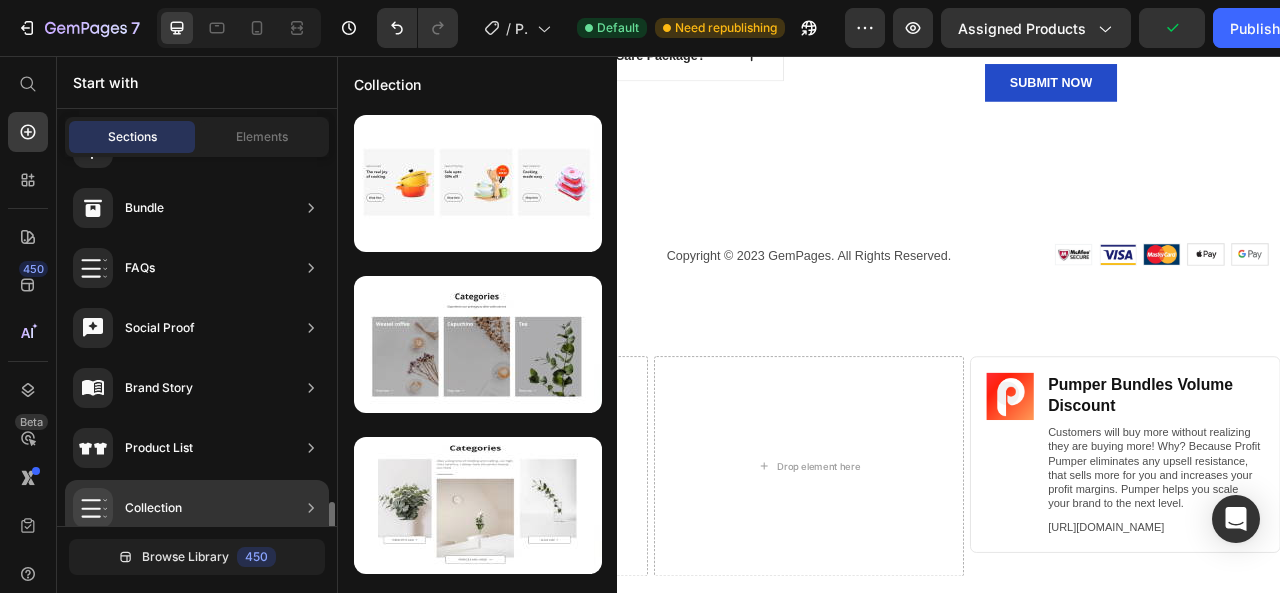 scroll, scrollTop: 790, scrollLeft: 0, axis: vertical 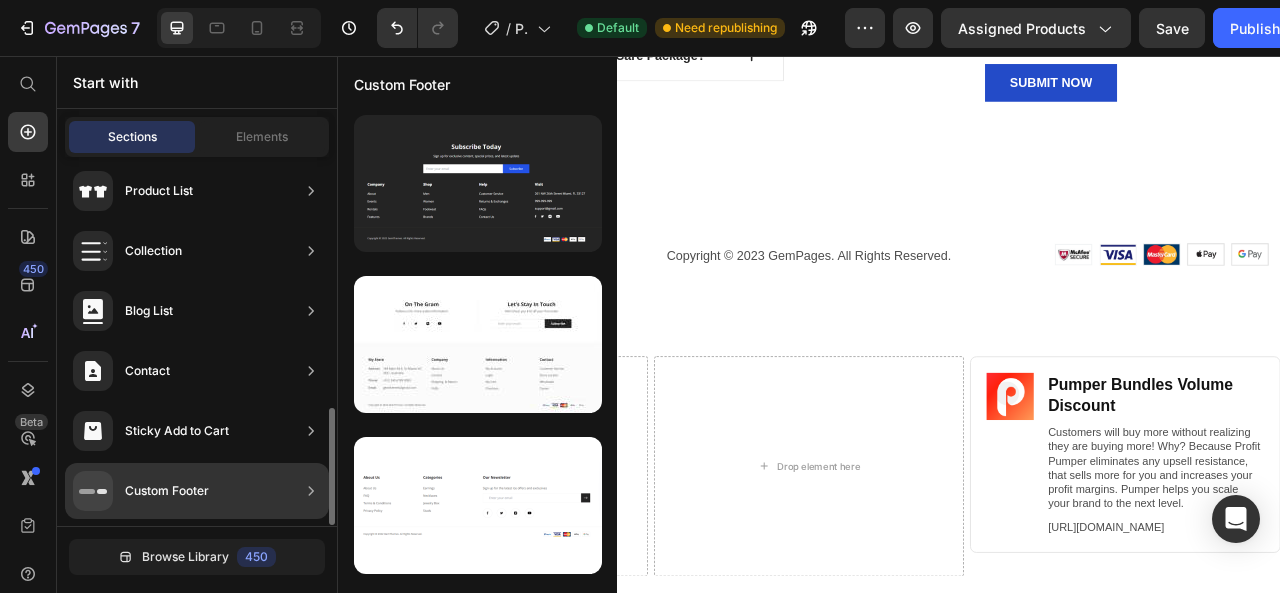 click on "Custom Footer" at bounding box center (167, 491) 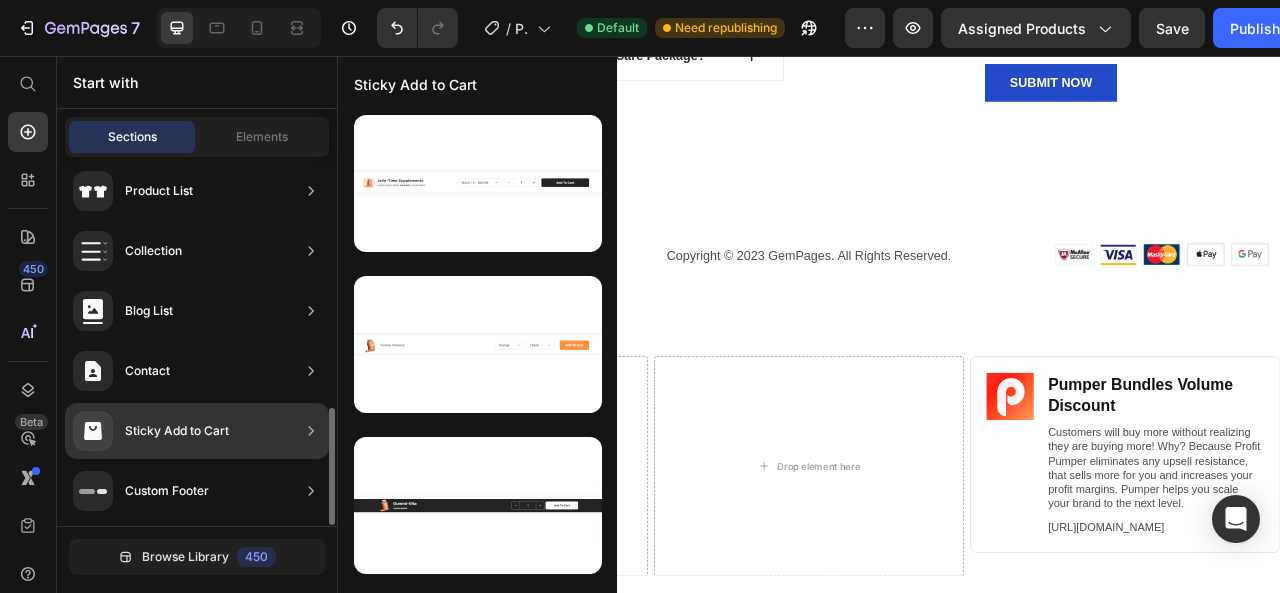 click on "Sticky Add to Cart" at bounding box center (177, 431) 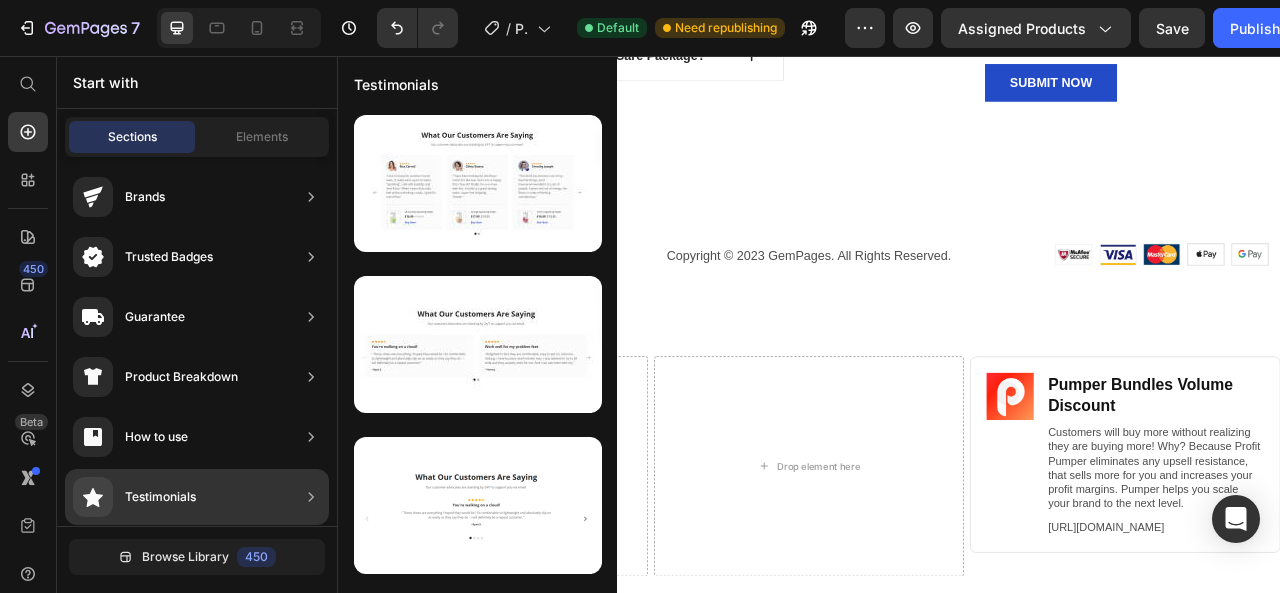 scroll, scrollTop: 0, scrollLeft: 0, axis: both 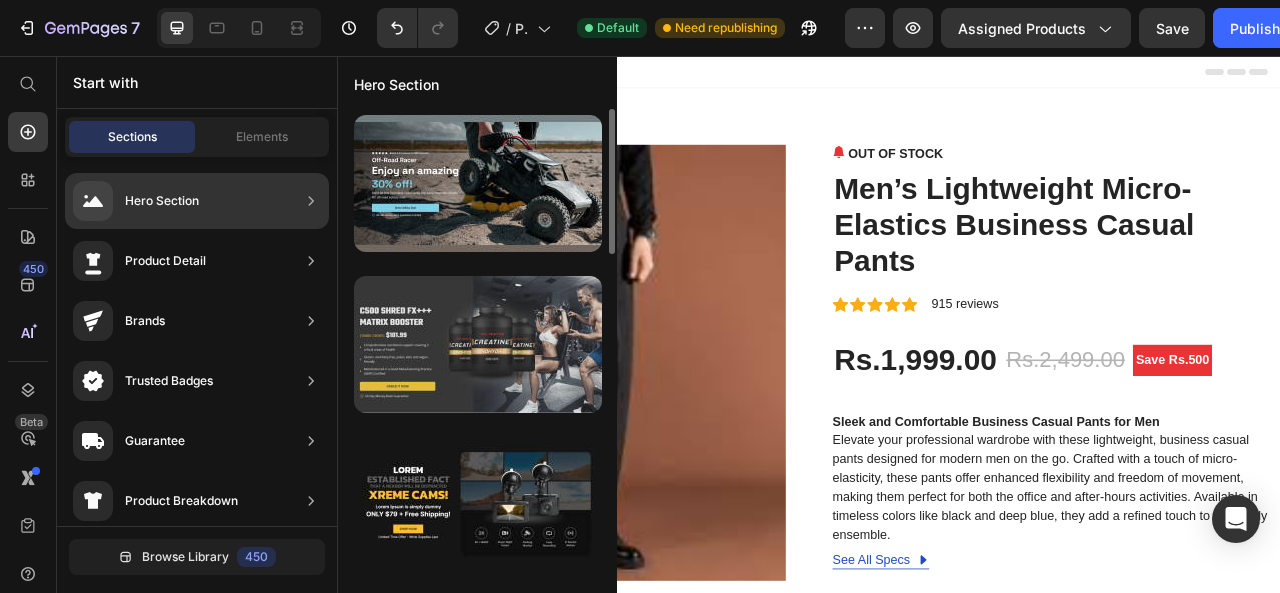click at bounding box center [478, 344] 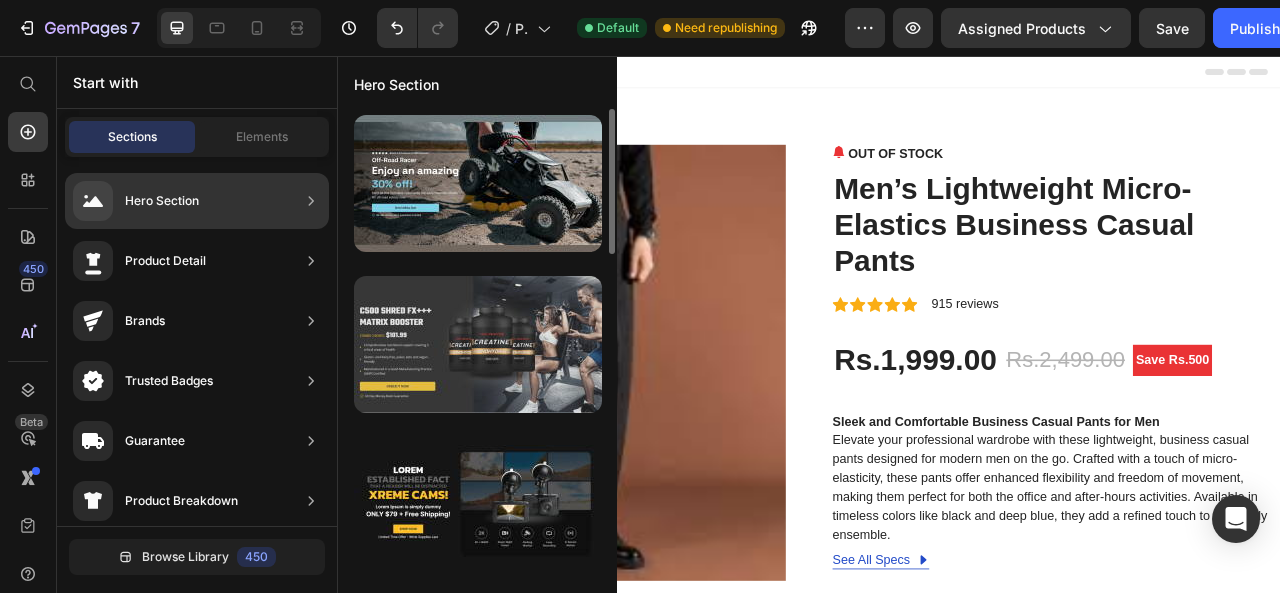 click at bounding box center (478, 344) 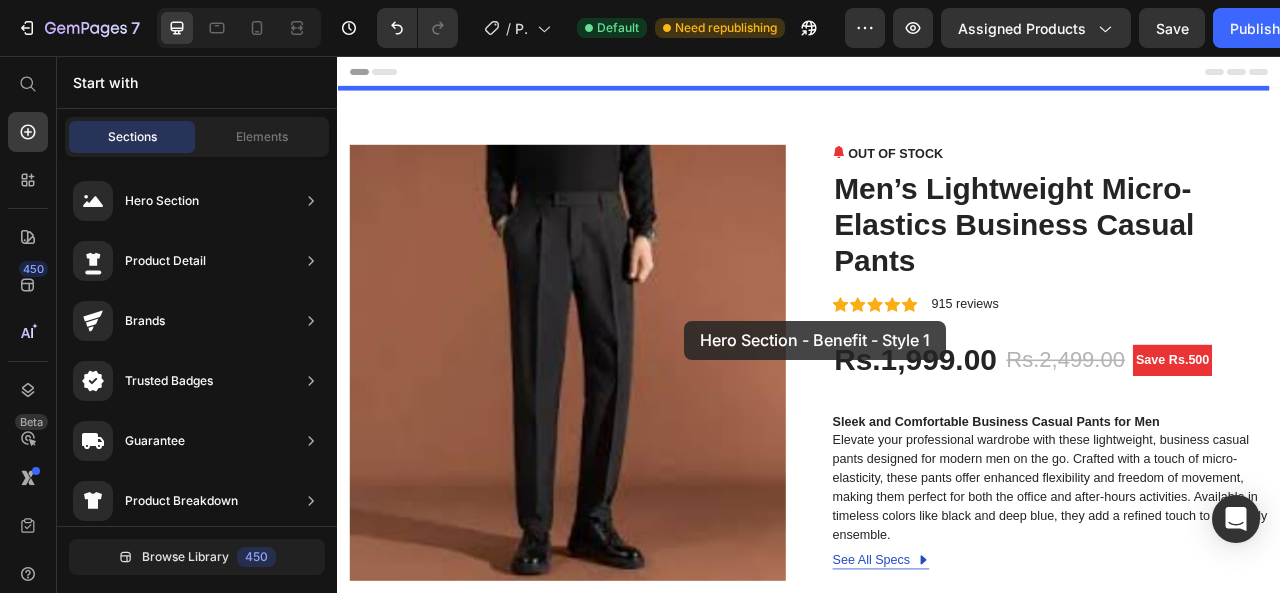 drag, startPoint x: 823, startPoint y: 399, endPoint x: 792, endPoint y: 388, distance: 32.89377 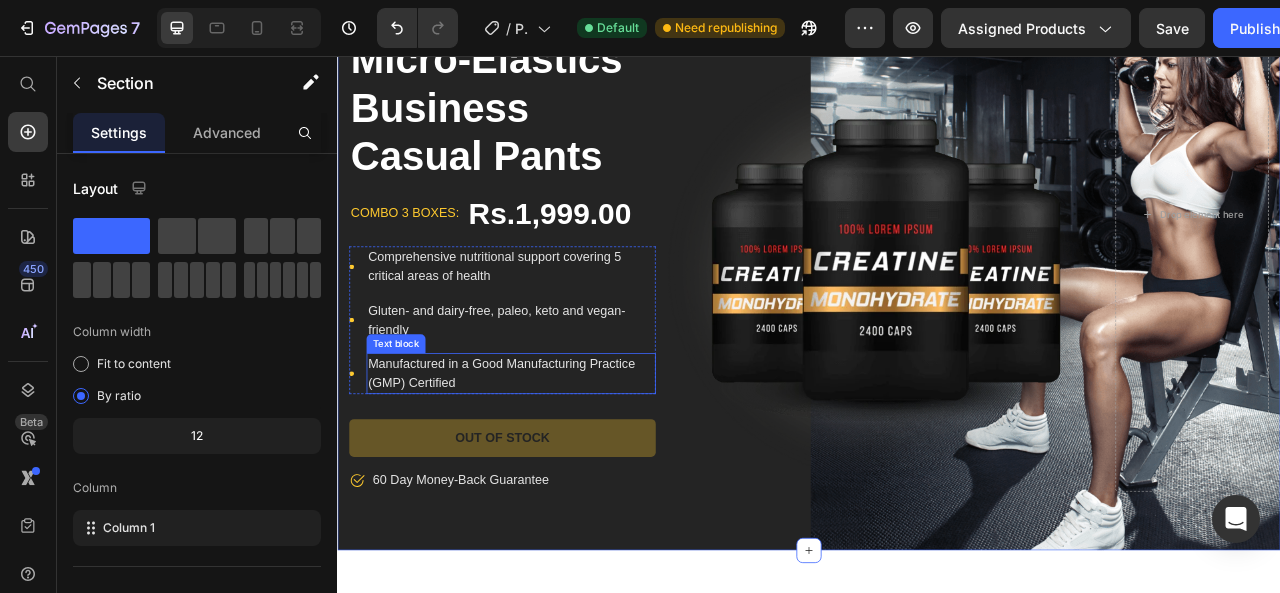 scroll, scrollTop: 0, scrollLeft: 0, axis: both 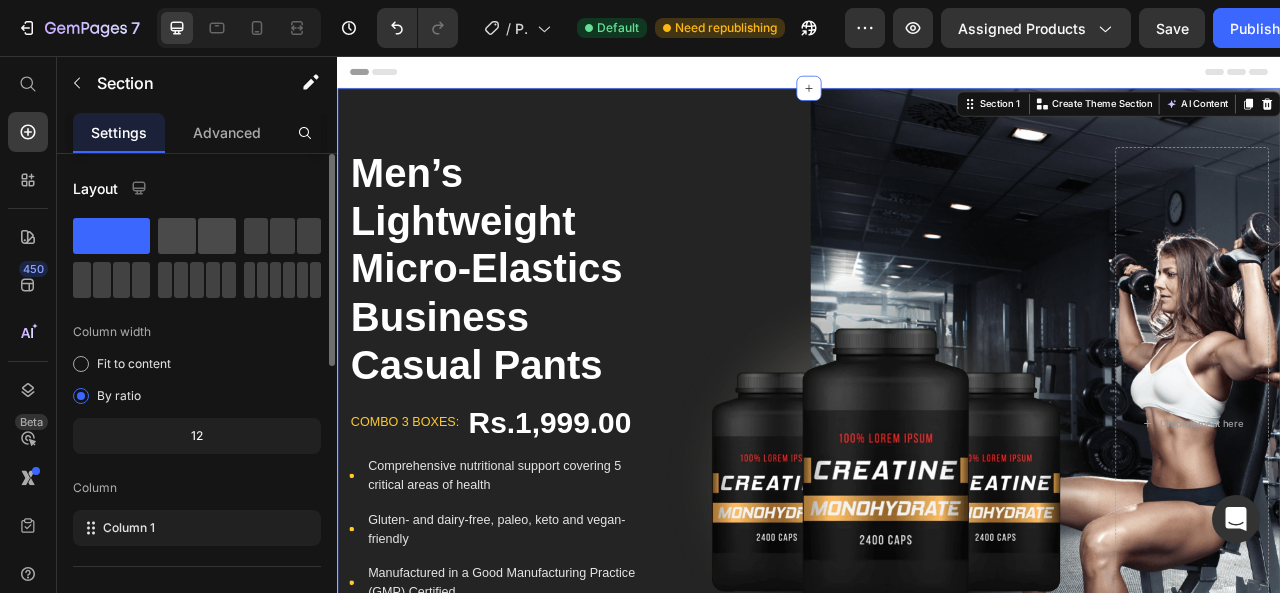 click 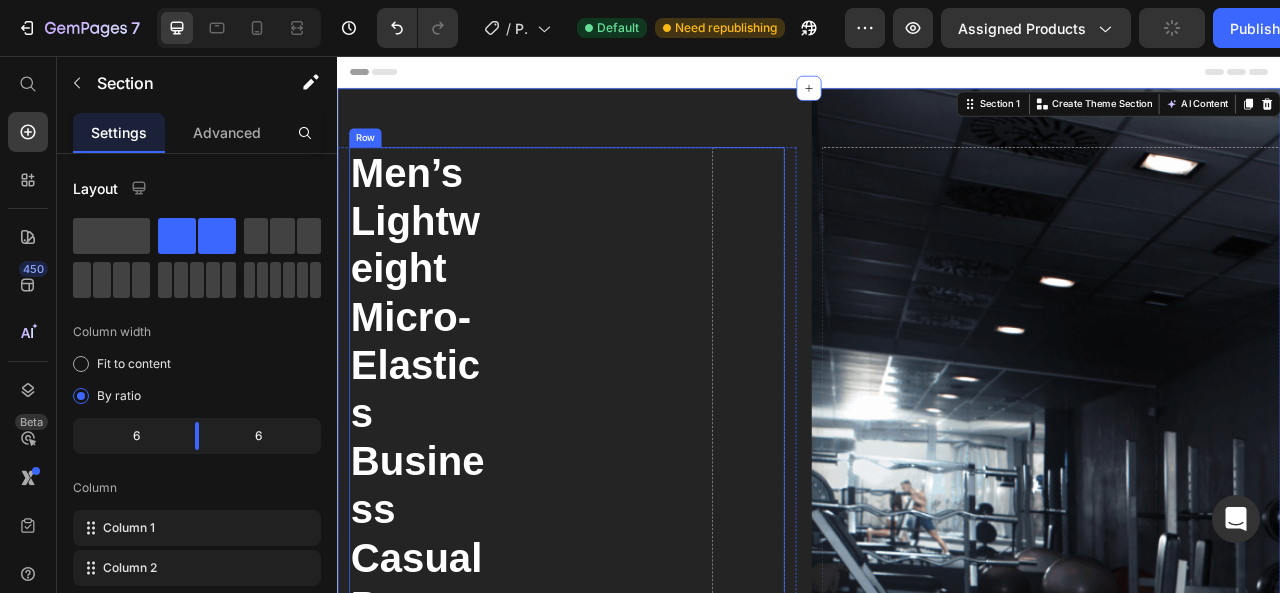 scroll, scrollTop: 266, scrollLeft: 0, axis: vertical 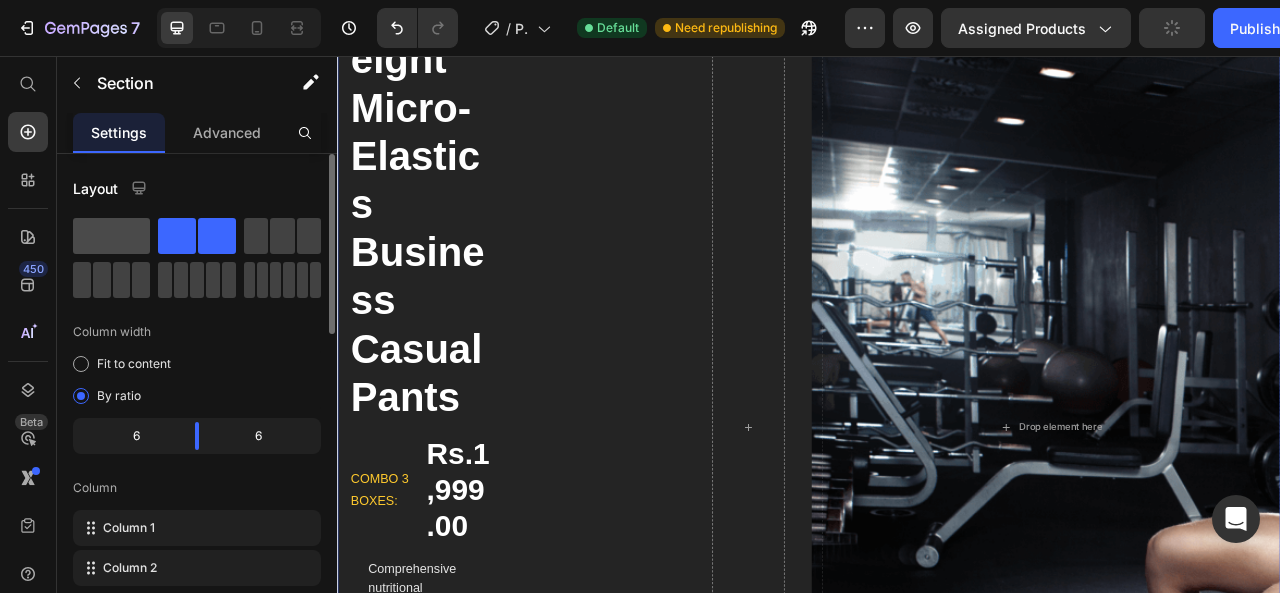 click 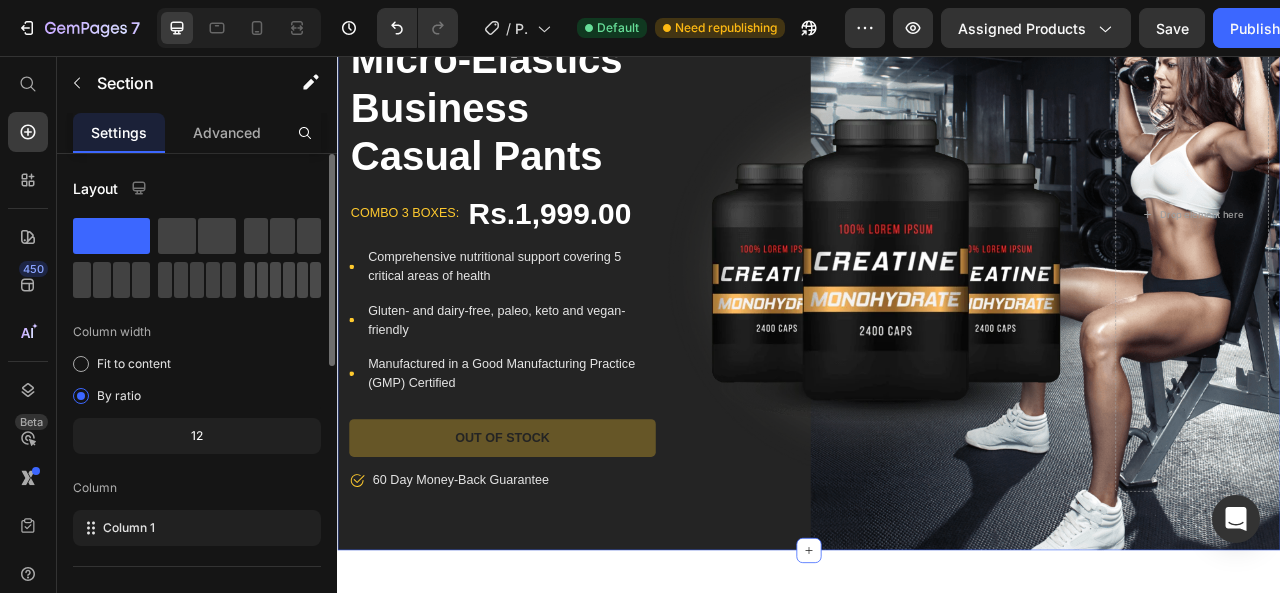 click 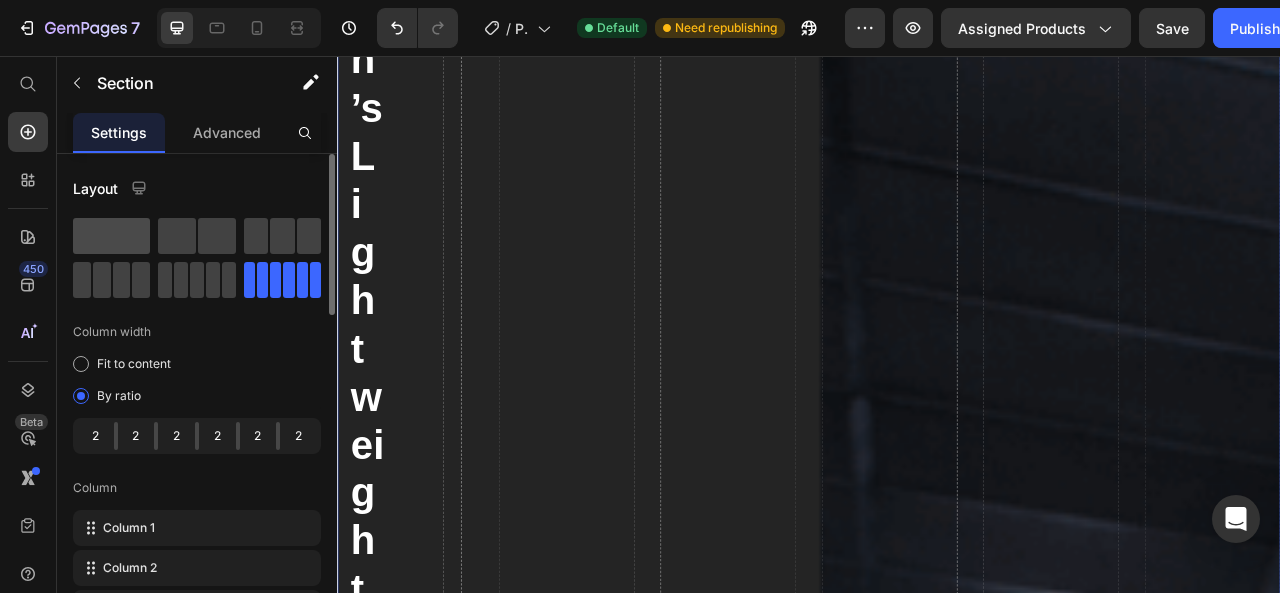 click 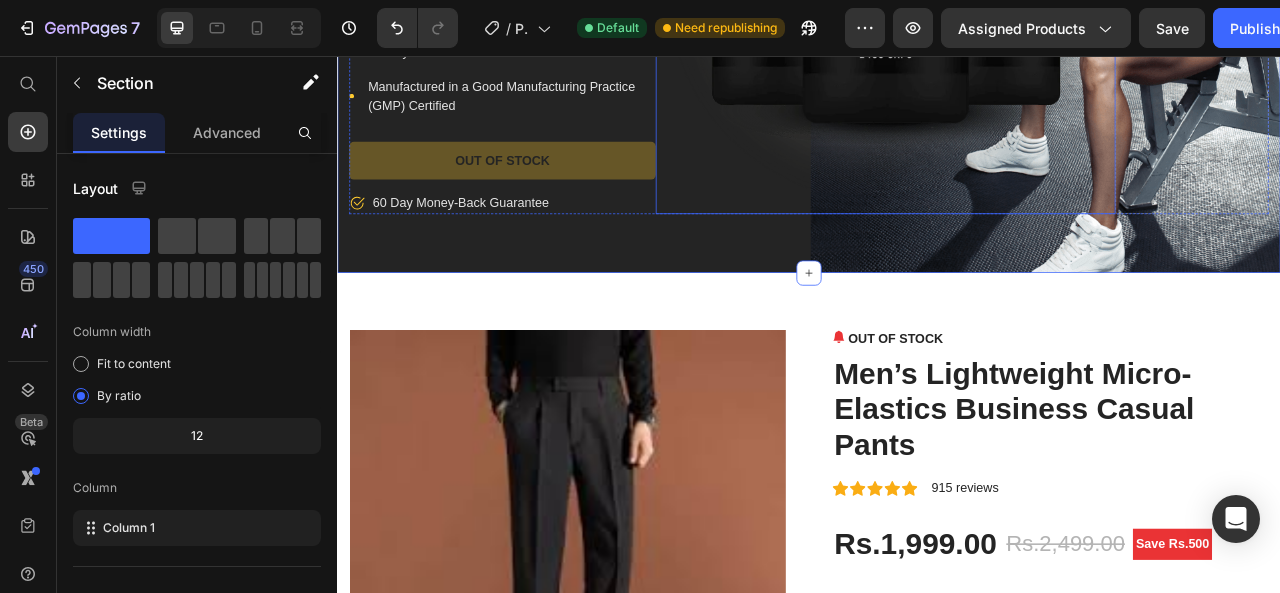 scroll, scrollTop: 666, scrollLeft: 0, axis: vertical 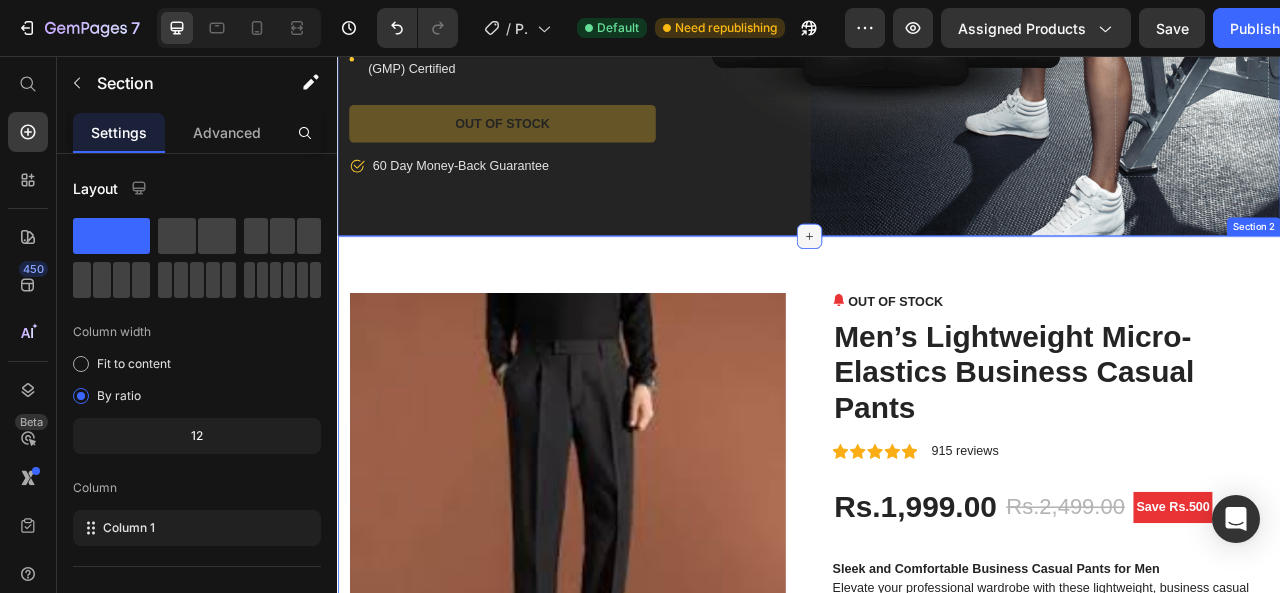 click 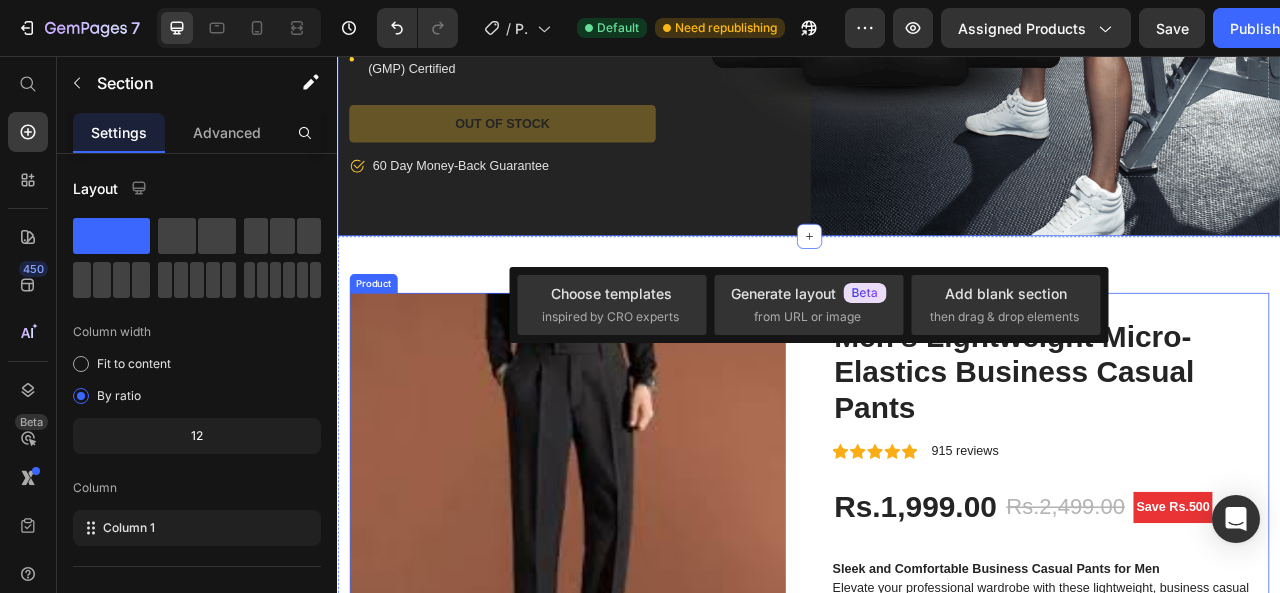 click on "Product Images
OUT OF STOCK (P) Stock Counter Men’s Lightweight Micro-Elastics Business Casual Pants (P) Title
Icon
Icon
Icon
Icon
Icon Icon List Hoz 915 reviews Text block Row Rs.1,999.00 (P) Price Rs.2,499.00 (P) Price Save Rs.500 Product Badge Row Sleek and Comfortable Business Casual Pants for Men
Elevate your professional wardrobe with these lightweight, business casual pants designed for modern men on the go. Crafted with a touch of micro-elasticity, these pants offer enhanced flexibility and freedom of movement, making them perfect for both the office and after-hours activities. Available in timeless colors like black and deep blue, they add a refined touch to your daily ensemble. (P) Description
See All Specs Button Row
Icon Free Delivery Text block Free delivery and returns Text block Icon List
Icon Worry-Free Trial Text block 60-Day easy returns" at bounding box center (937, 907) 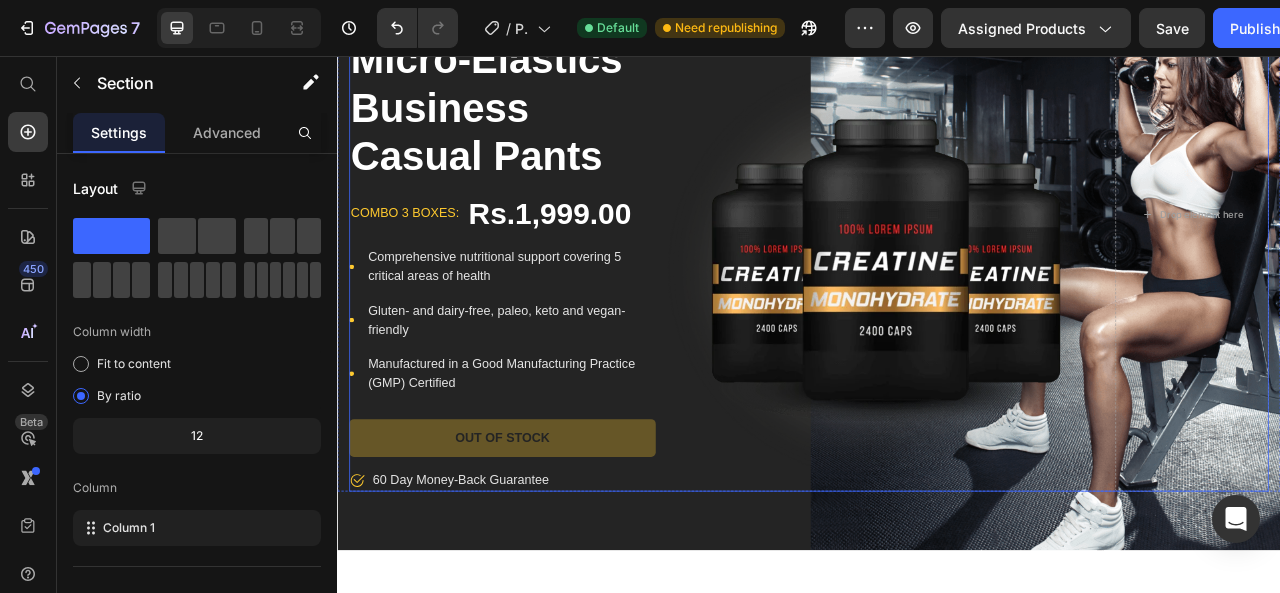 scroll, scrollTop: 666, scrollLeft: 0, axis: vertical 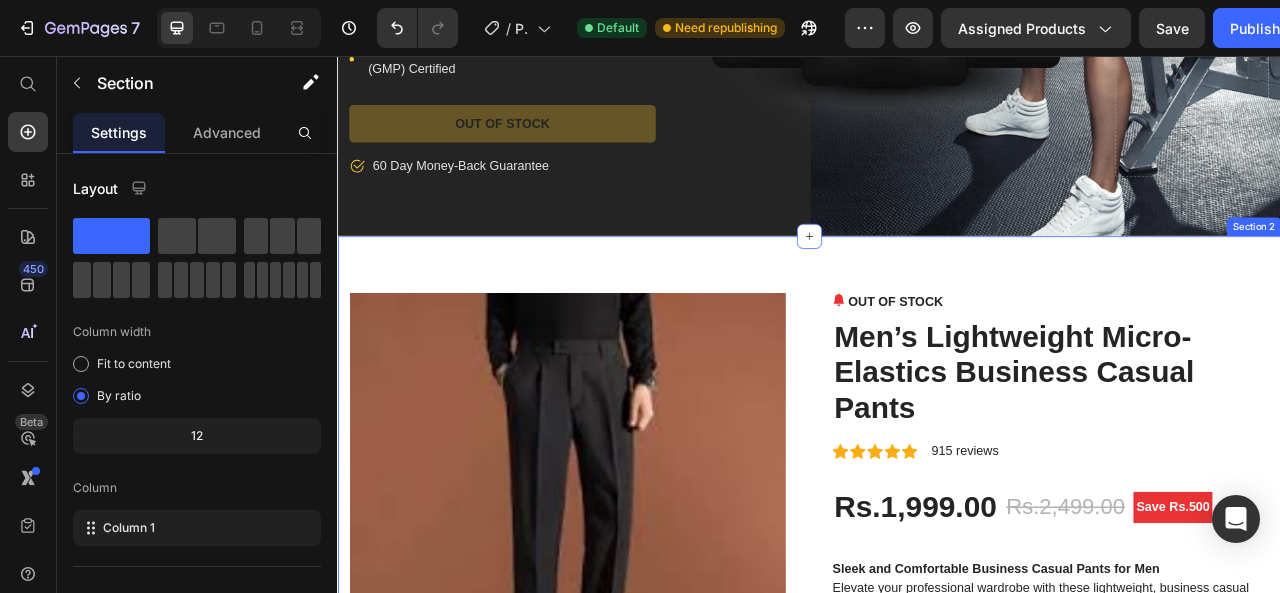 click on "Product Images
OUT OF STOCK (P) Stock Counter Men’s Lightweight Micro-Elastics Business Casual Pants (P) Title
Icon
Icon
Icon
Icon
Icon Icon List Hoz 915 reviews Text block Row Rs.1,999.00 (P) Price Rs.2,499.00 (P) Price Save Rs.500 Product Badge Row Sleek and Comfortable Business Casual Pants for Men
Elevate your professional wardrobe with these lightweight, business casual pants designed for modern men on the go. Crafted with a touch of micro-elasticity, these pants offer enhanced flexibility and freedom of movement, making them perfect for both the office and after-hours activities. Available in timeless colors like black and deep blue, they add a refined touch to your daily ensemble. (P) Description
See All Specs Button Row
Icon Free Delivery Text block Free delivery and returns Text block Icon List
Icon Worry-Free Trial Text block 60-Day easy returns" at bounding box center [937, 907] 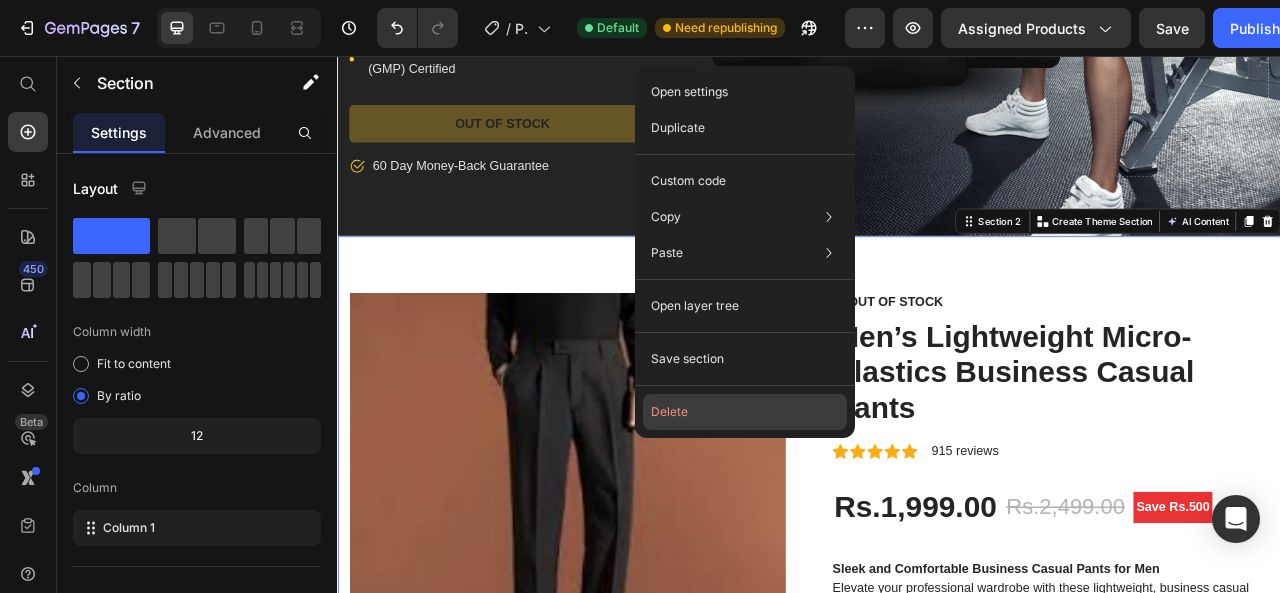 click on "Delete" 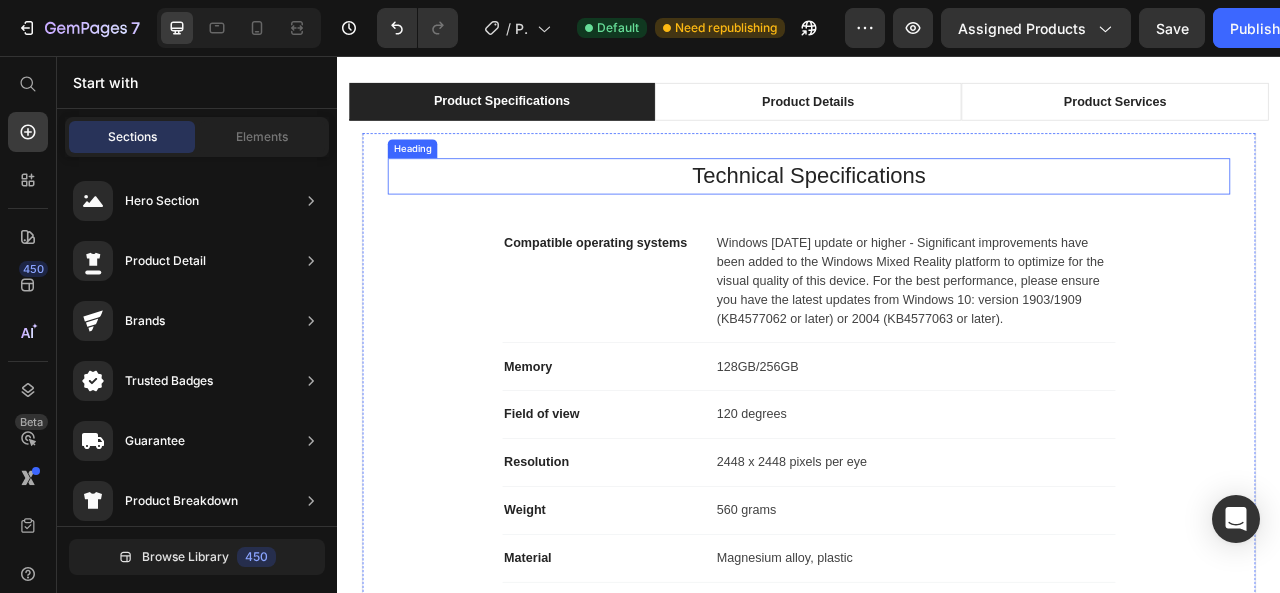scroll, scrollTop: 666, scrollLeft: 0, axis: vertical 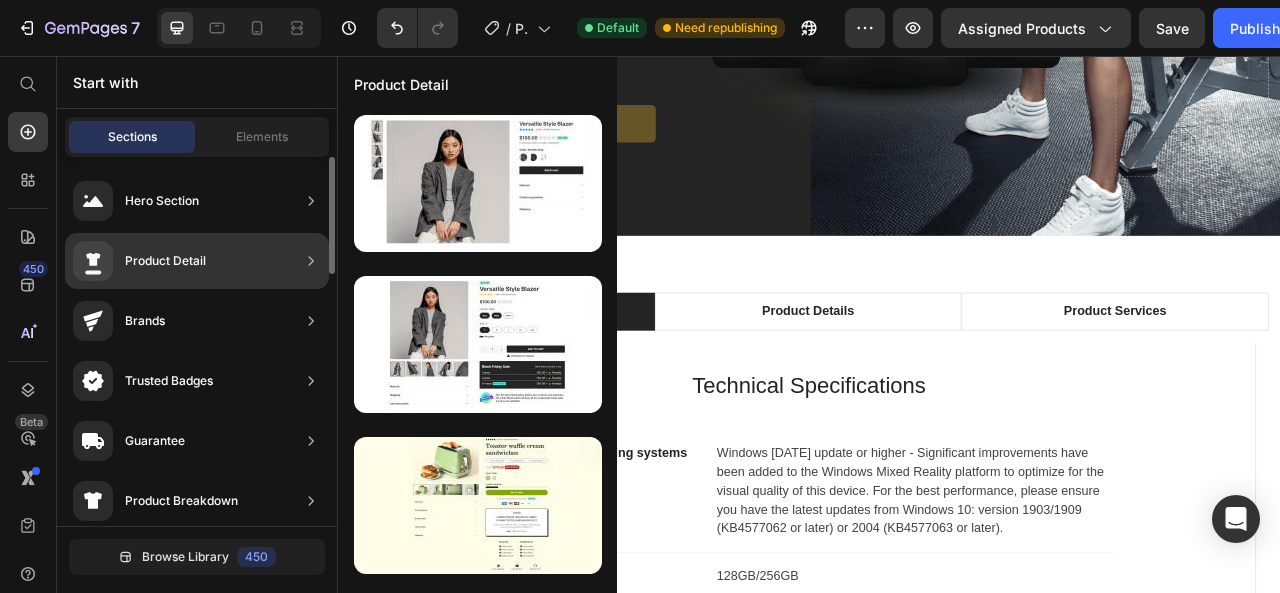 click on "Product Detail" at bounding box center [165, 261] 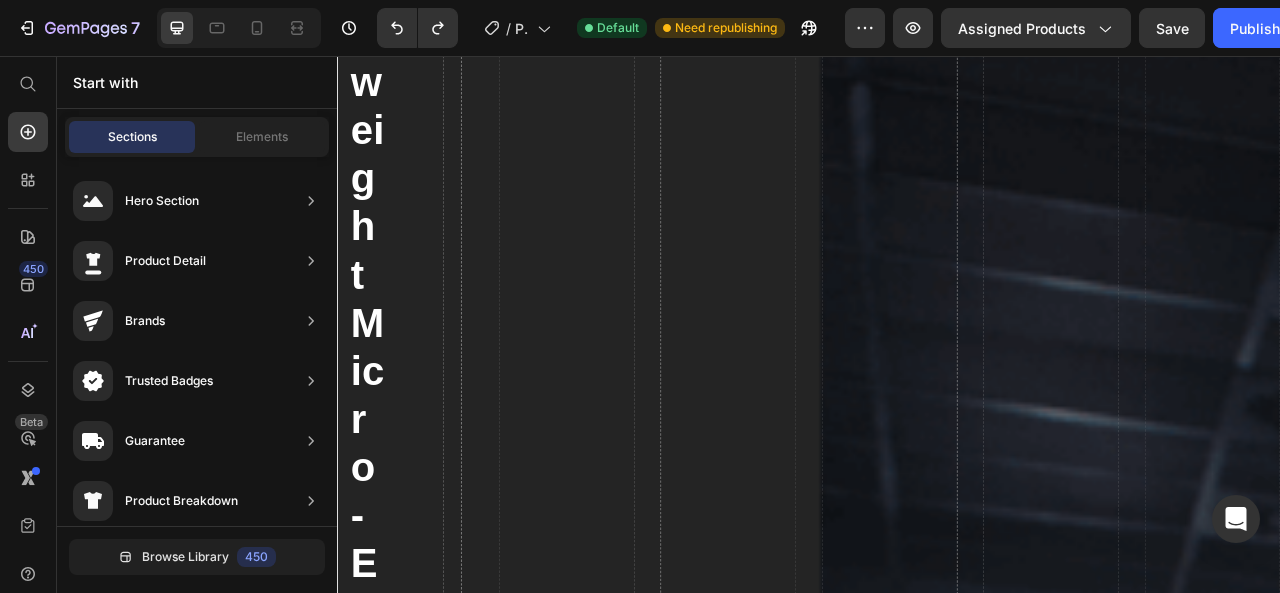 scroll, scrollTop: 4911, scrollLeft: 0, axis: vertical 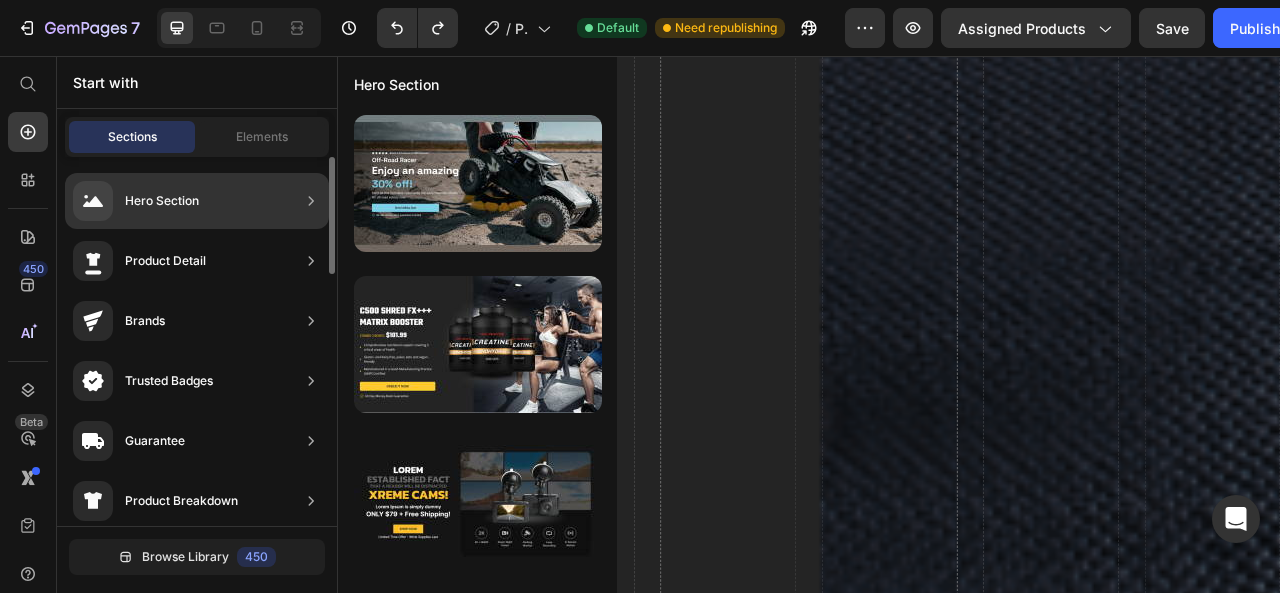 click on "Hero Section" at bounding box center [162, 201] 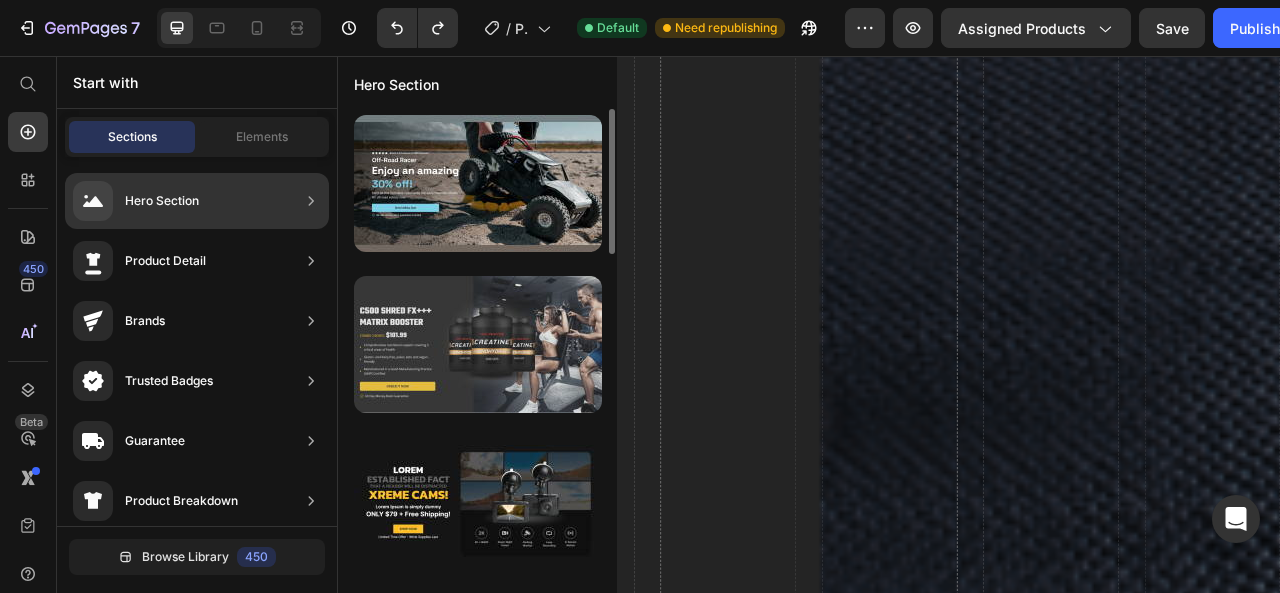 click at bounding box center [478, 344] 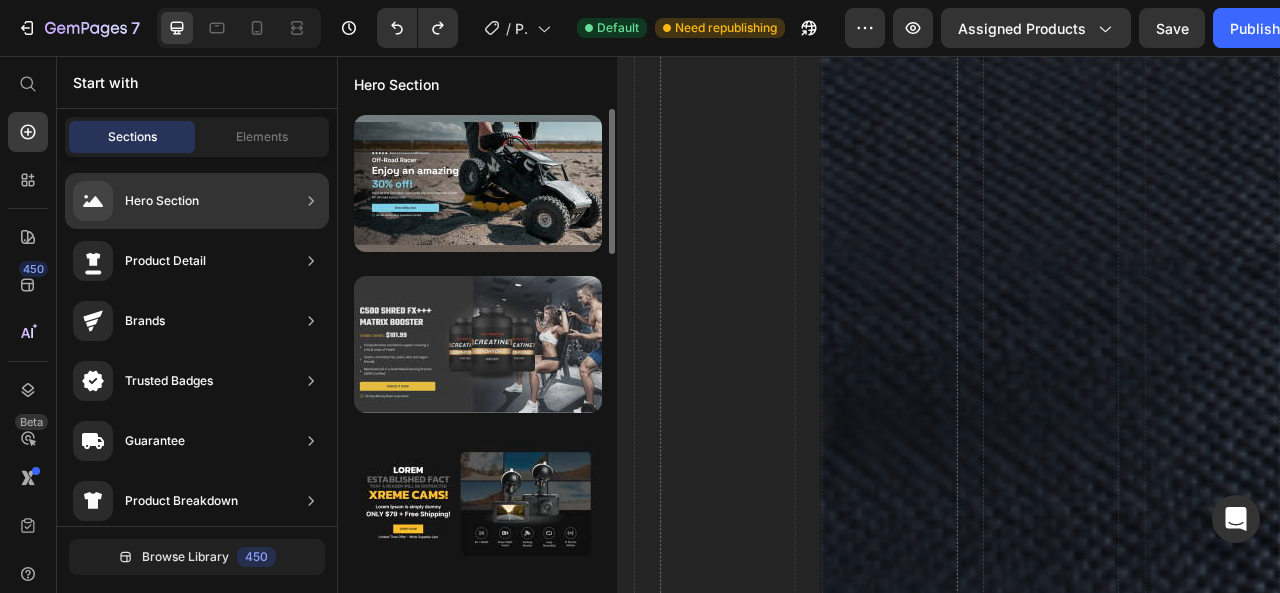 click at bounding box center [478, 344] 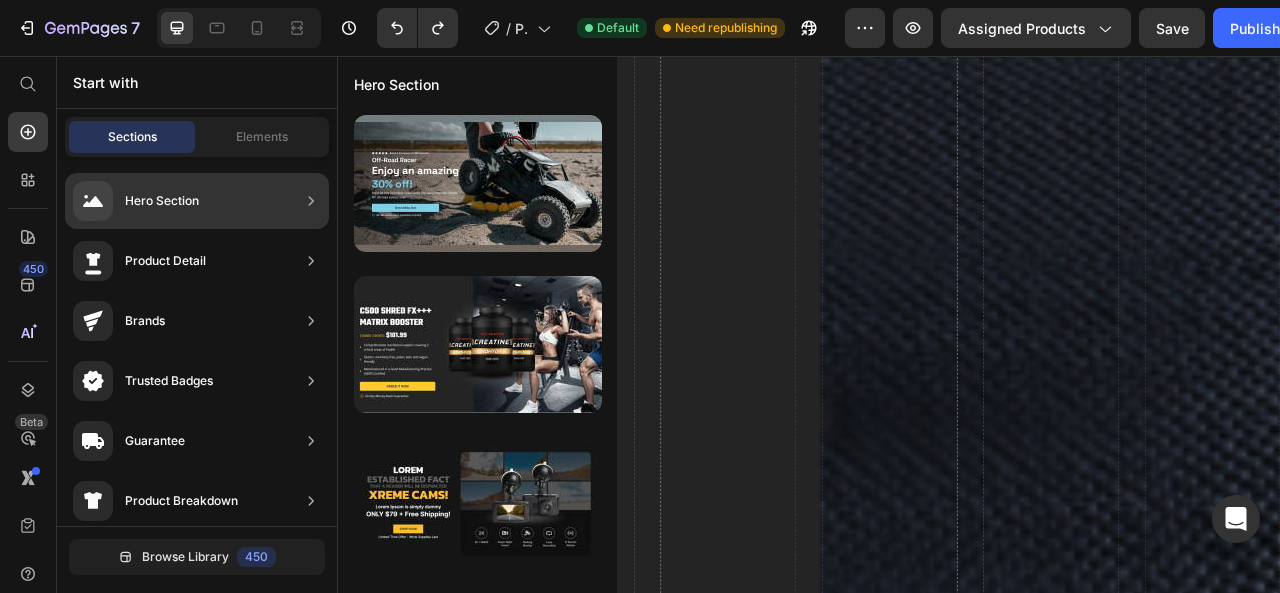drag, startPoint x: 819, startPoint y: 385, endPoint x: 1257, endPoint y: 205, distance: 473.5441 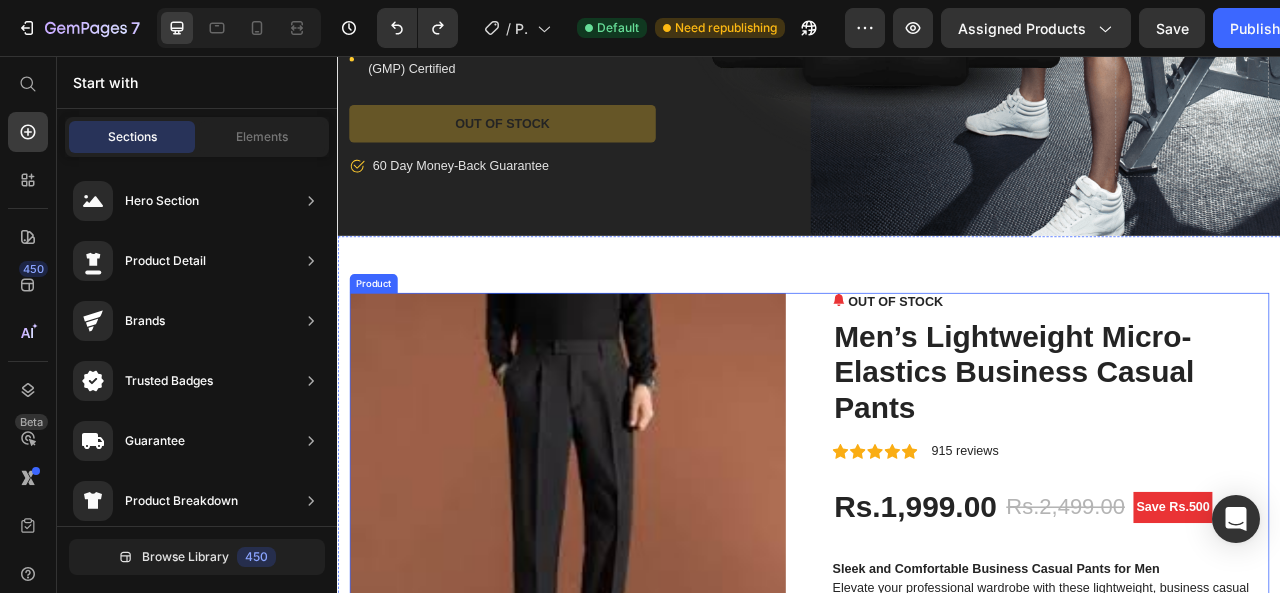 scroll, scrollTop: 800, scrollLeft: 0, axis: vertical 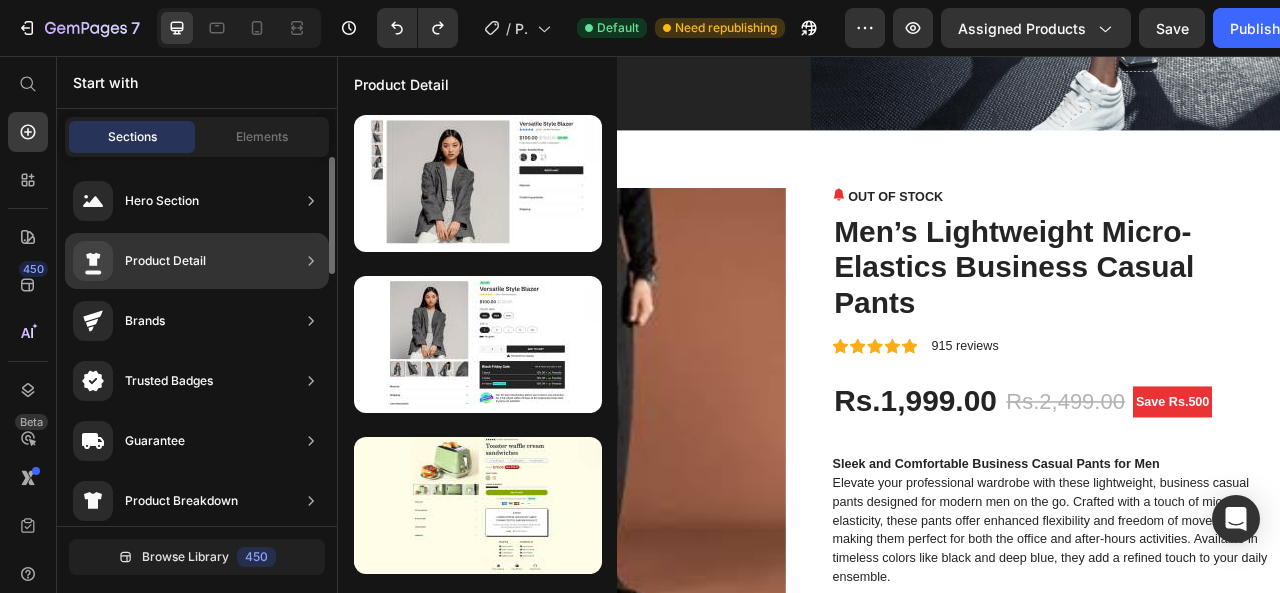 click on "Product Detail" at bounding box center [165, 261] 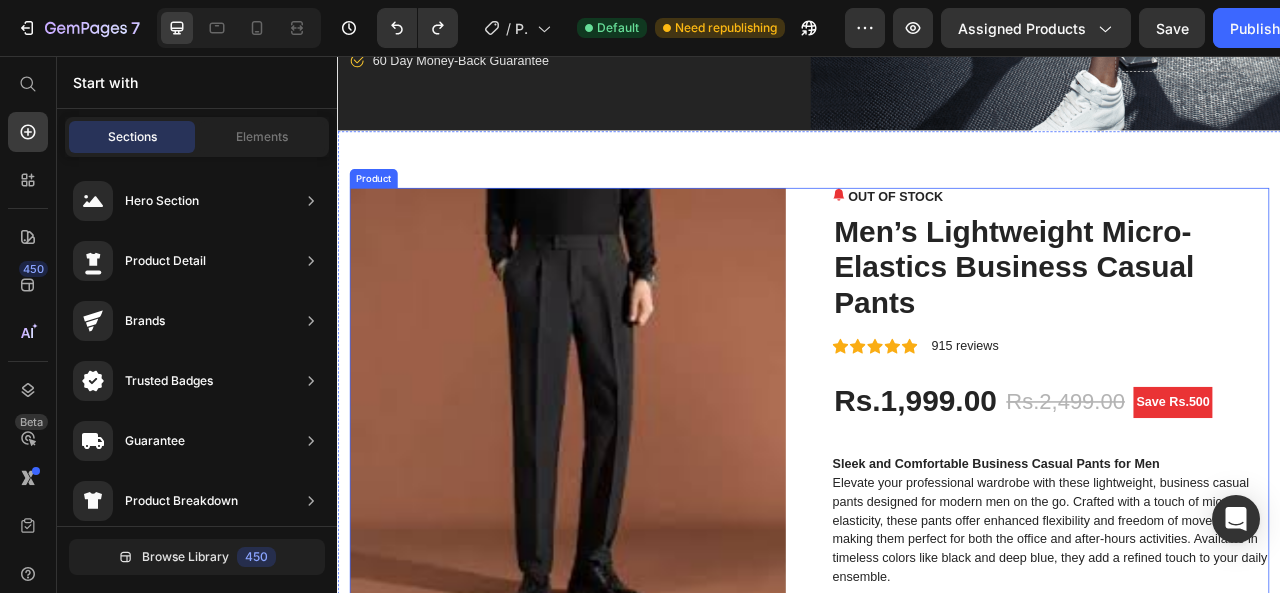 click on "Product Images
OUT OF STOCK (P) Stock Counter Men’s Lightweight Micro-Elastics Business Casual Pants (P) Title
Icon
Icon
Icon
Icon
Icon Icon List Hoz 915 reviews Text block Row Rs.1,999.00 (P) Price Rs.2,499.00 (P) Price Save Rs.500 Product Badge Row Sleek and Comfortable Business Casual Pants for Men
Elevate your professional wardrobe with these lightweight, business casual pants designed for modern men on the go. Crafted with a touch of micro-elasticity, these pants offer enhanced flexibility and freedom of movement, making them perfect for both the office and after-hours activities. Available in timeless colors like black and deep blue, they add a refined touch to your daily ensemble. (P) Description
See All Specs Button Row
Icon Free Delivery Text block Free delivery and returns Text block Icon List
Icon Worry-Free Trial Text block 60-Day easy returns" at bounding box center (937, 773) 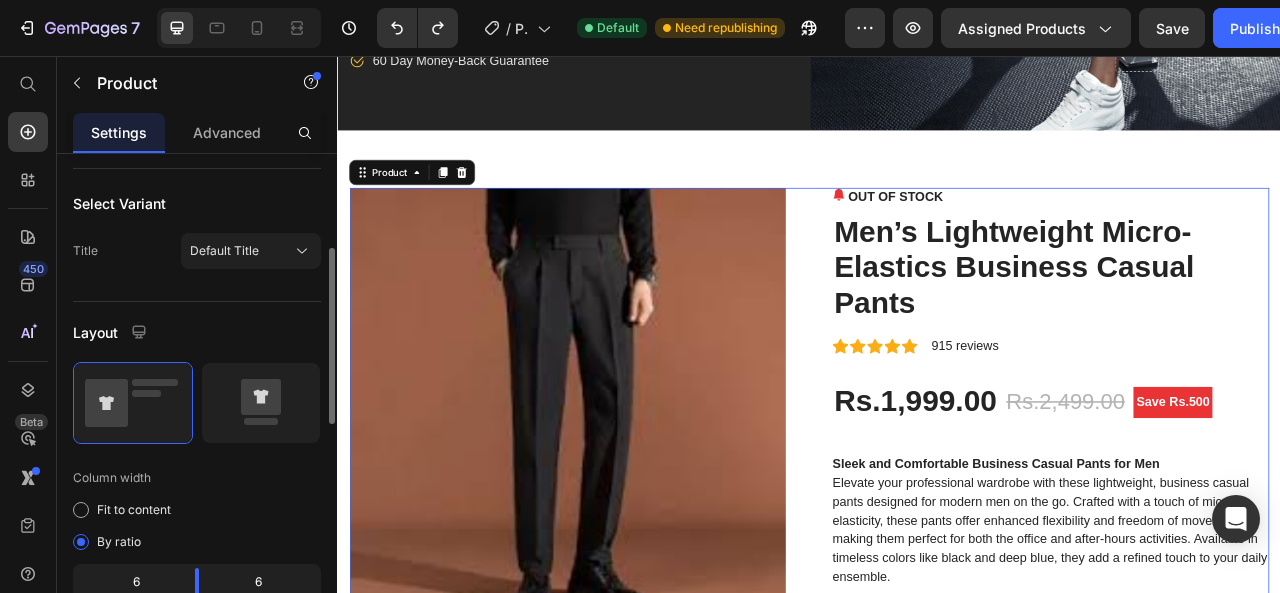 scroll, scrollTop: 0, scrollLeft: 0, axis: both 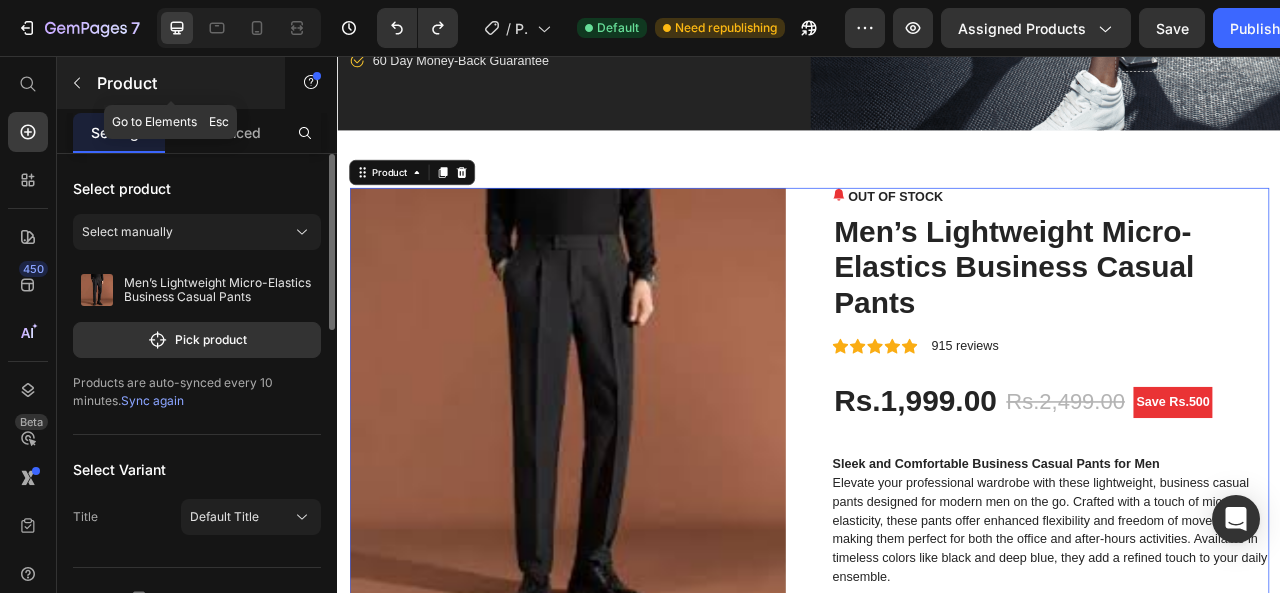click 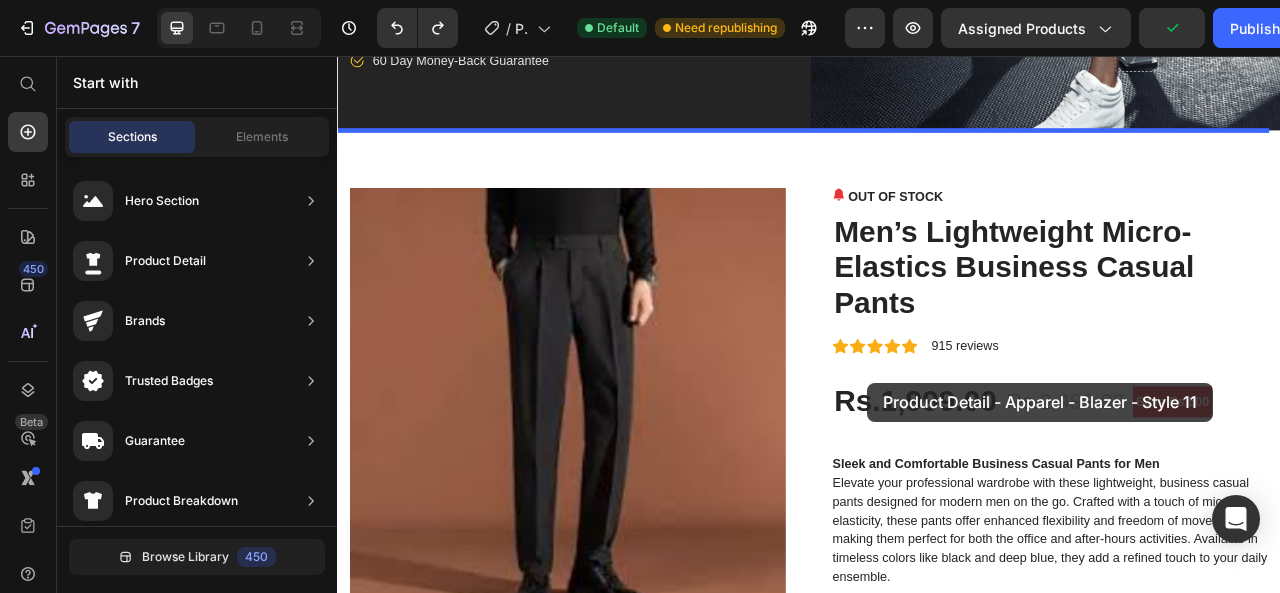 drag, startPoint x: 842, startPoint y: 431, endPoint x: 1011, endPoint y: 472, distance: 173.90227 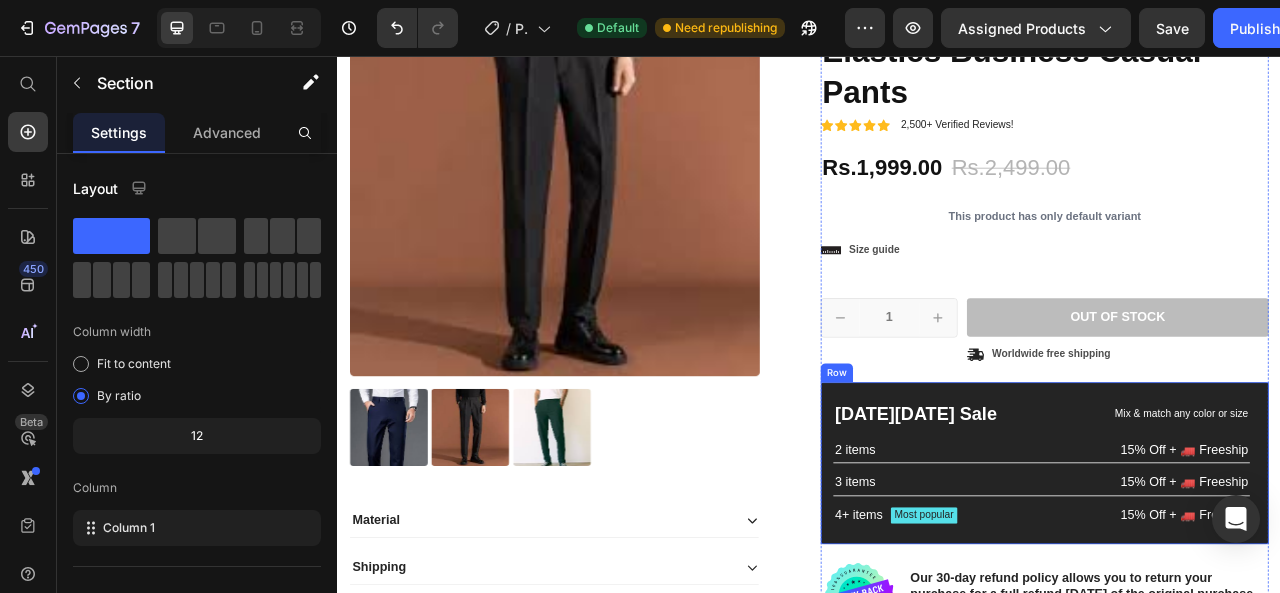 scroll, scrollTop: 1224, scrollLeft: 0, axis: vertical 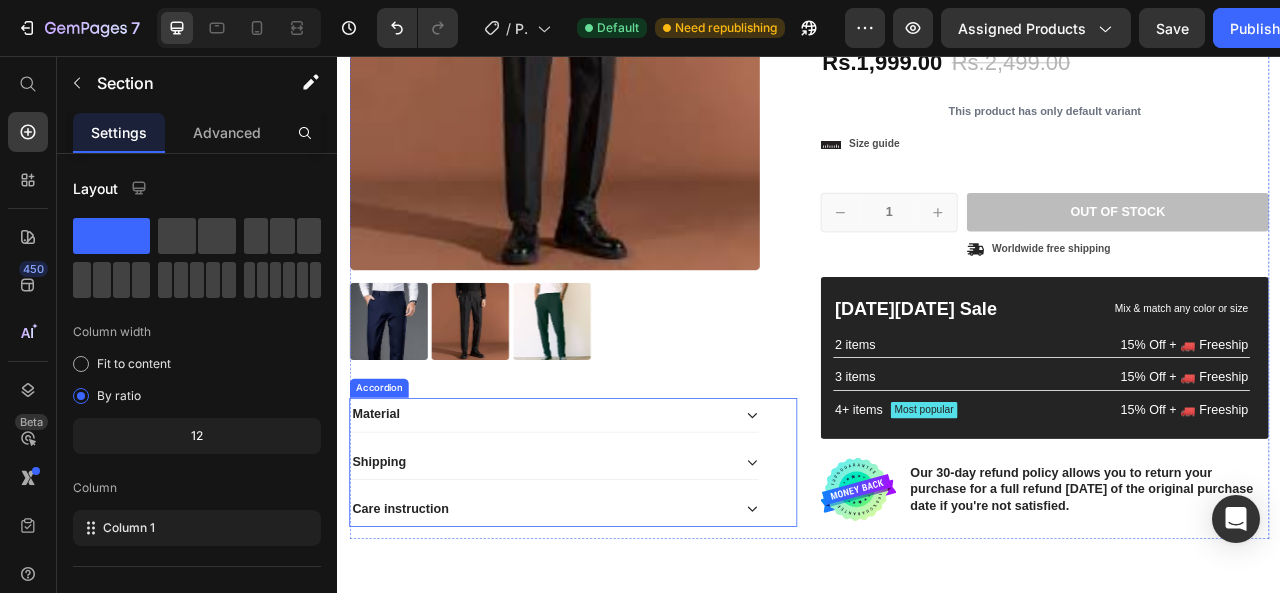 click 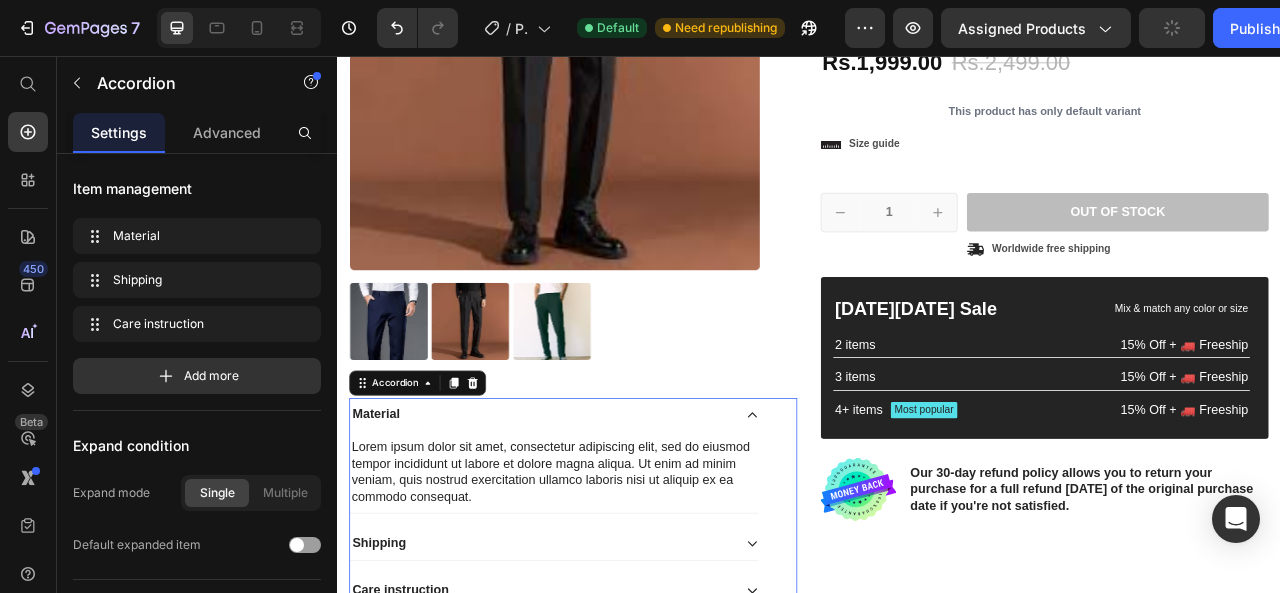 click on "Shipping" at bounding box center [613, 675] 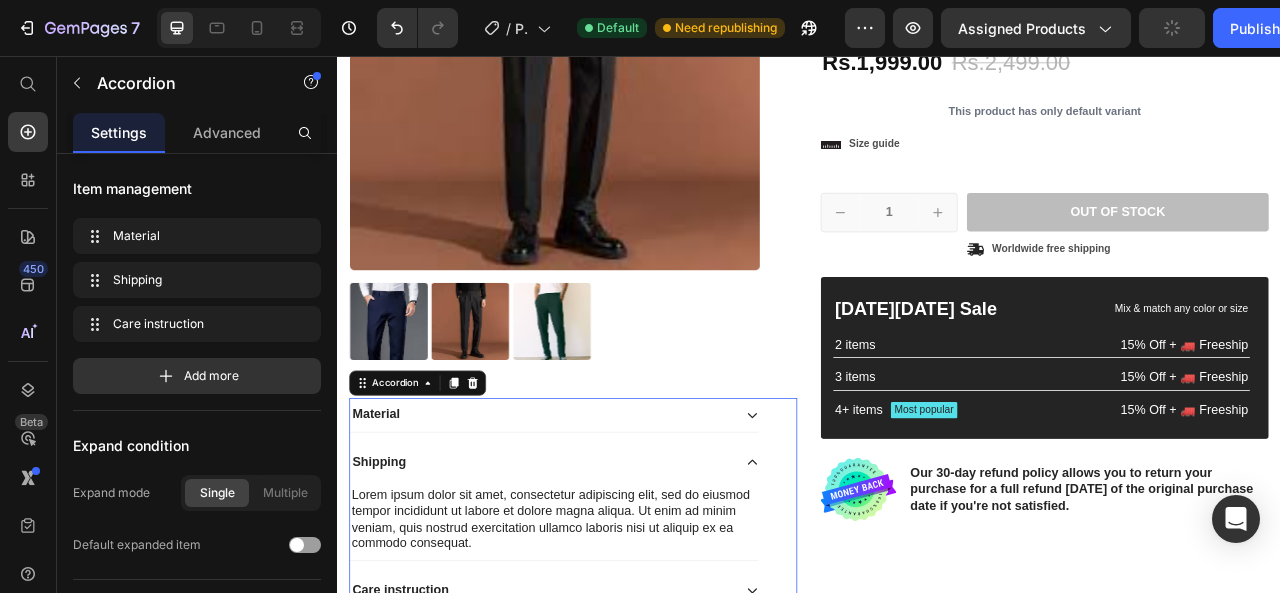 scroll, scrollTop: 1357, scrollLeft: 0, axis: vertical 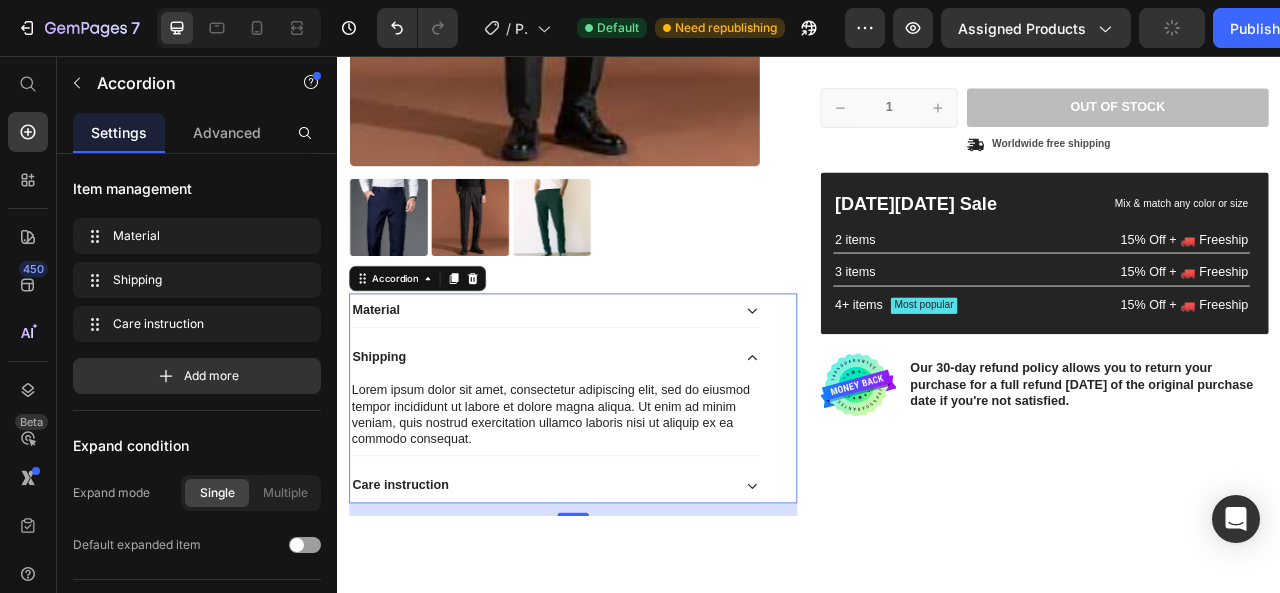 click 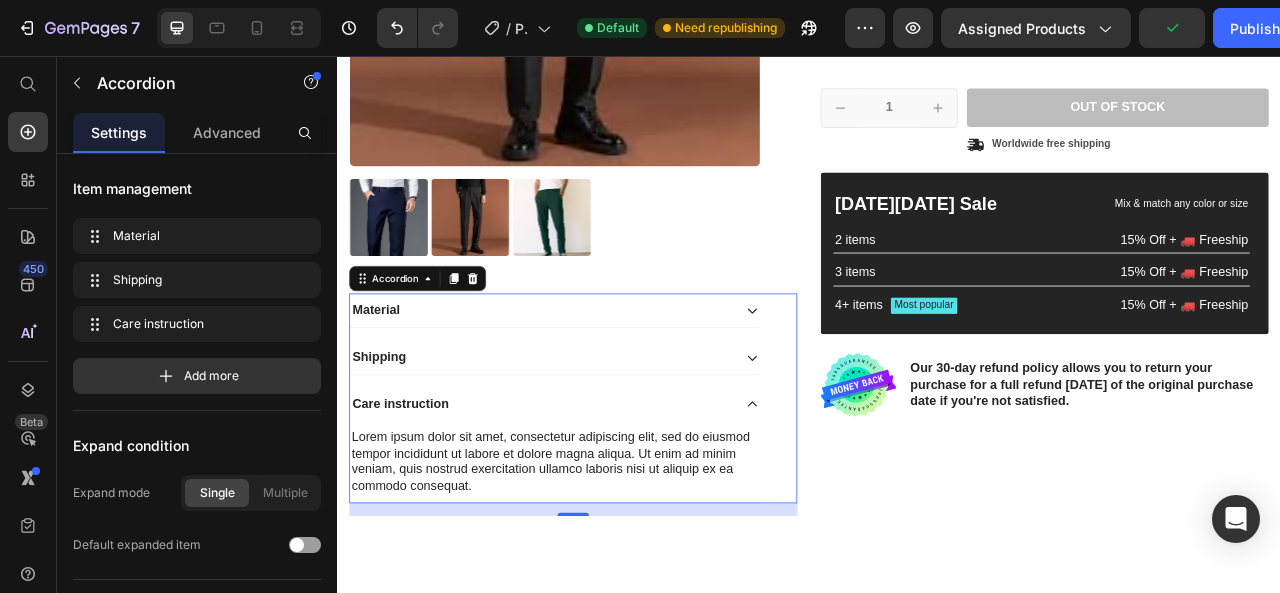 click 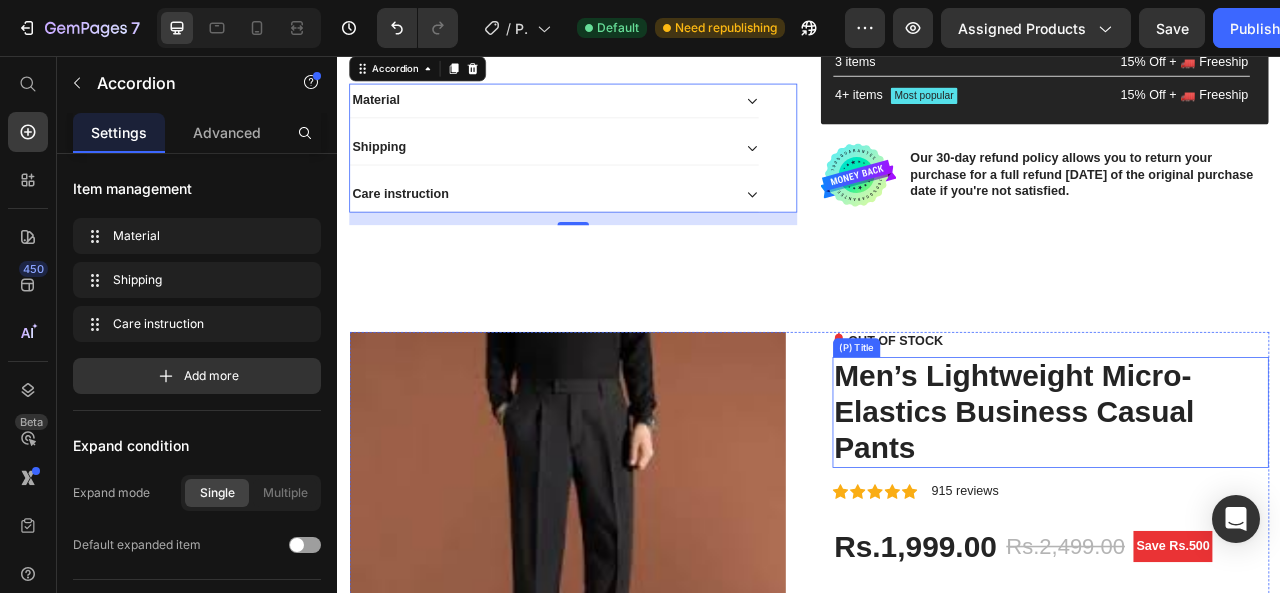 scroll, scrollTop: 1757, scrollLeft: 0, axis: vertical 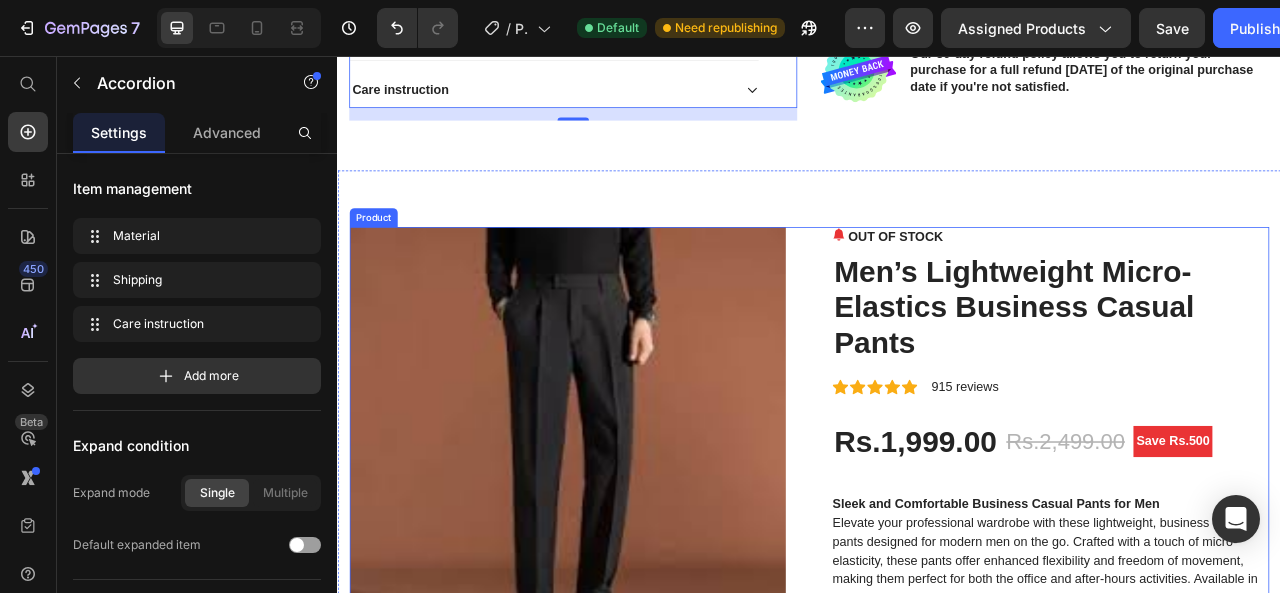 click on "Product Images
OUT OF STOCK (P) Stock Counter Men’s Lightweight Micro-Elastics Business Casual Pants (P) Title
Icon
Icon
Icon
Icon
Icon Icon List Hoz 915 reviews Text block Row Rs.1,999.00 (P) Price Rs.2,499.00 (P) Price Save Rs.500 Product Badge Row Sleek and Comfortable Business Casual Pants for Men
Elevate your professional wardrobe with these lightweight, business casual pants designed for modern men on the go. Crafted with a touch of micro-elasticity, these pants offer enhanced flexibility and freedom of movement, making them perfect for both the office and after-hours activities. Available in timeless colors like black and deep blue, they add a refined touch to your daily ensemble. (P) Description
See All Specs Button Row
Icon Free Delivery Text block Free delivery and returns Text block Icon List
Icon Worry-Free Trial Text block 60-Day easy returns" at bounding box center (937, 824) 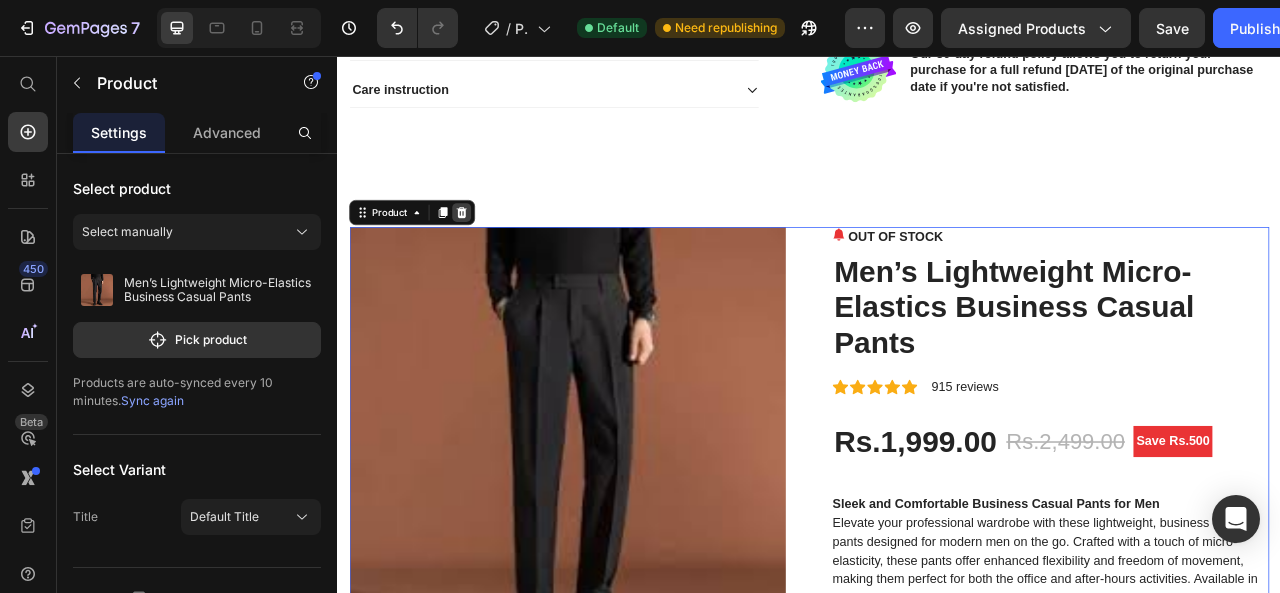 click 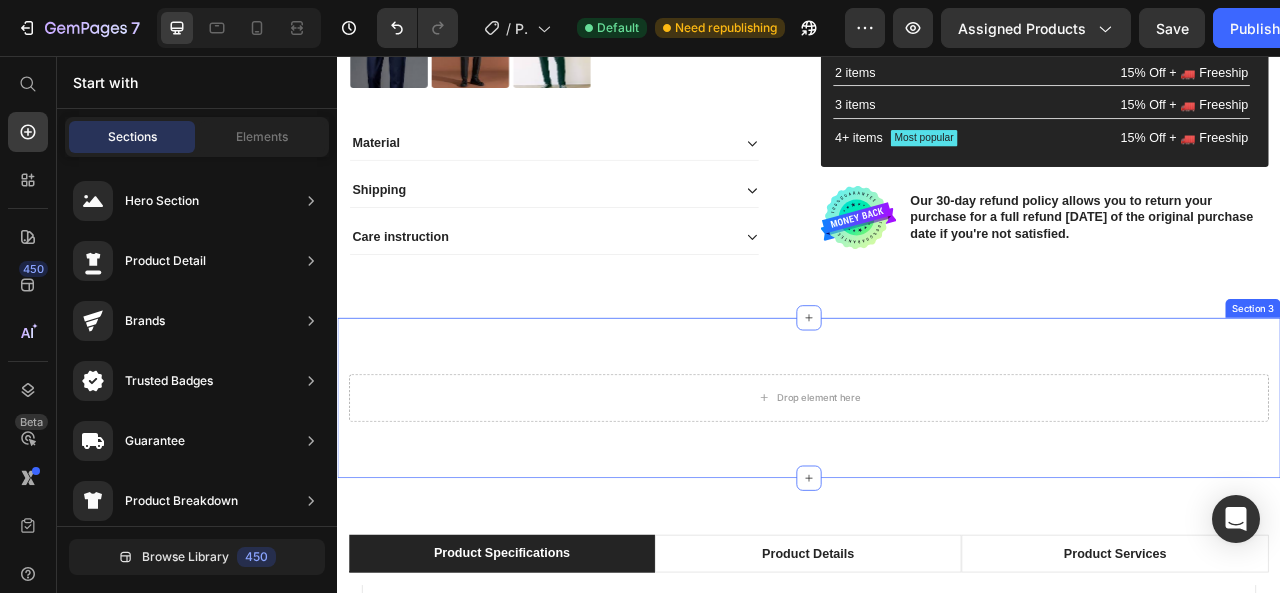 scroll, scrollTop: 1757, scrollLeft: 0, axis: vertical 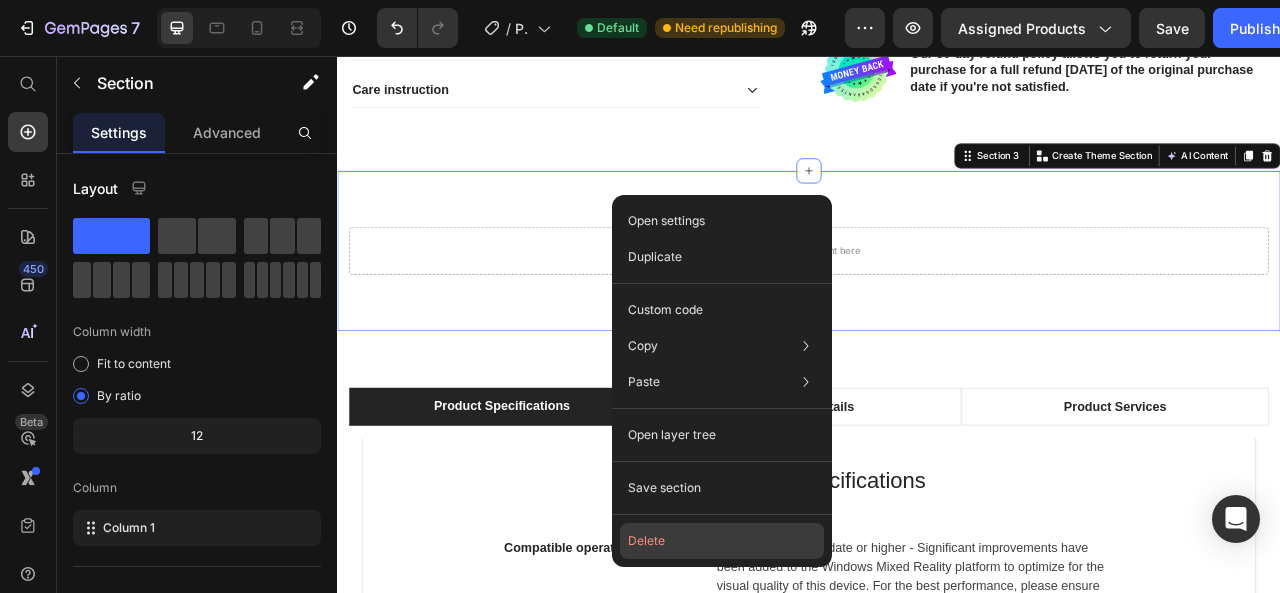 click on "Delete" 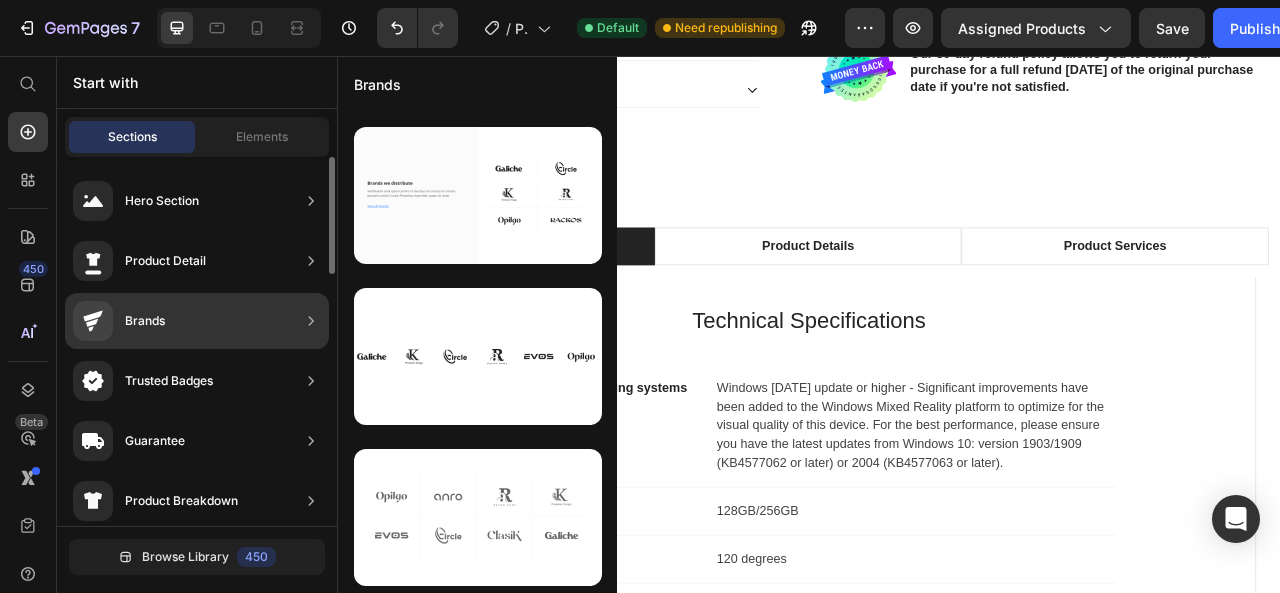 scroll, scrollTop: 310, scrollLeft: 0, axis: vertical 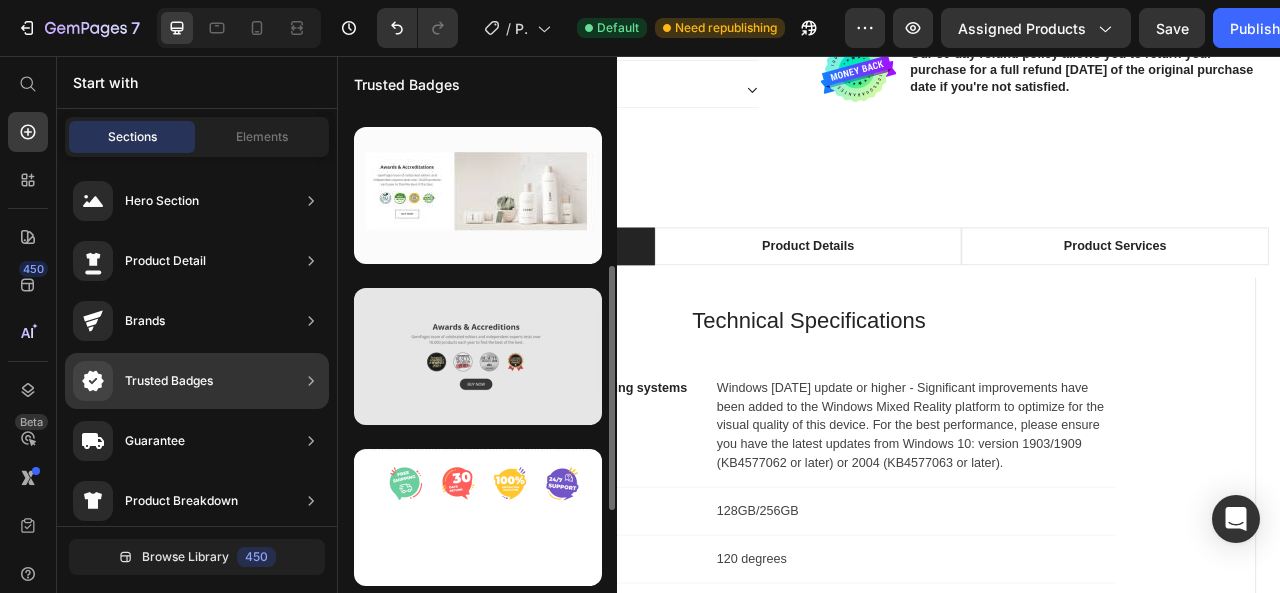 click at bounding box center (478, 356) 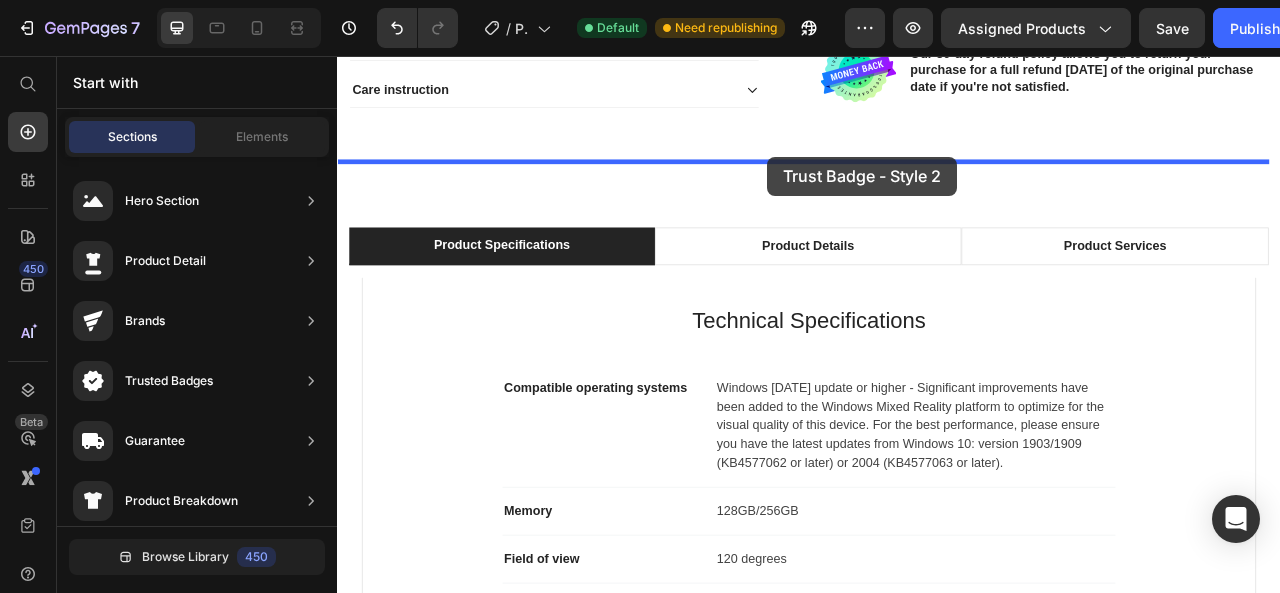 drag, startPoint x: 838, startPoint y: 417, endPoint x: 884, endPoint y: 184, distance: 237.49738 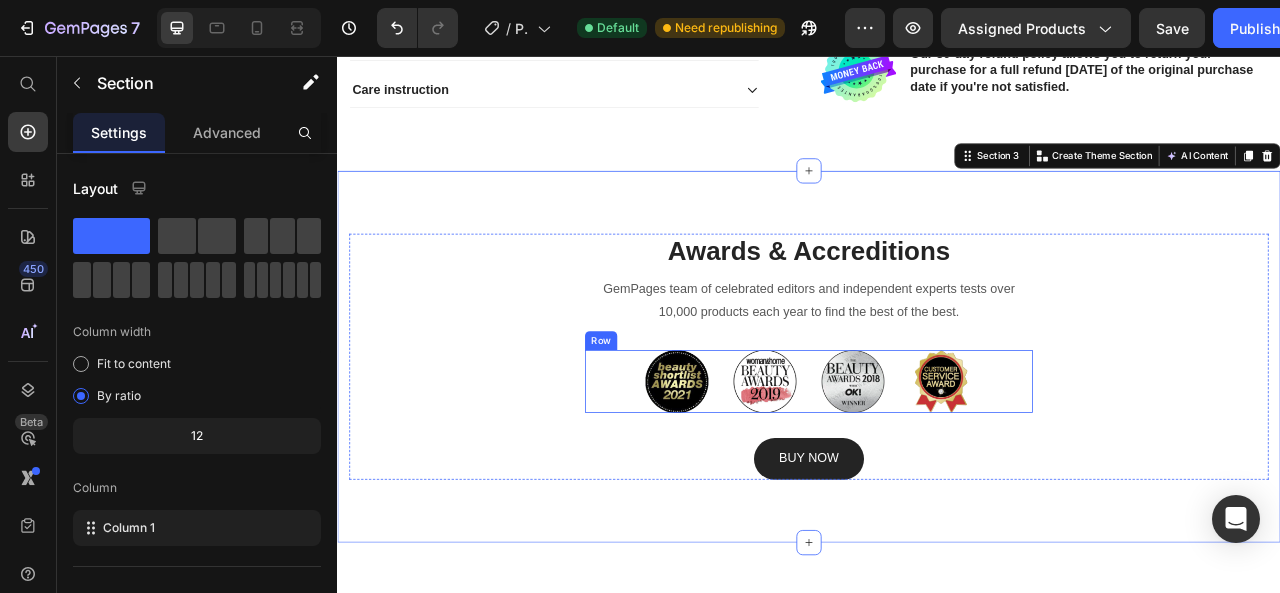 click on "Image Image Image Image Row" at bounding box center [937, 470] 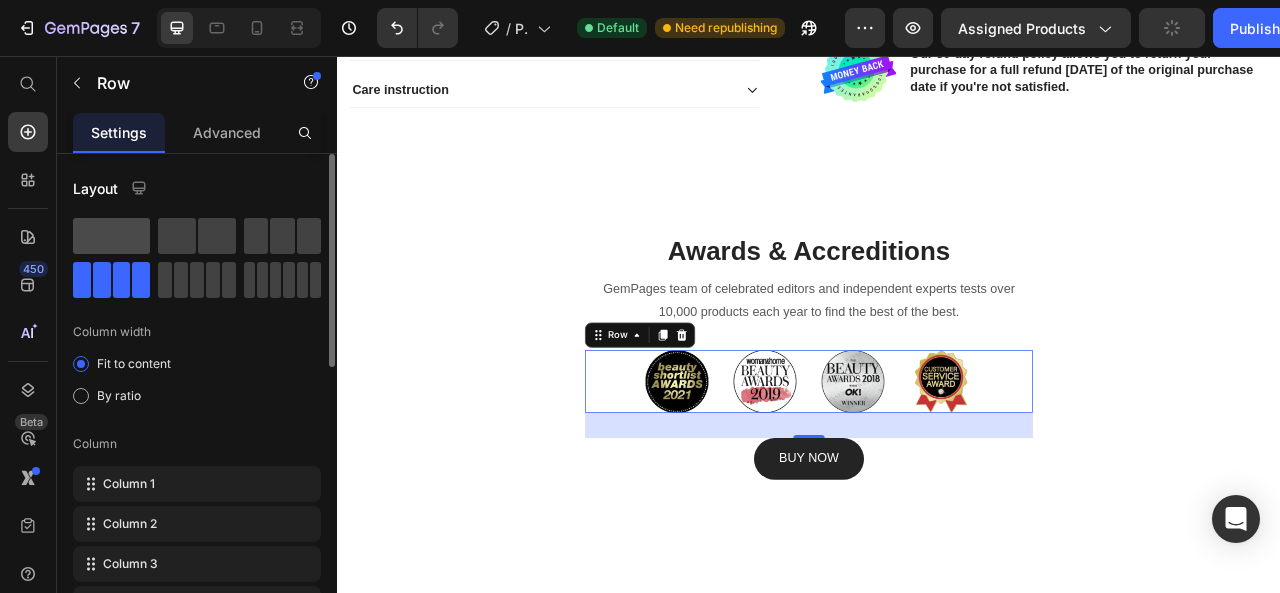 click 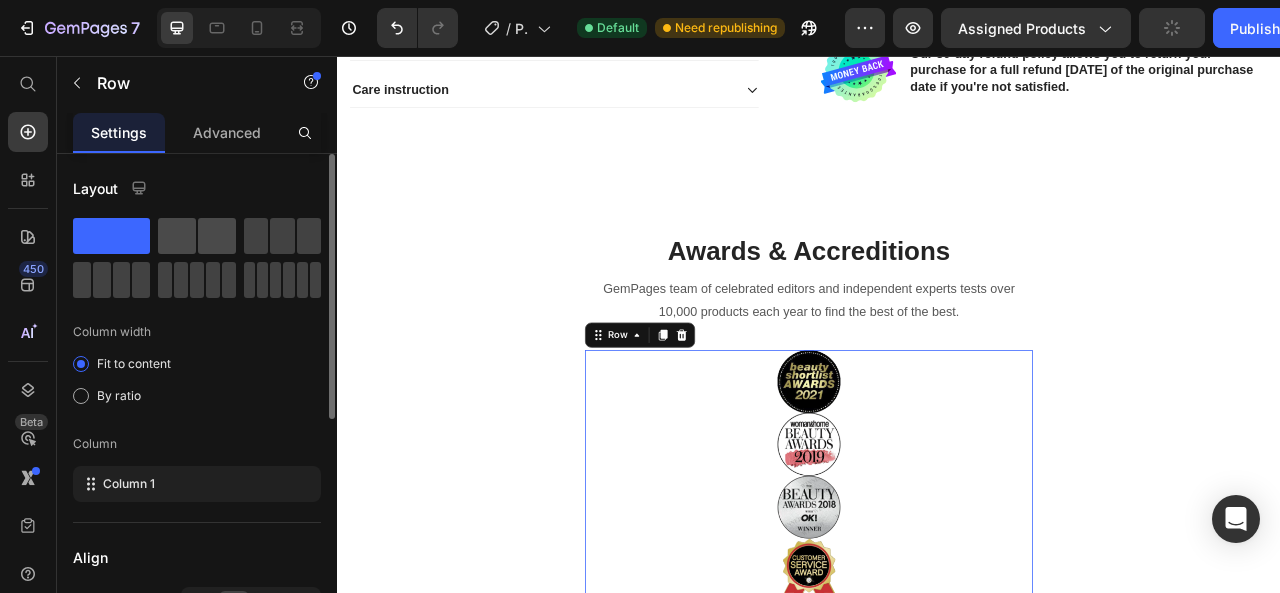 click 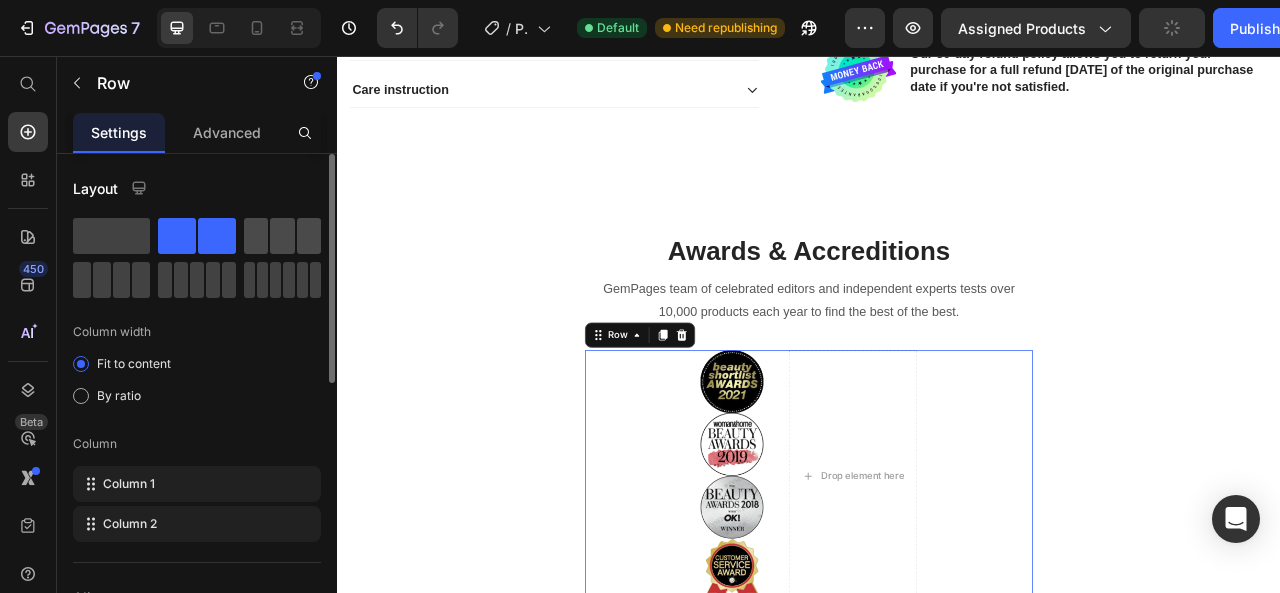 click 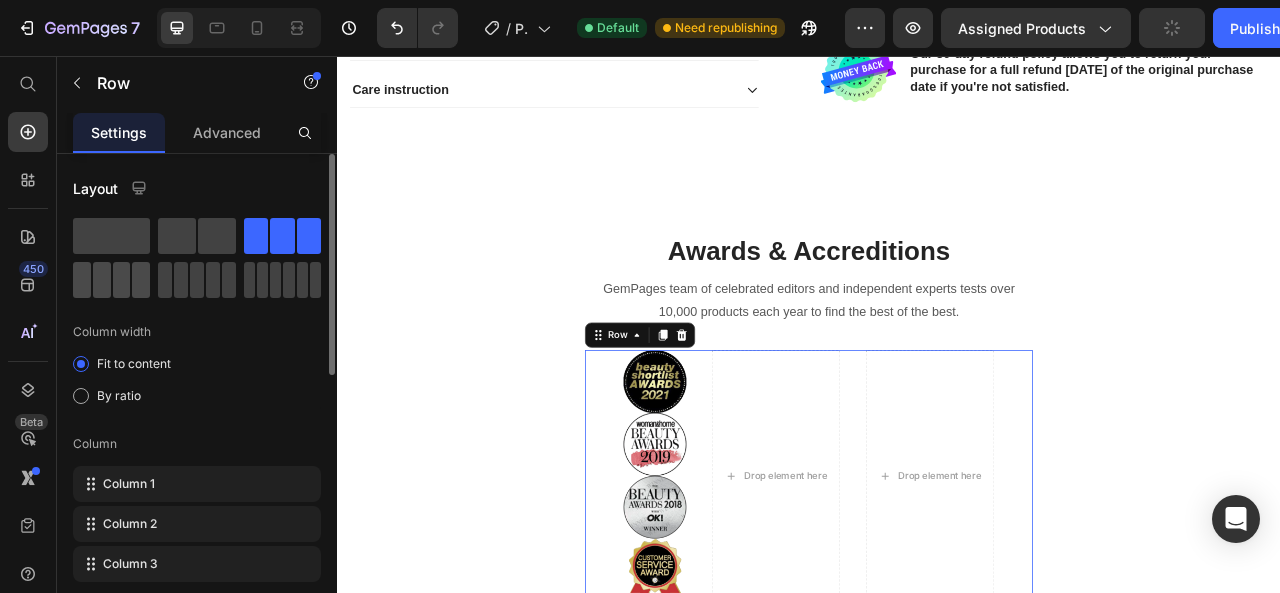 click 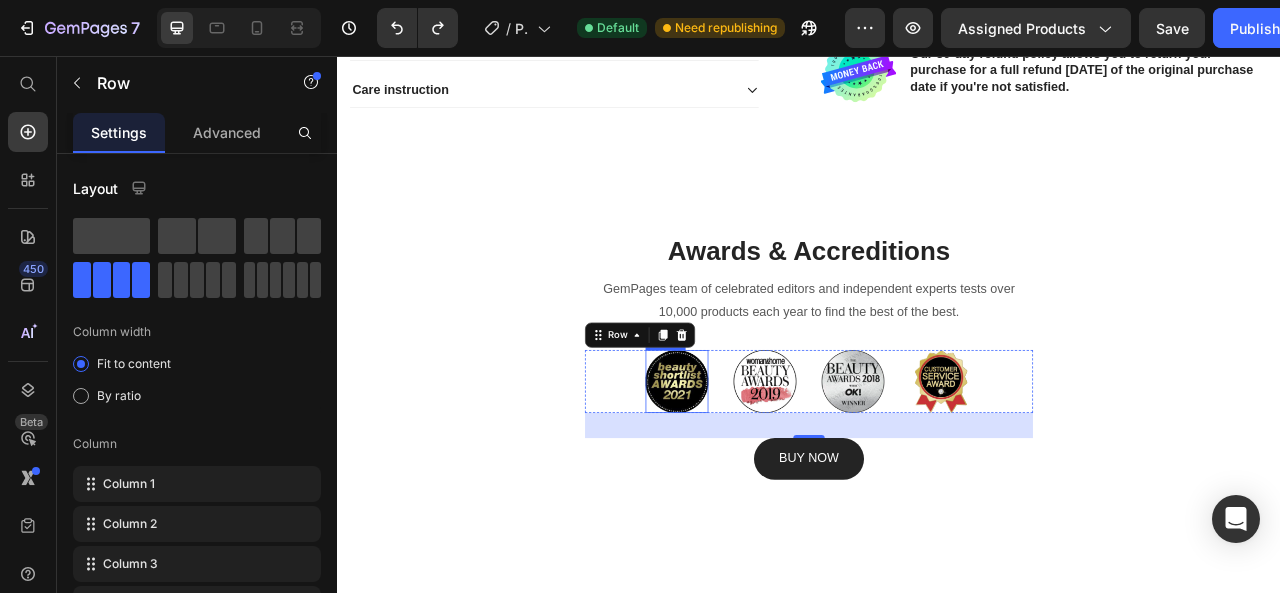 click at bounding box center [769, 470] 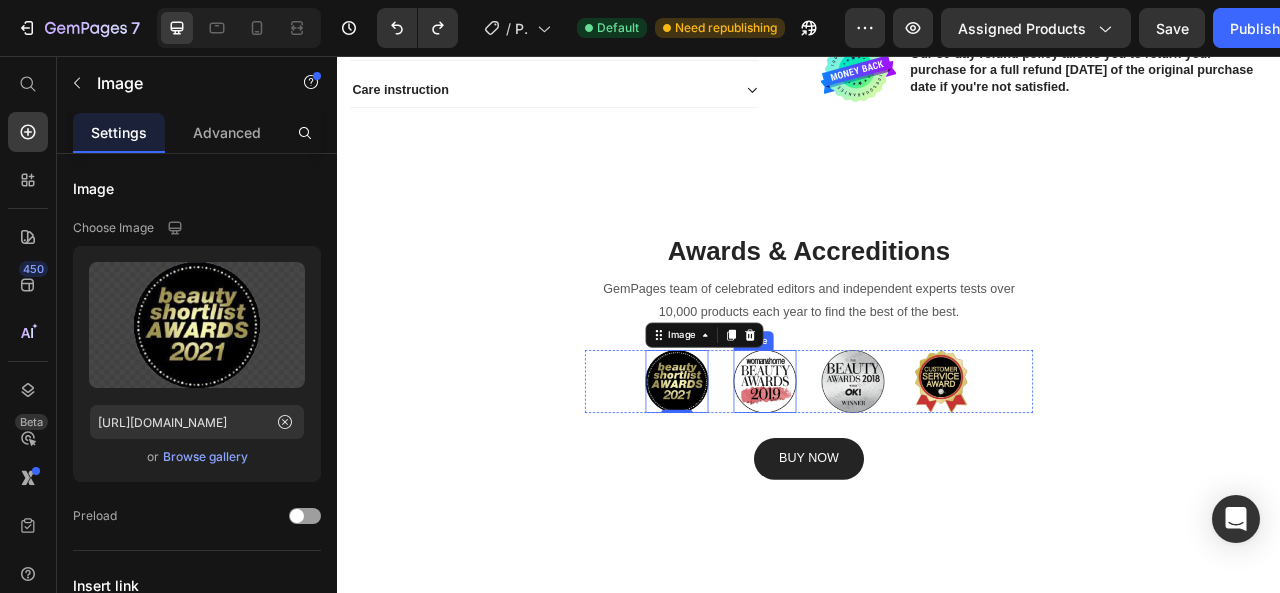 click at bounding box center [881, 470] 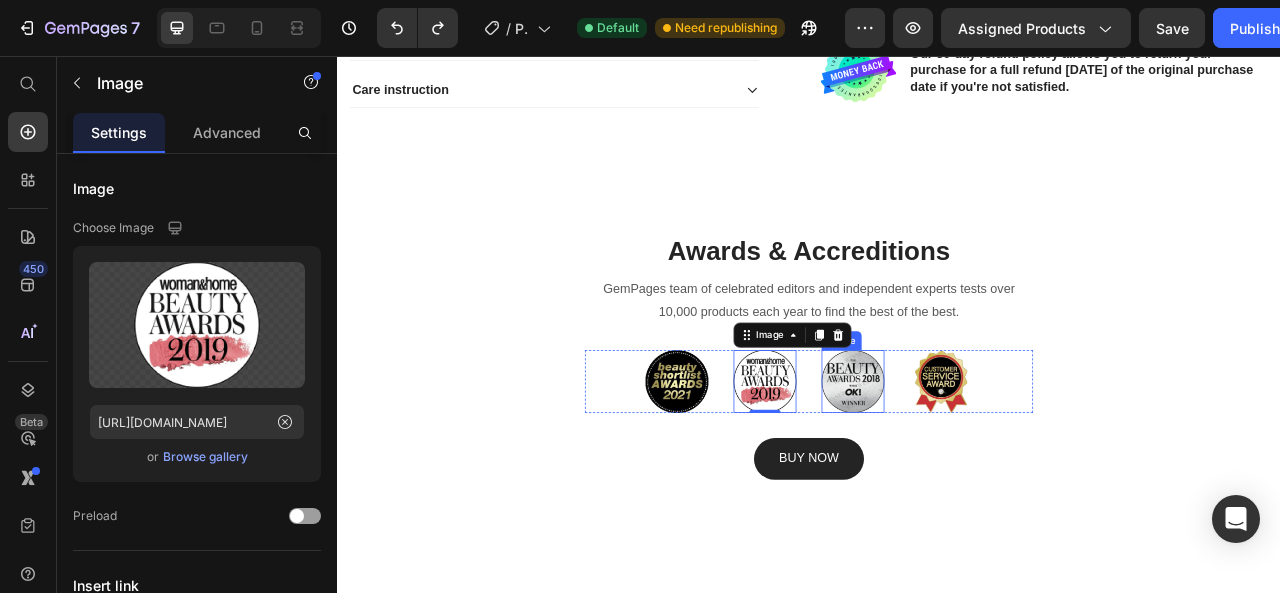 click at bounding box center (993, 470) 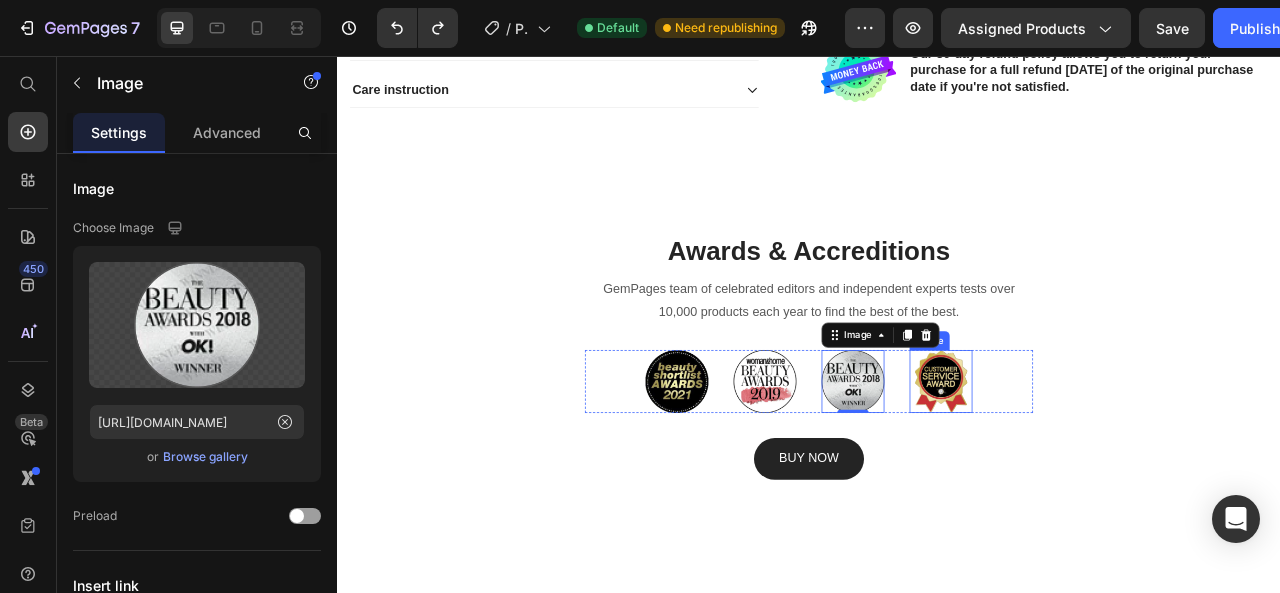 click at bounding box center (1105, 470) 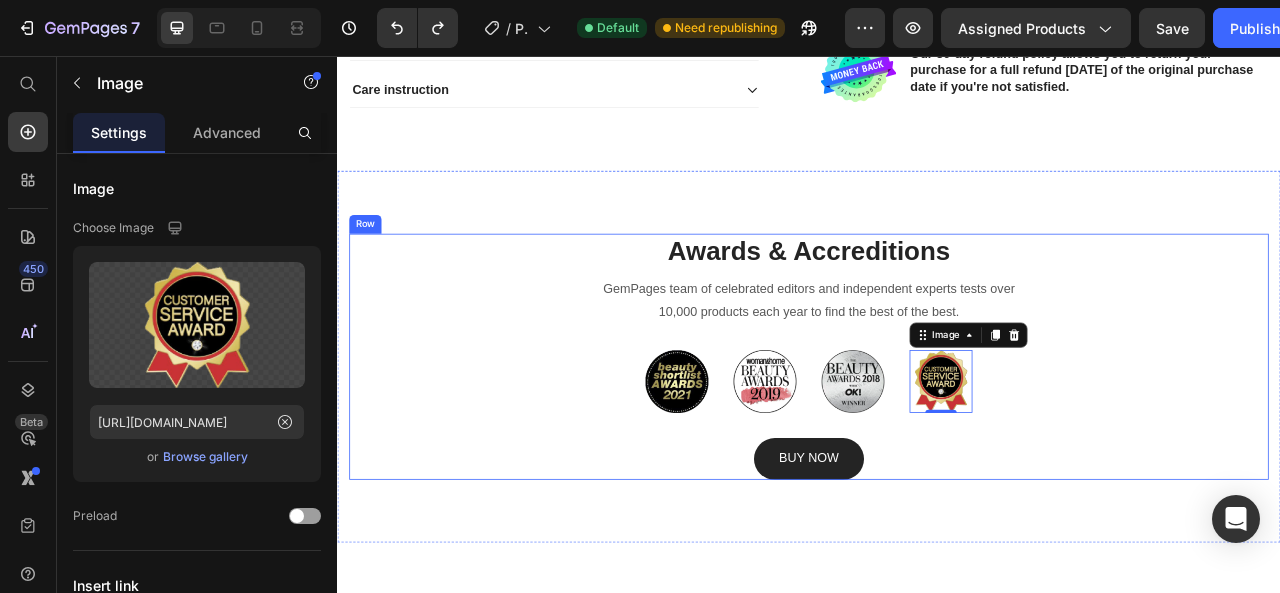 scroll, scrollTop: 1890, scrollLeft: 0, axis: vertical 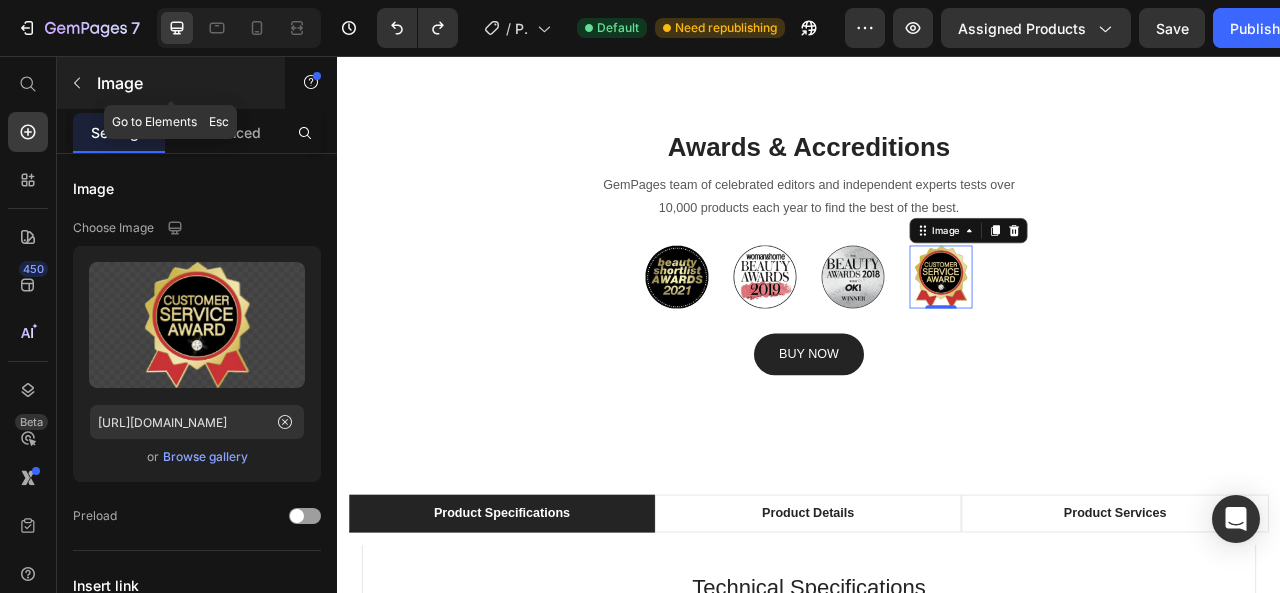 click 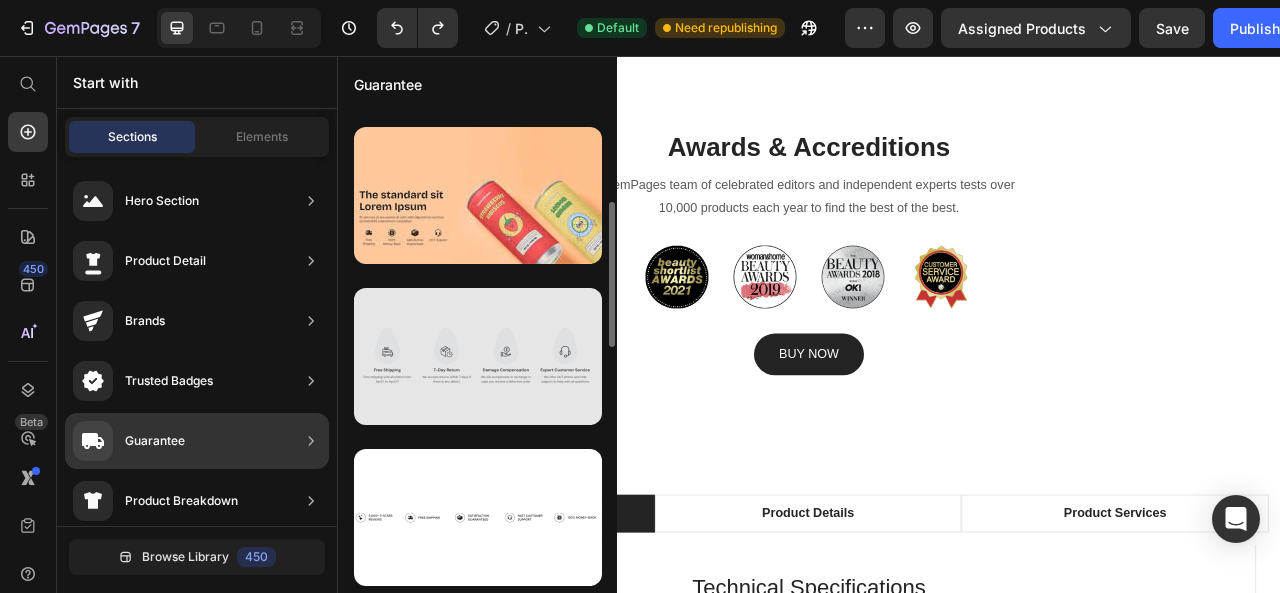 click at bounding box center [478, 356] 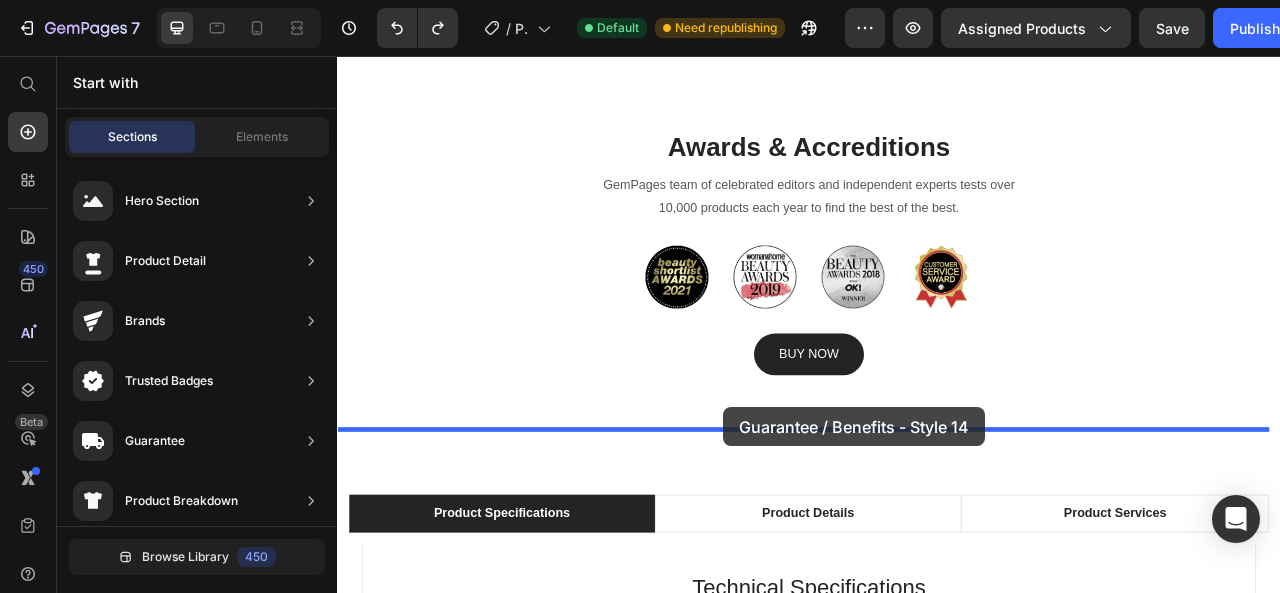 drag, startPoint x: 765, startPoint y: 420, endPoint x: 828, endPoint y: 503, distance: 104.20173 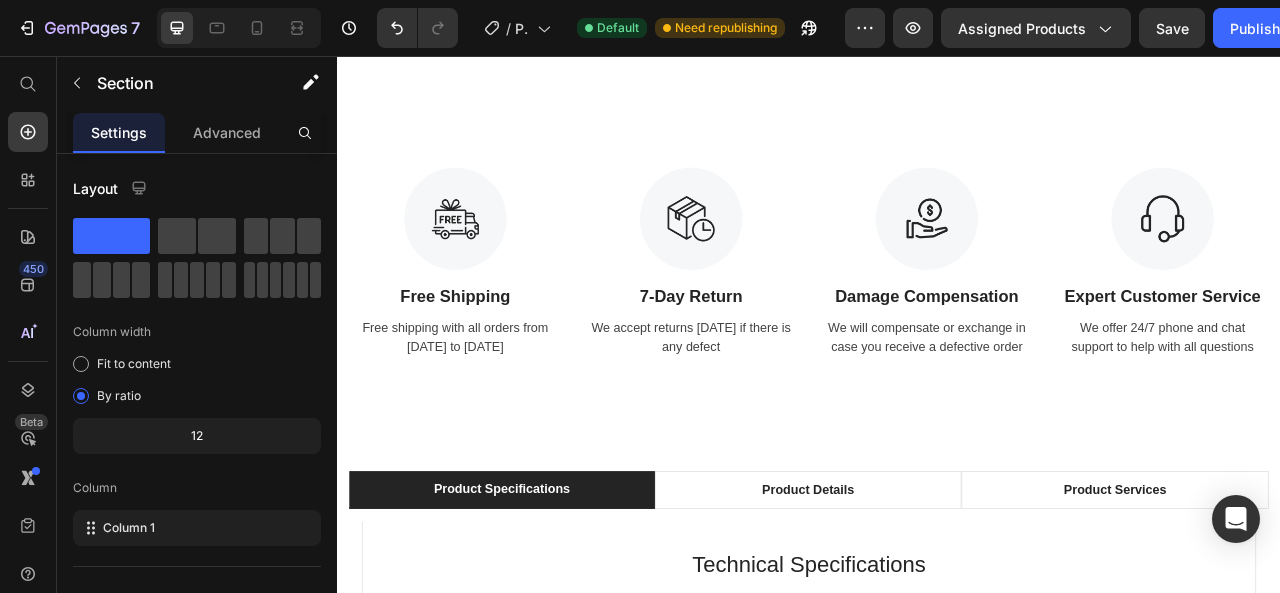 scroll, scrollTop: 2695, scrollLeft: 0, axis: vertical 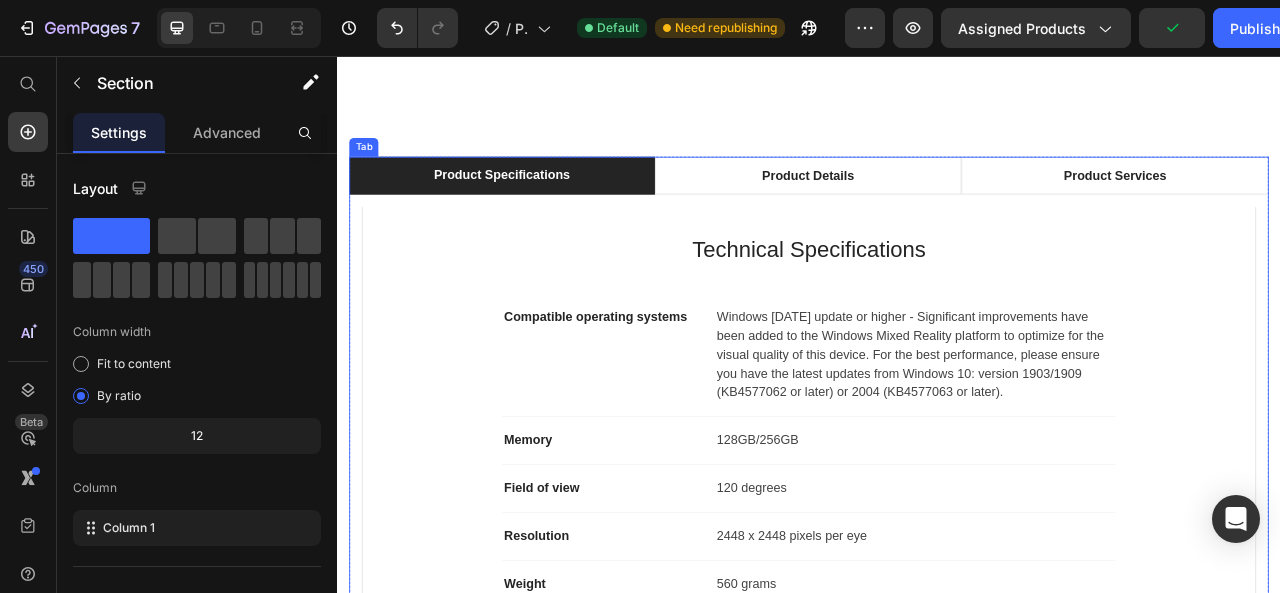click on "Technical Specifications Heading Compatible operating systems Text block Windows [DATE] update or higher - Significant improvements have been added to the Windows Mixed Reality platform to optimize for the visual quality of this device. For the best performance, please ensure you have the latest updates from Windows 10: version 1903/1909 (KB4577062 or later) or 2004 (KB4577063 or later). Text block Row Memory Text block 128GB/256GB Text block Row Field of view Text block 120 degrees Text block Row Resolution Text block 2448 x 2448 pixels per eye Text block Row Weight Text block 560 grams Text block Row Material Text block Magnesium alloy, plastic Text block Row Color Text block Black Text block Row Row What's Included Heading Image VR Headset Text block Image 2 Touch Controllers Text block Image Charging Cable Text block Image Power Adapter Text block Image Glasses Spacer Text block Icon List Image Row Row Professional Support Heading Image Installation Text block Text block Image 24/7 Support Desk Row" at bounding box center [937, 572] 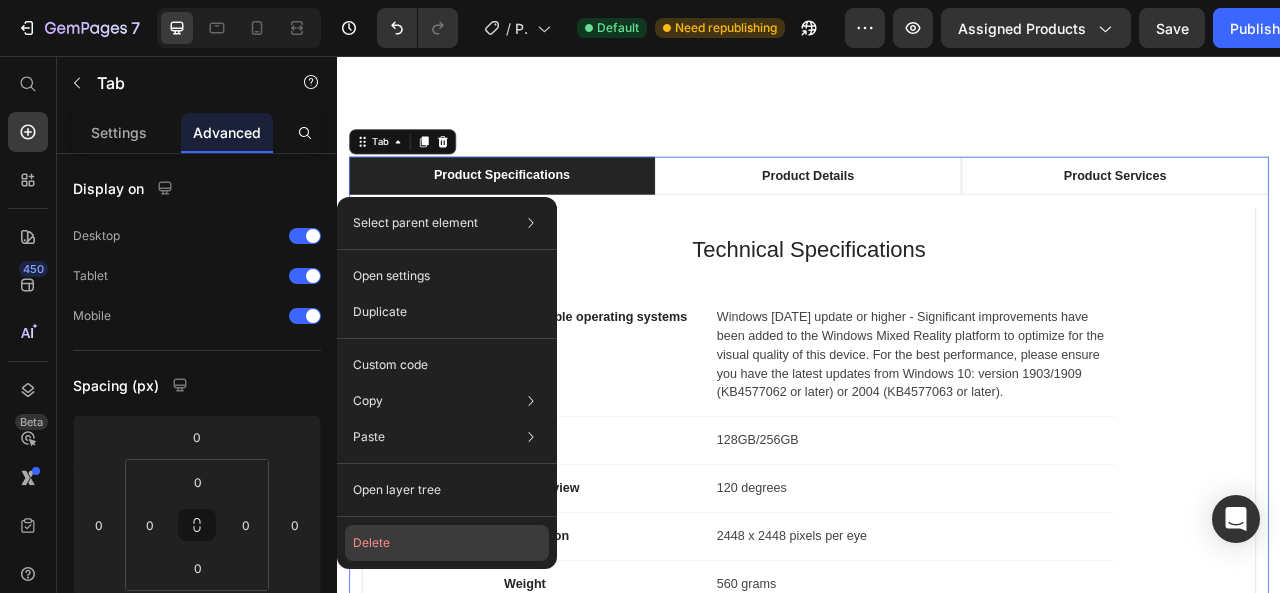 drag, startPoint x: 388, startPoint y: 547, endPoint x: 161, endPoint y: 615, distance: 236.96625 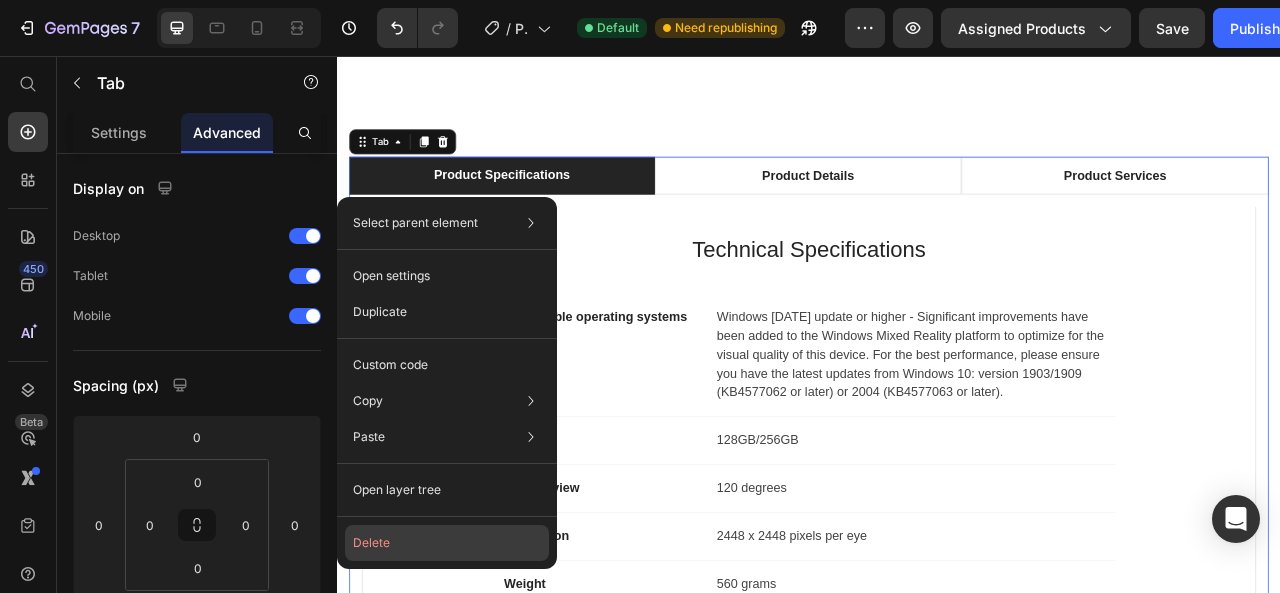 click on "Delete" 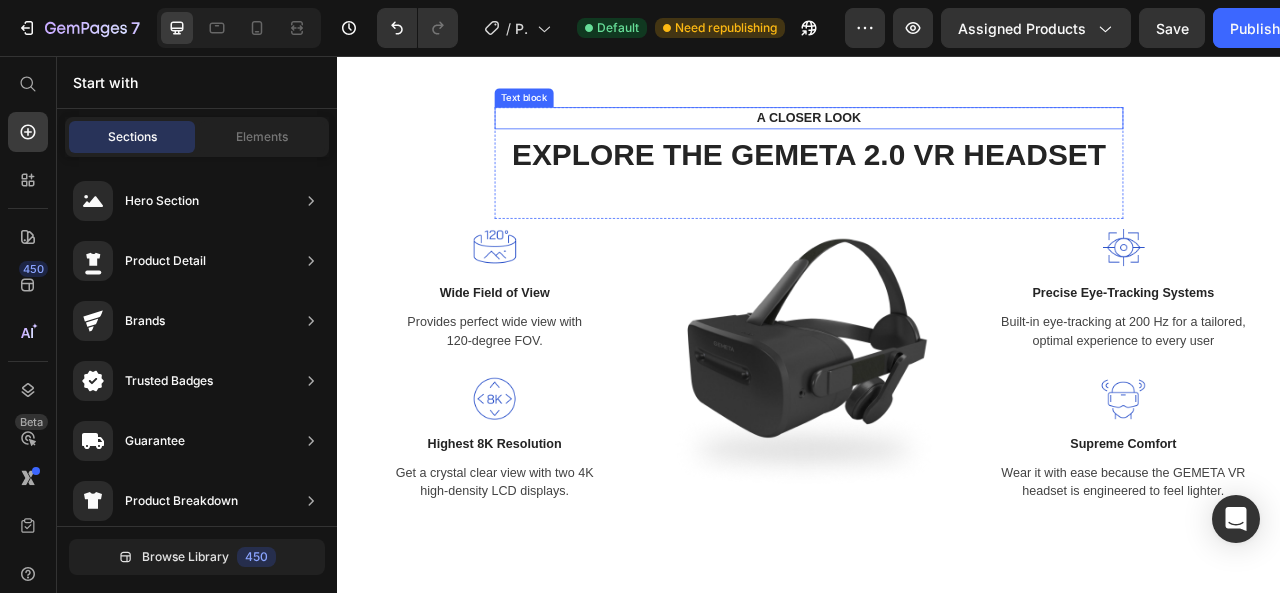 scroll, scrollTop: 2562, scrollLeft: 0, axis: vertical 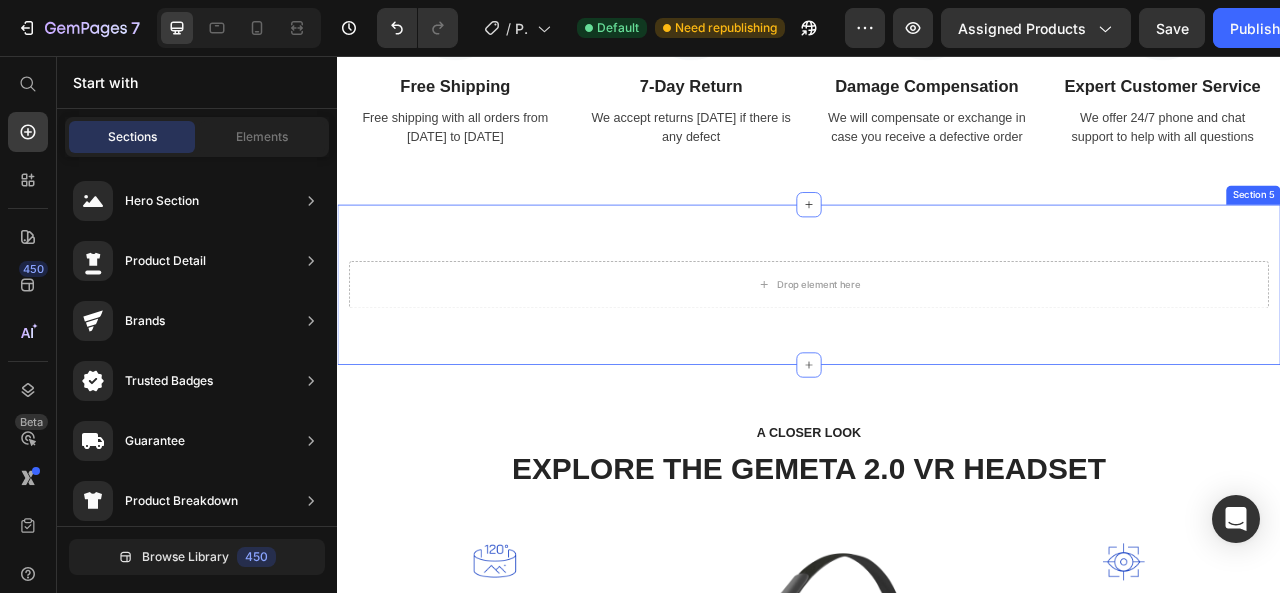 click on "Drop element here Row Section 5" at bounding box center [937, 347] 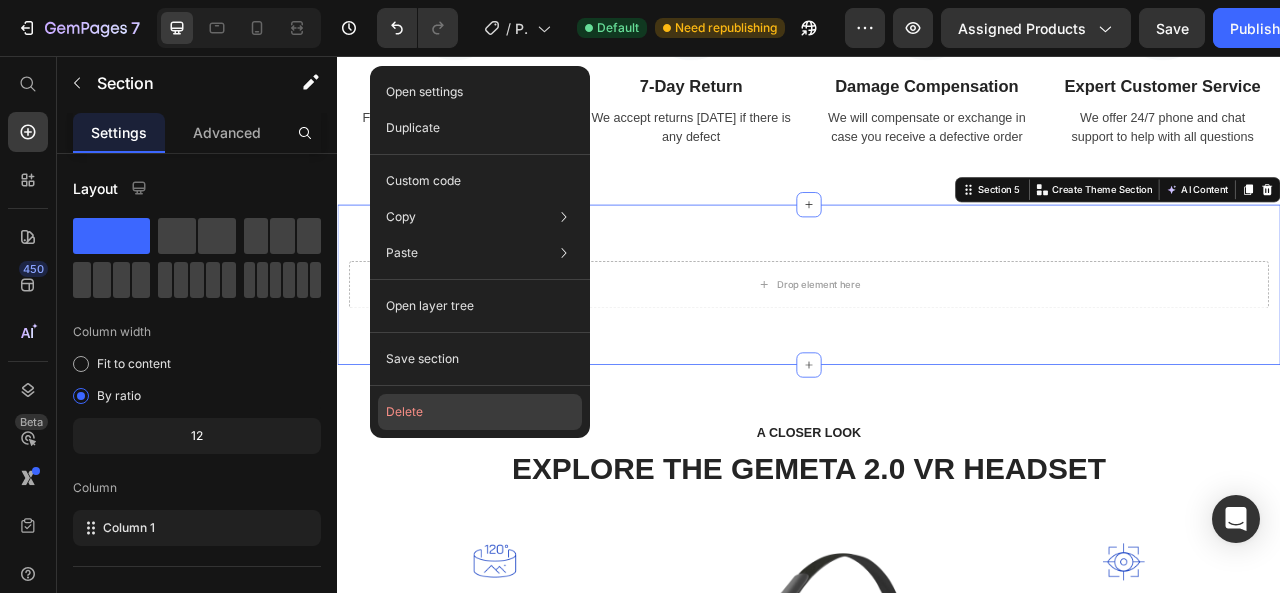 click on "Delete" 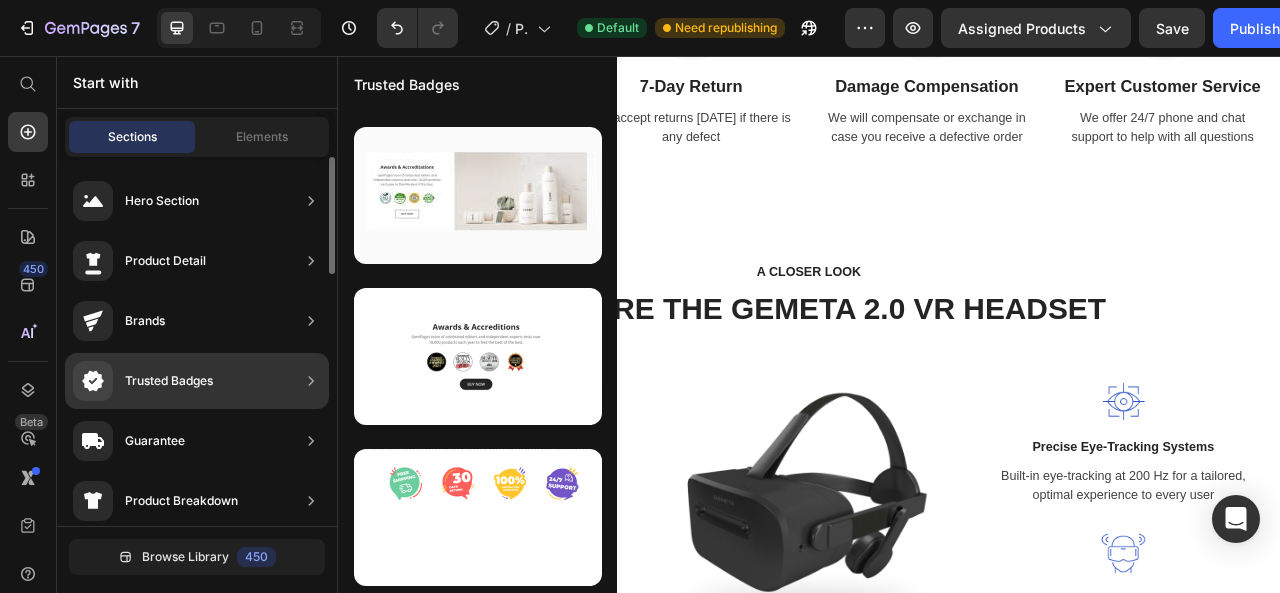 scroll, scrollTop: 133, scrollLeft: 0, axis: vertical 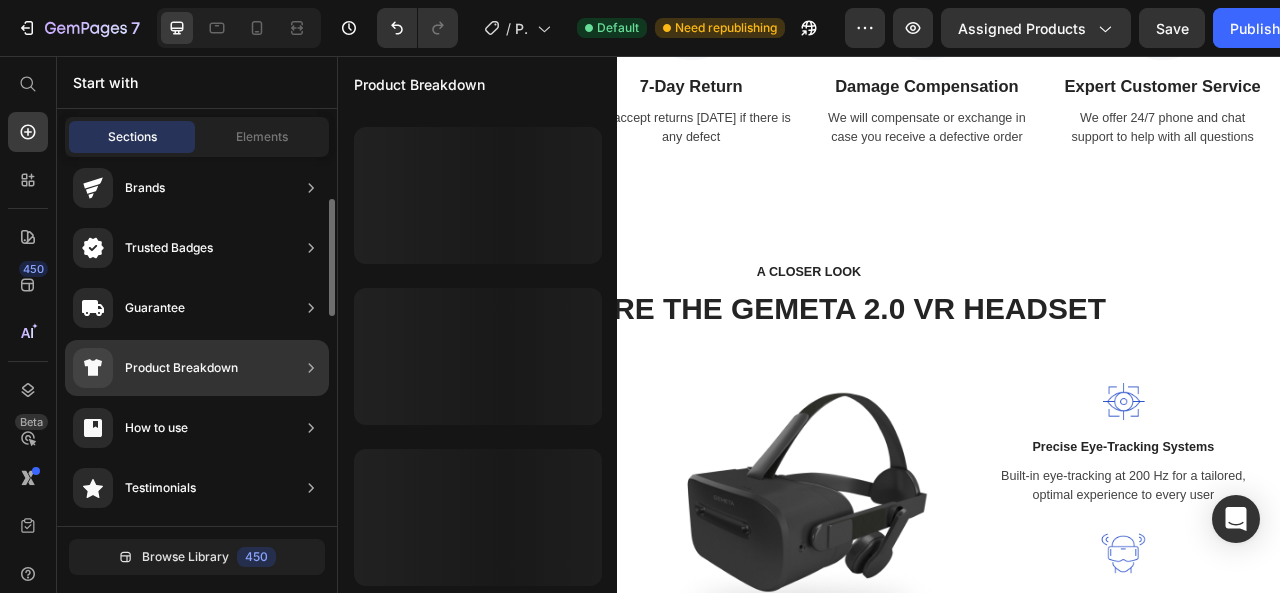 click on "Product Breakdown" at bounding box center [181, 368] 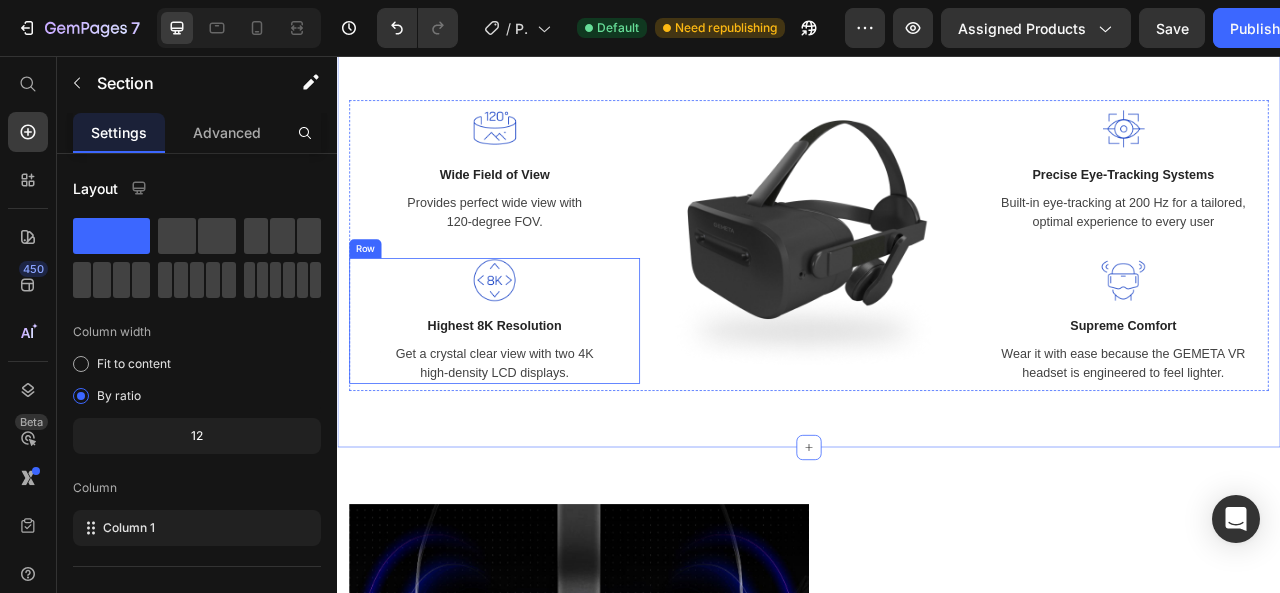 scroll, scrollTop: 2509, scrollLeft: 0, axis: vertical 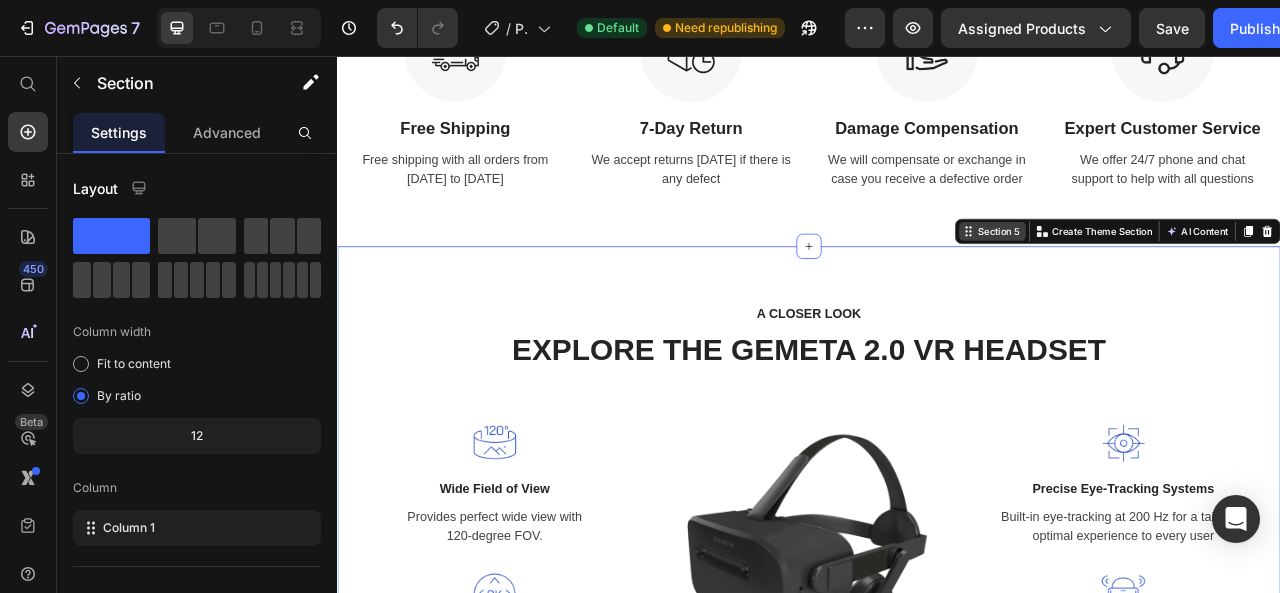 click 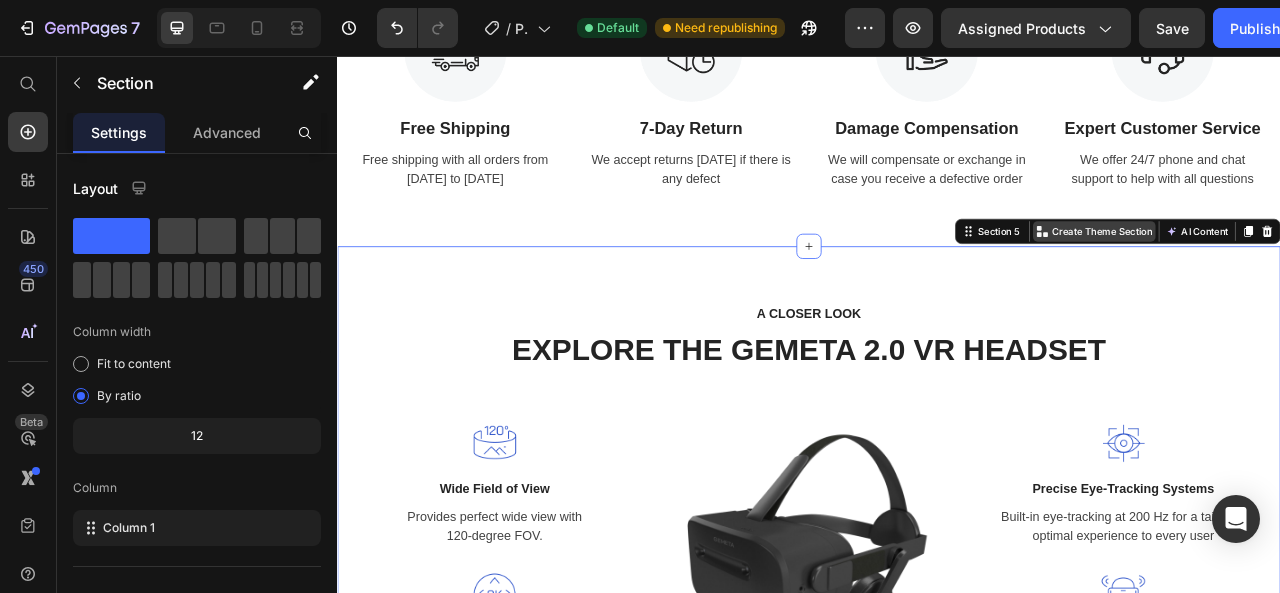 click on "Create Theme Section" at bounding box center (1310, 279) 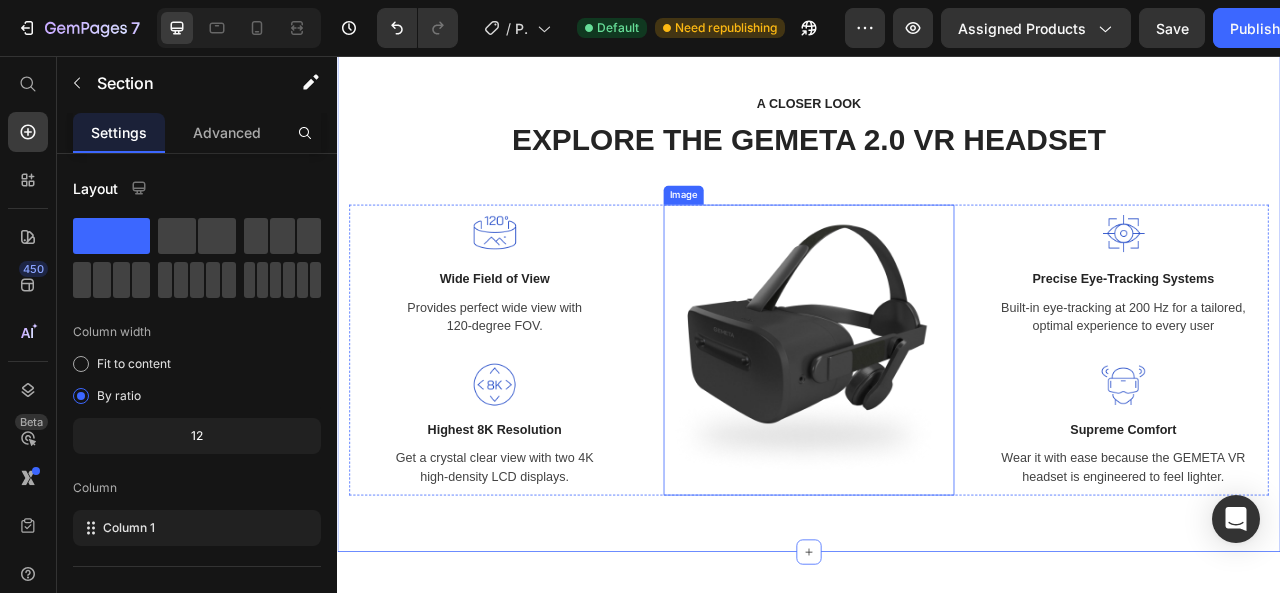 scroll, scrollTop: 2642, scrollLeft: 0, axis: vertical 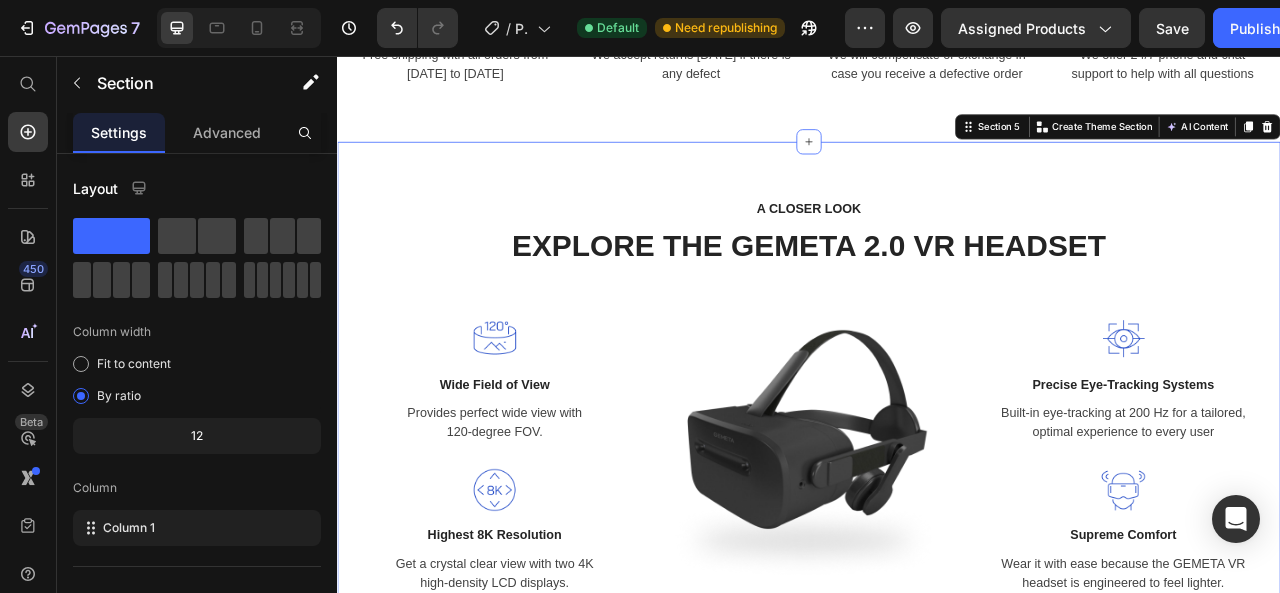 click 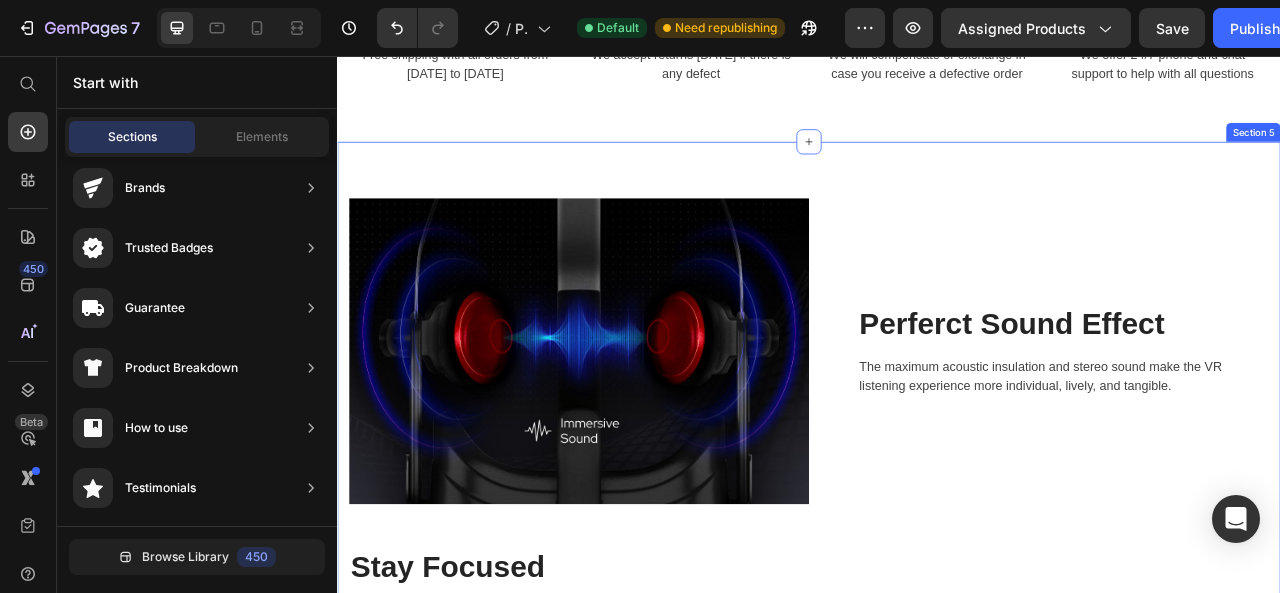 click on "Image Perferct Sound Effect Heading The maximum acoustic insulation and stereo sound make the VR listening experience more individual, lively, and tangible. Text block Row Row Stay Focused Heading Adjustable diopter lenses offer personalized focusing power - so you can find your viewing sweet spot. Text block Row Image Row Image A Fitting Design Heading Easy to put on and take off. The proprietary dual-hinge fit design ensures both comfort and stability for different head shapes and sizes. Text block Row Row Section 5" at bounding box center [937, 605] 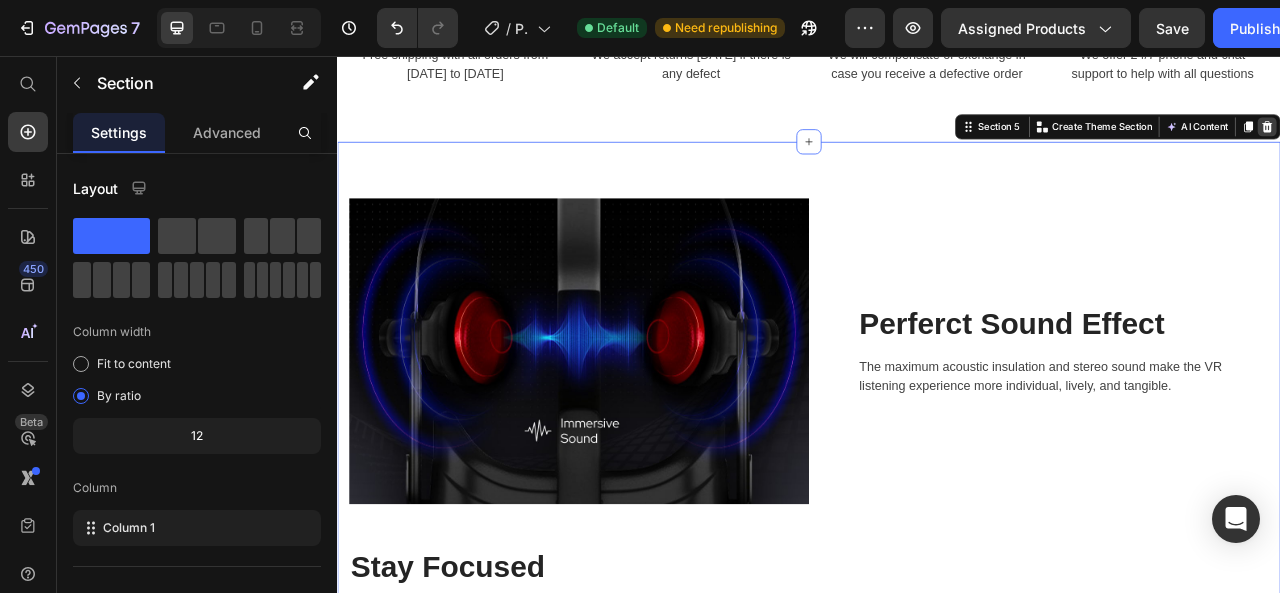 click 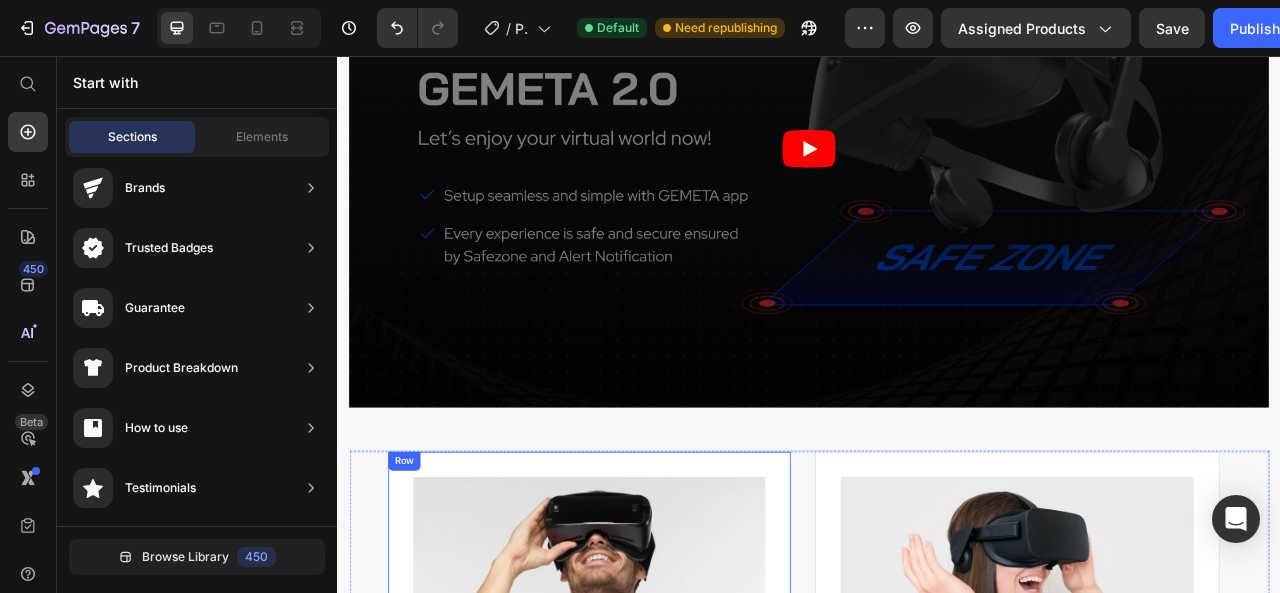 scroll, scrollTop: 2642, scrollLeft: 0, axis: vertical 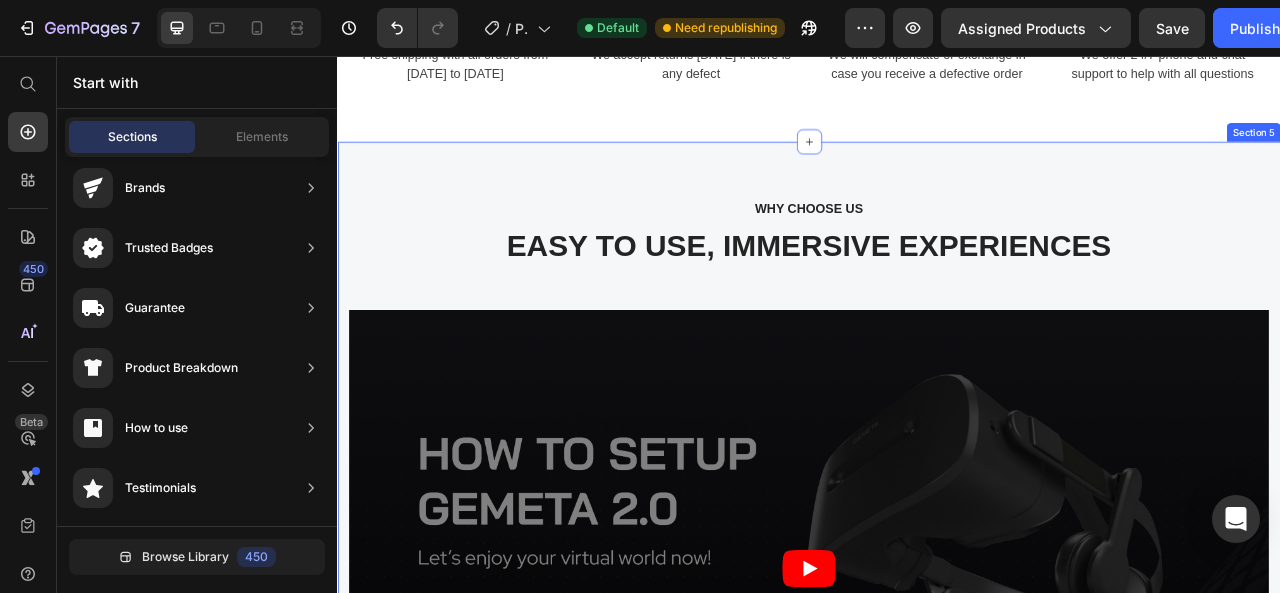 click on "WHY CHOOSE US Text block EASY TO USE, IMMERSIVE EXPERIENCES Heading Video
Image “Best thing I ever bought for myself! Great VR experiences for exercise, doing 3D art, amazing visual puzzle games. I wear glasses and it’s even more clear amazing visual puzzle games. I wear glasses and it’s even more clear for me in VR then without!” Text block [PERSON_NAME] Heading 5.0 Text block
Icon
Icon
Icon
Icon
Icon Icon List Hoz Row Row Row Image “Super cool device! Really happy about this VR. It’s great for people who don’t have PC, because you don’t need a PC to run any games. Moreover, very fast shipping, it came in the mail earlier than I thought it would. Thanks.” Text block [PERSON_NAME] Heading 5.0 Text block
Icon
Icon
Icon
Icon
Icon Icon List Hoz Row Row Row Image Text block [PERSON_NAME] Heading 5.0 Text block Icon Icon" at bounding box center [937, 958] 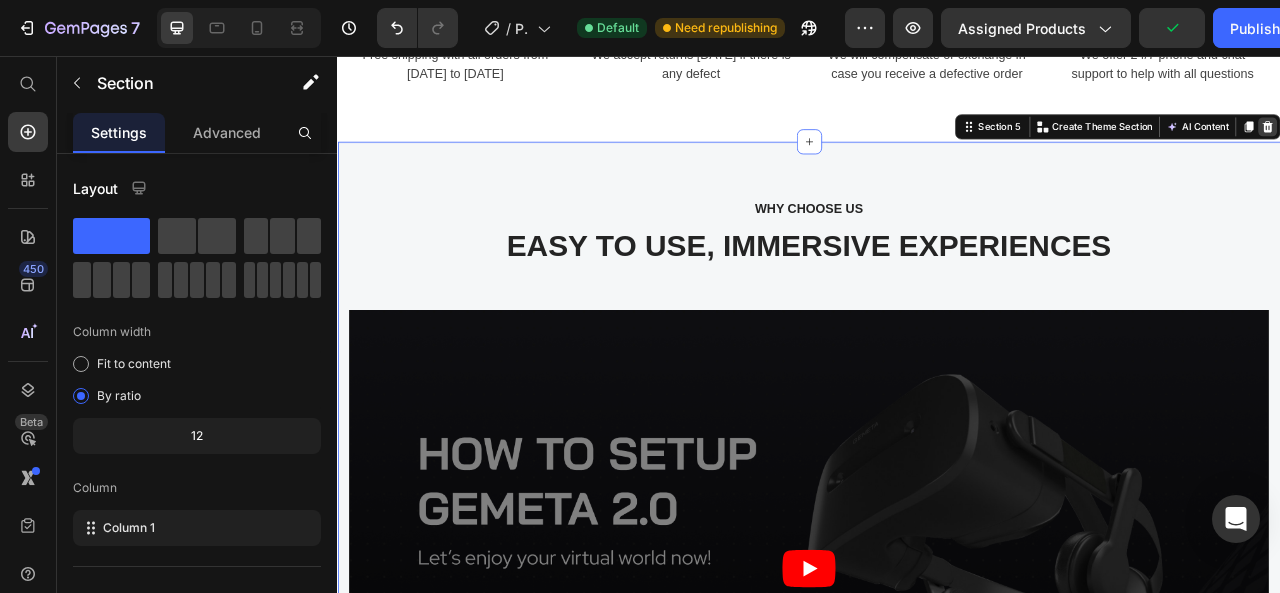 click 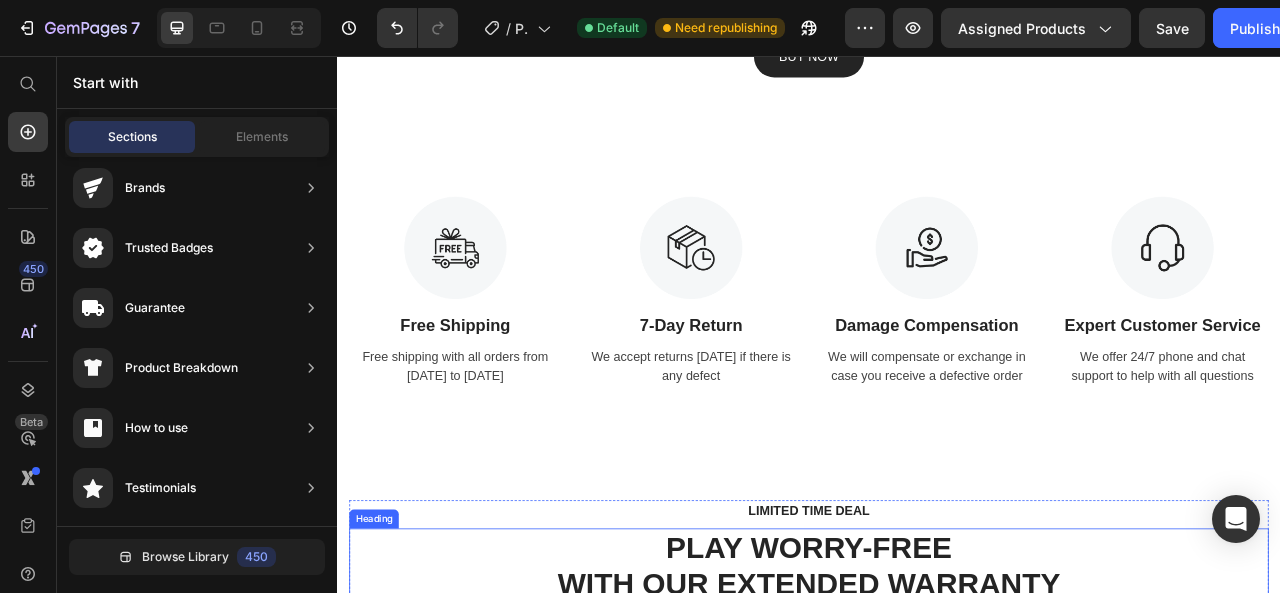 scroll, scrollTop: 2509, scrollLeft: 0, axis: vertical 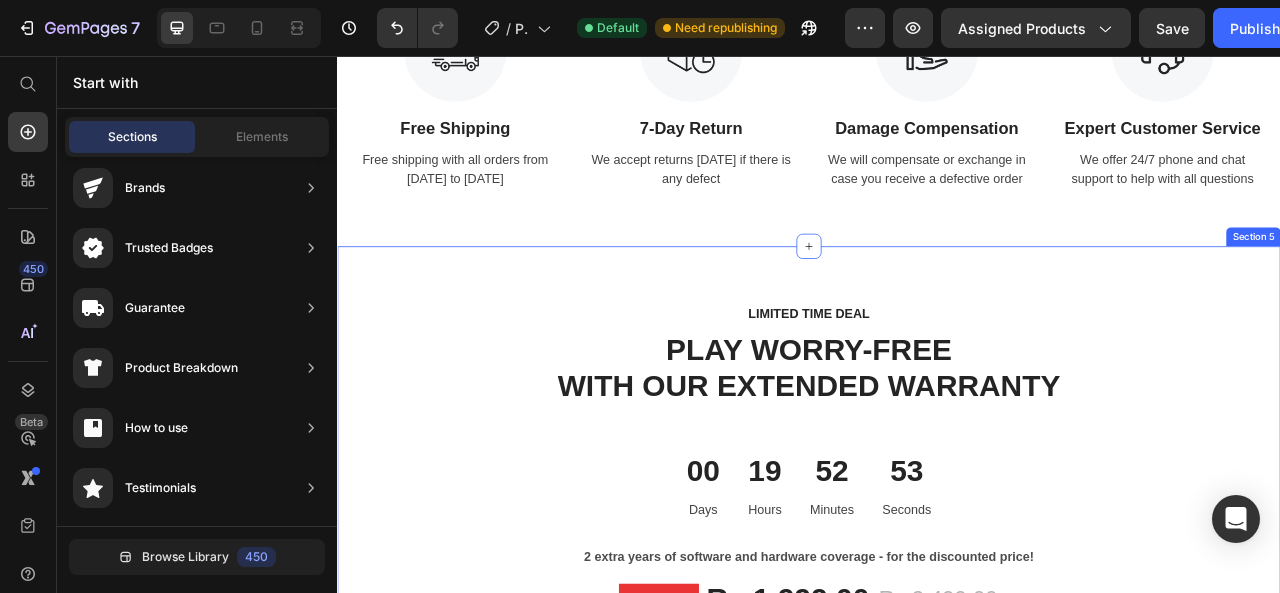 click on "LIMITED TIME DEAL Text block PLAY WORRY-FREE  WITH OUR EXTENDED WARRANTY Heading 00 Days 19 Hours 52 Minutes 53 Seconds CountDown Timer 2 extra years of software and hardware coverage - for the discounted price! Text block Save Rs.500 Product Badge Rs.1,999.00 (P) Price Rs.2,499.00 (P) Price Row Out Of Stock (P) Cart Button Product Row Image Image 2-Year Care Pack Heading
Icon
Icon
Icon
Icon
Icon Icon List Hoz $60.00 Text block $72.00 Text block Row                Title Line [MEDICAL_DATA] and phone technical support. Prepaid shipping label, materials, and instructions. Convenient door-to-door service, protection against accidental damage. Next Business Day Exchange. Text block Row Row Section 5" at bounding box center [937, 647] 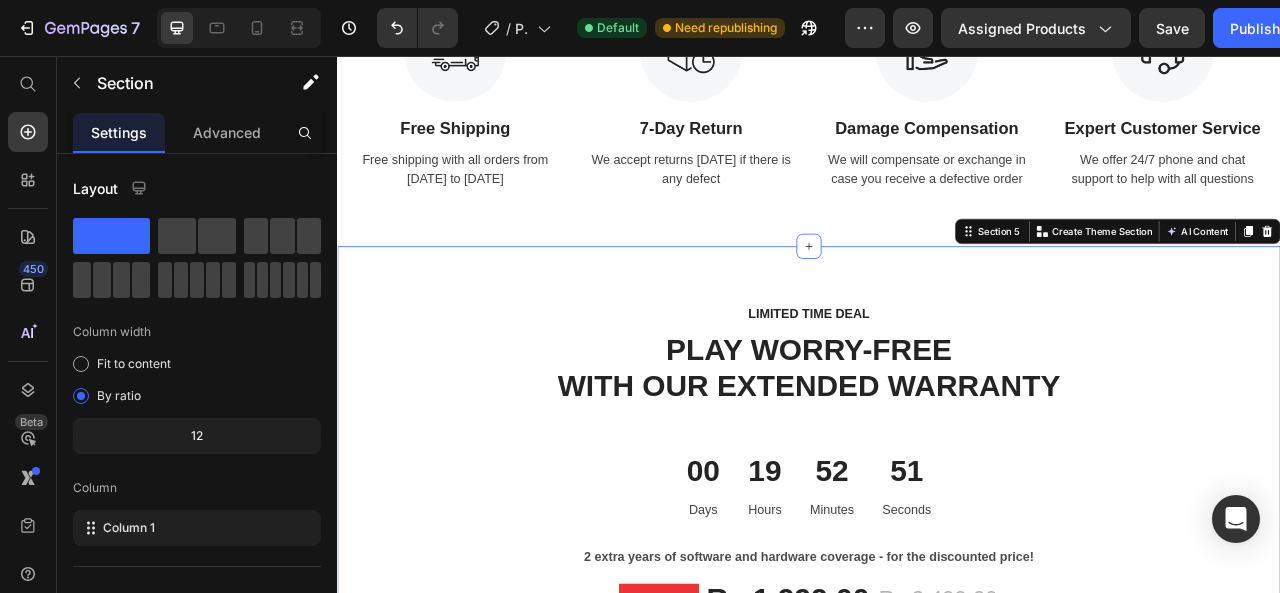 click 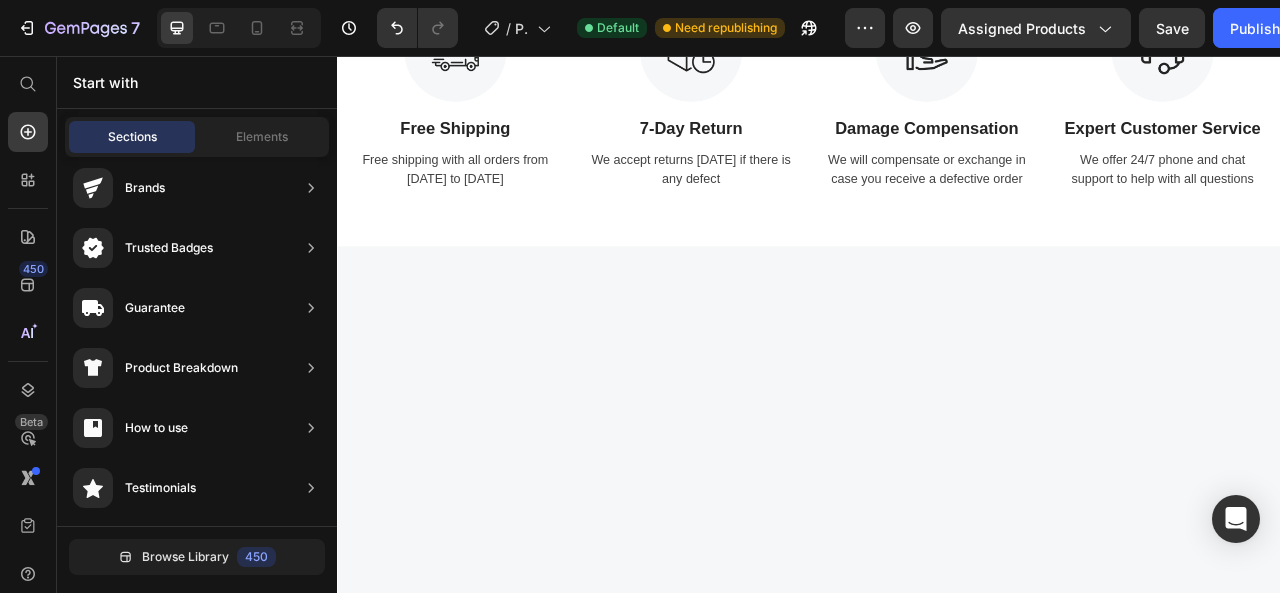 click at bounding box center (937, 770) 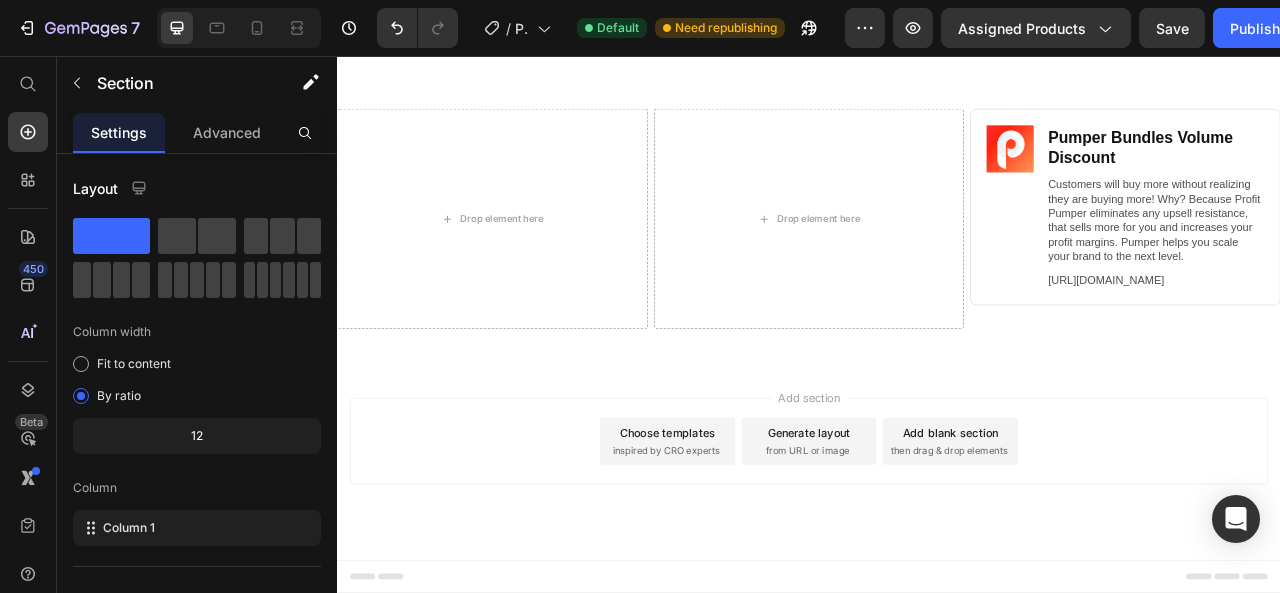 scroll, scrollTop: 4537, scrollLeft: 0, axis: vertical 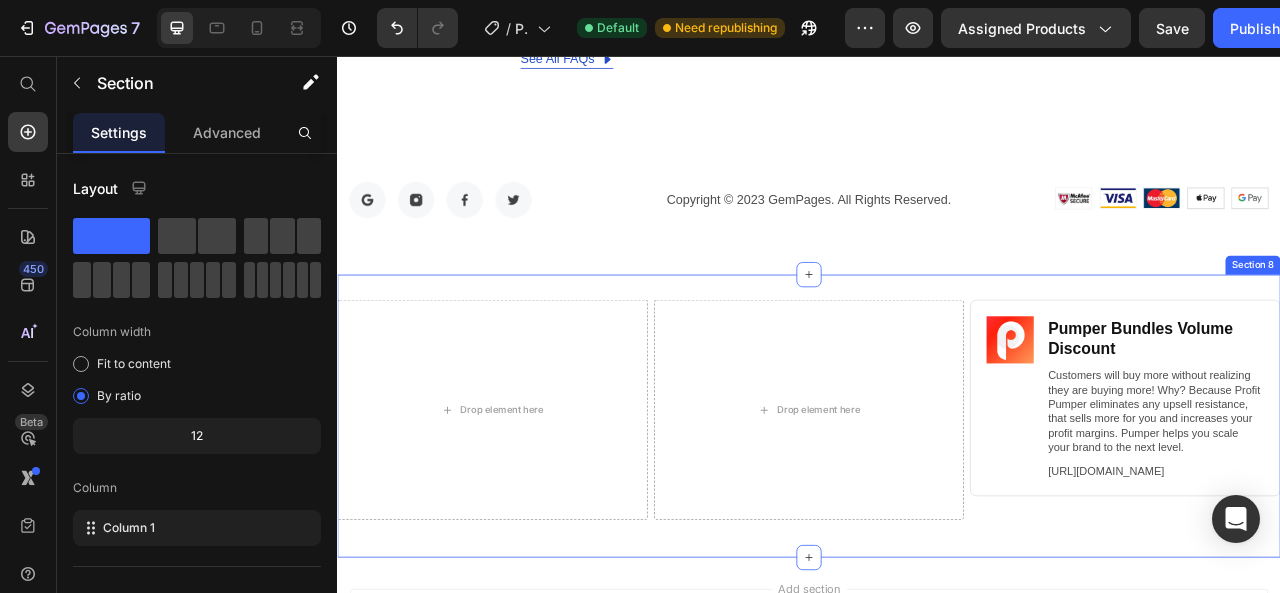 click on "Drop element here
Drop element here Image Pumper Bundles Volume Discount Heading Customers will buy more without realizing they are buying more! Why? Because Profit Pumper eliminates any upsell resistance, that sells more for you and increases your profit margins. Pumper helps you scale your brand to the next level. Text Block [URL][DOMAIN_NAME] Text Block Row Row Row Section 8" at bounding box center [937, 513] 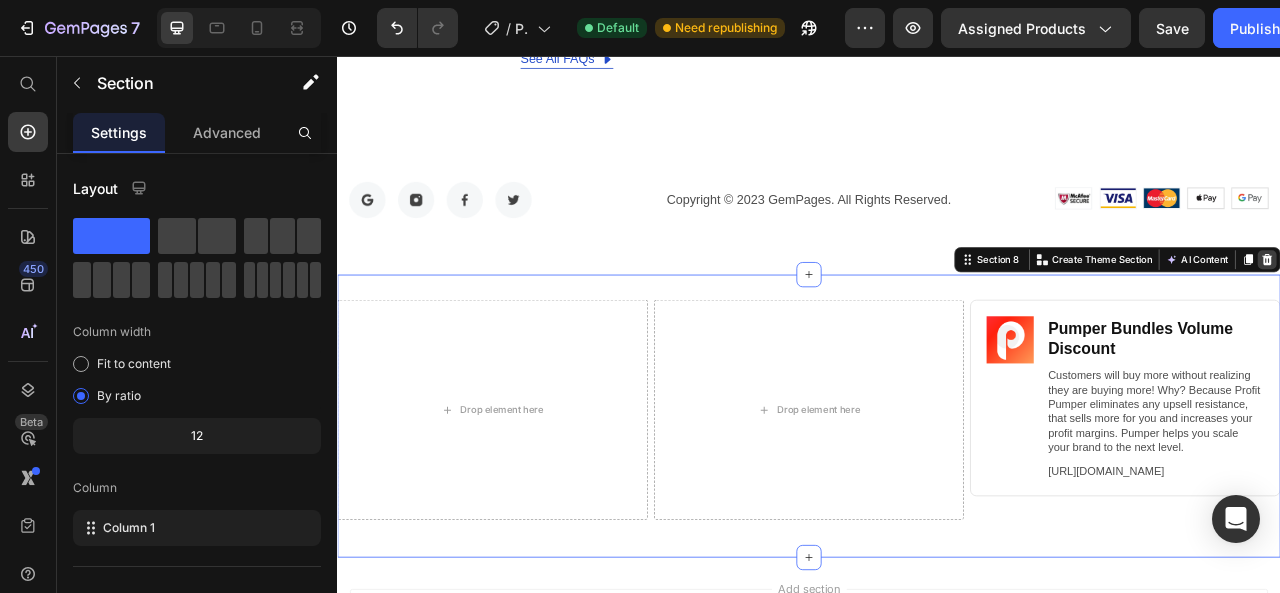 click 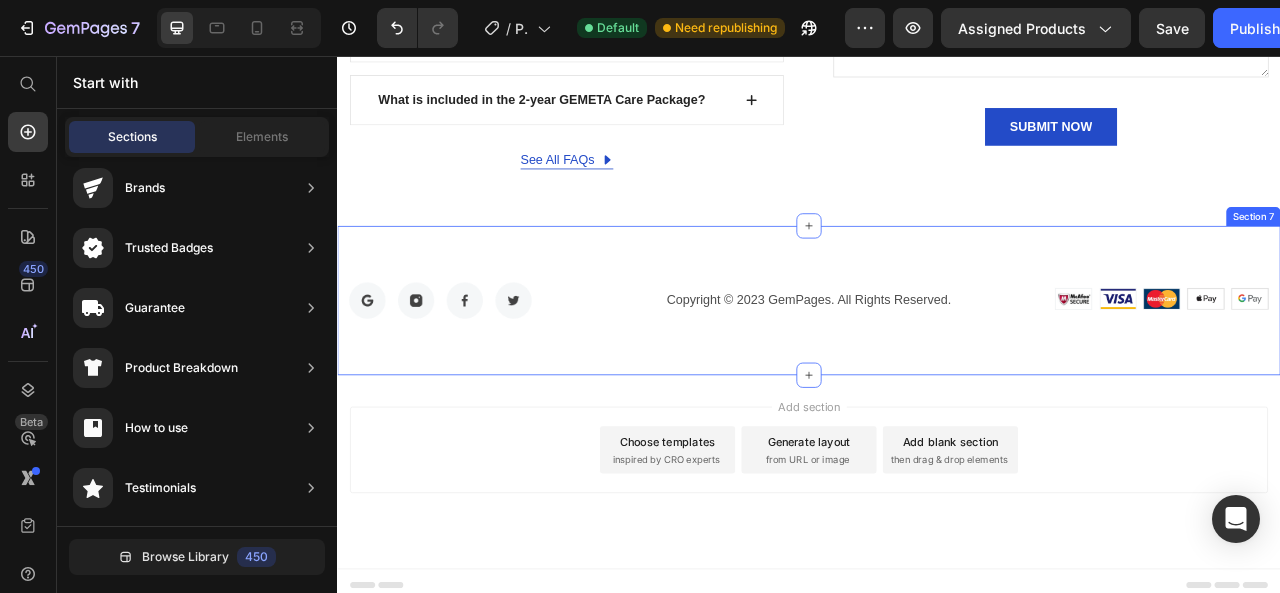 click on "Image Image Image Image Row Copyright © 2023 GemPages. All Rights Reserved. Text block Image Image Image Image Image Row Row Section 7" at bounding box center (937, 367) 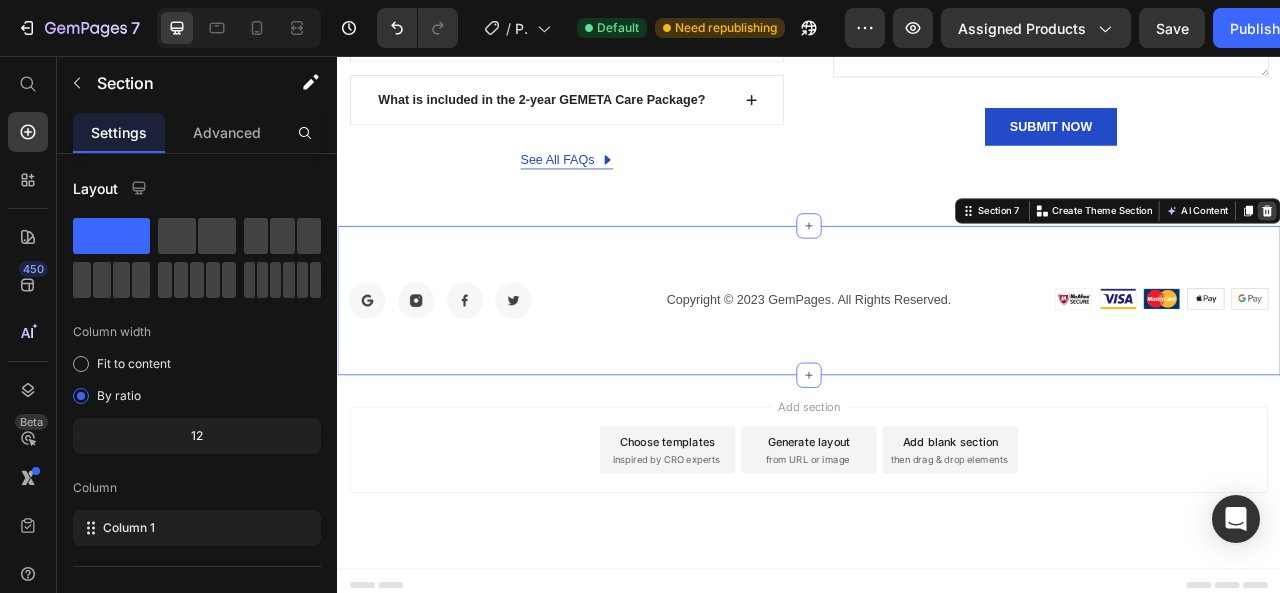 click 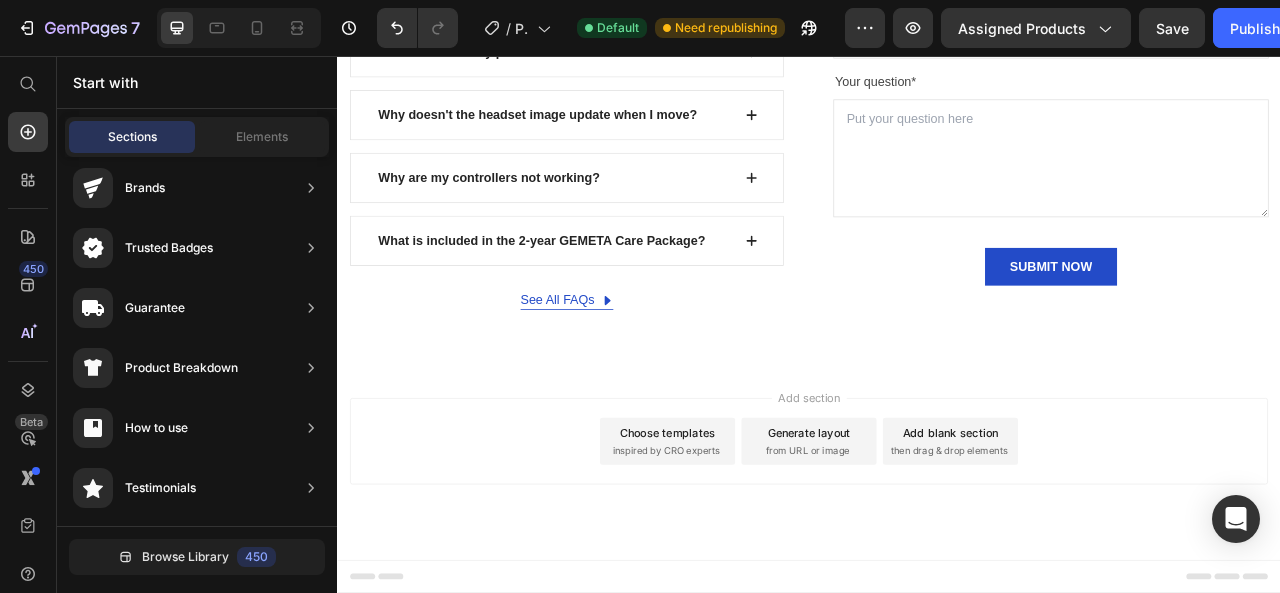 scroll, scrollTop: 4219, scrollLeft: 0, axis: vertical 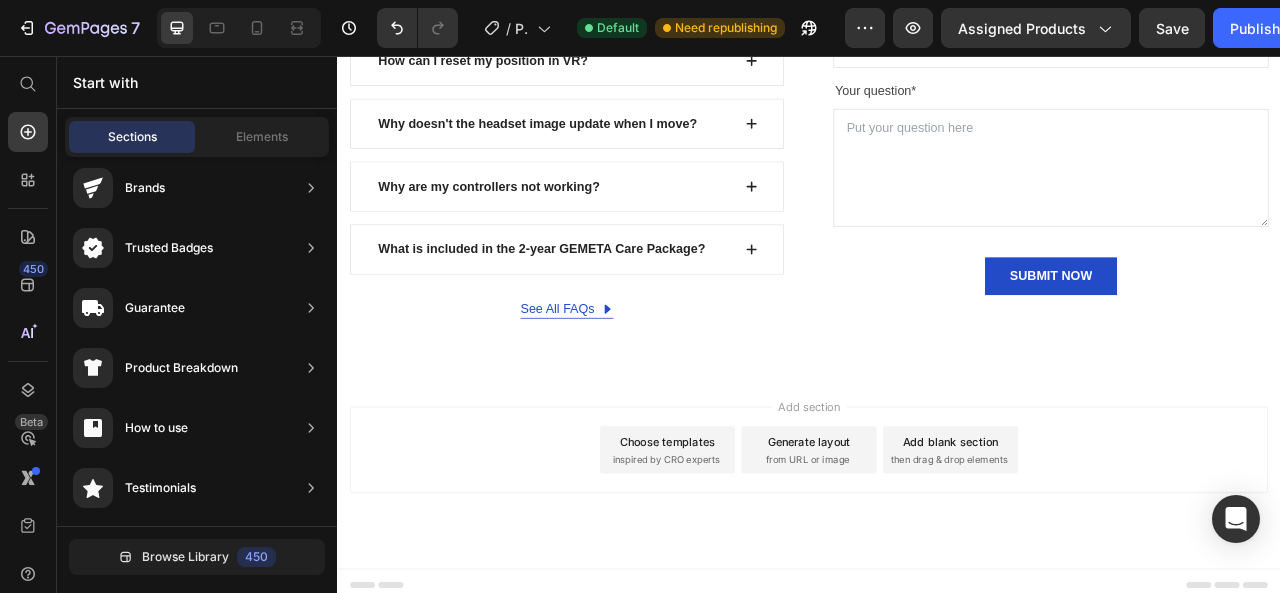 click on "Add section Choose templates inspired by CRO experts Generate layout from URL or image Add blank section then drag & drop elements" at bounding box center [937, 557] 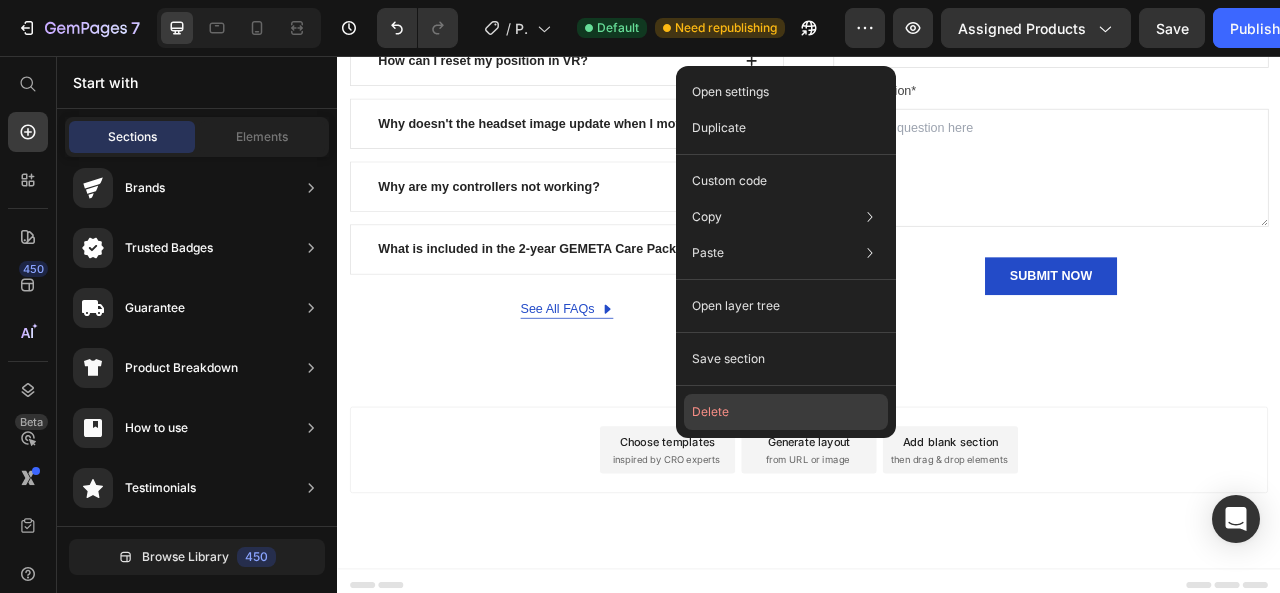 click on "Delete" 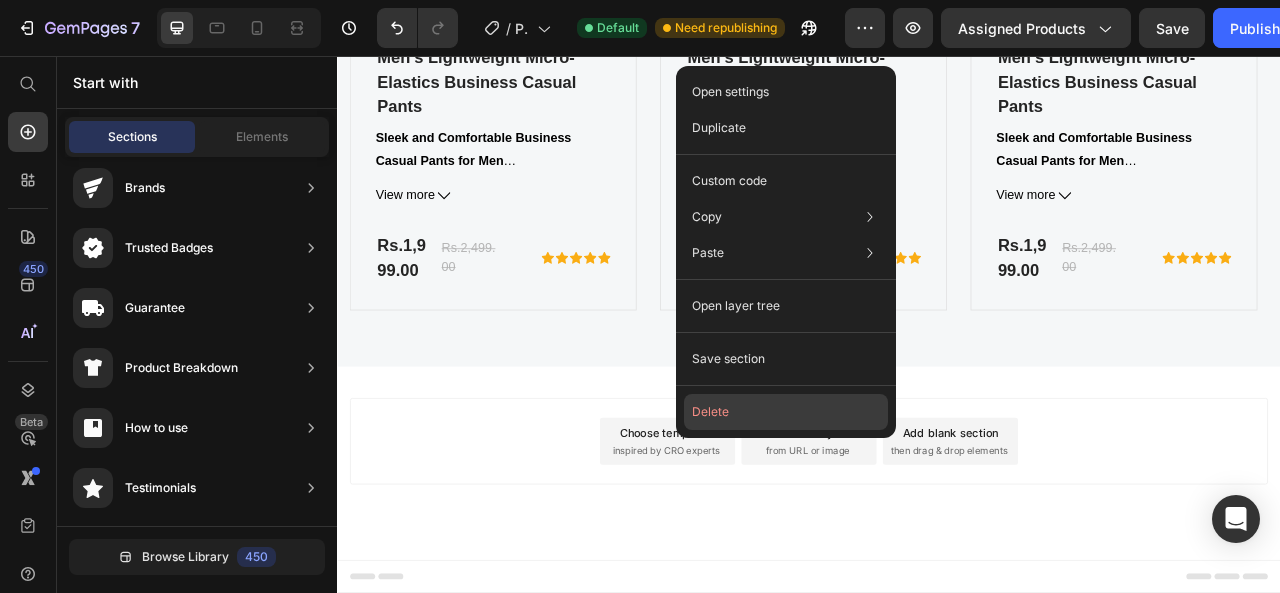 scroll, scrollTop: 3342, scrollLeft: 0, axis: vertical 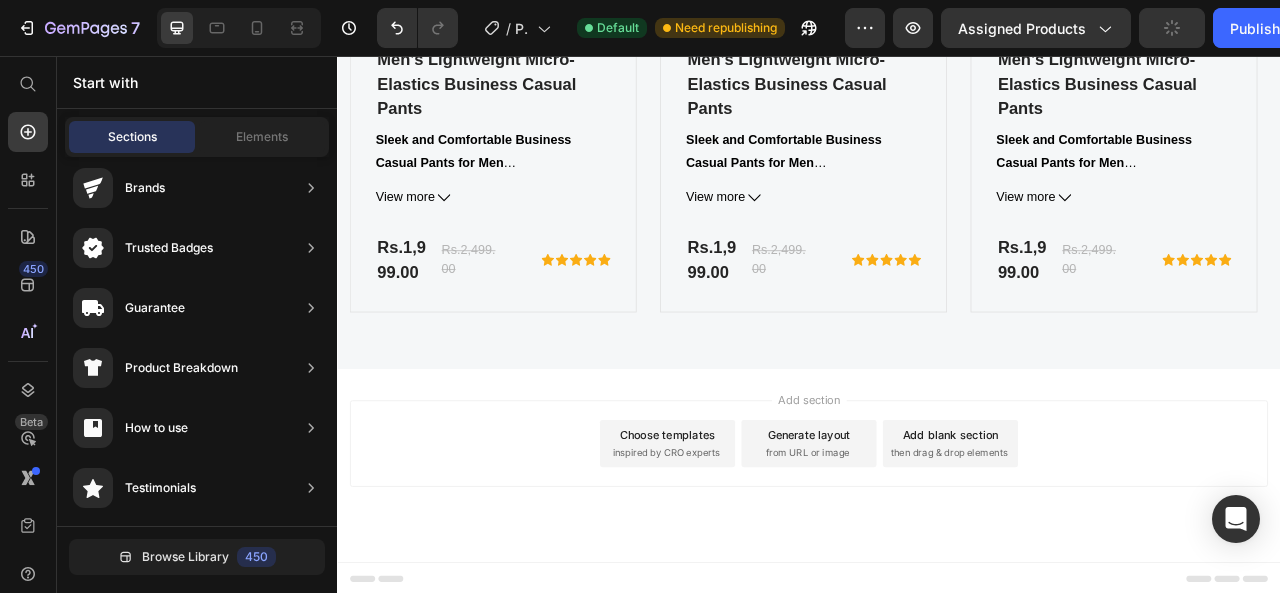 click on "Add section Choose templates inspired by CRO experts Generate layout from URL or image Add blank section then drag & drop elements" at bounding box center [937, 549] 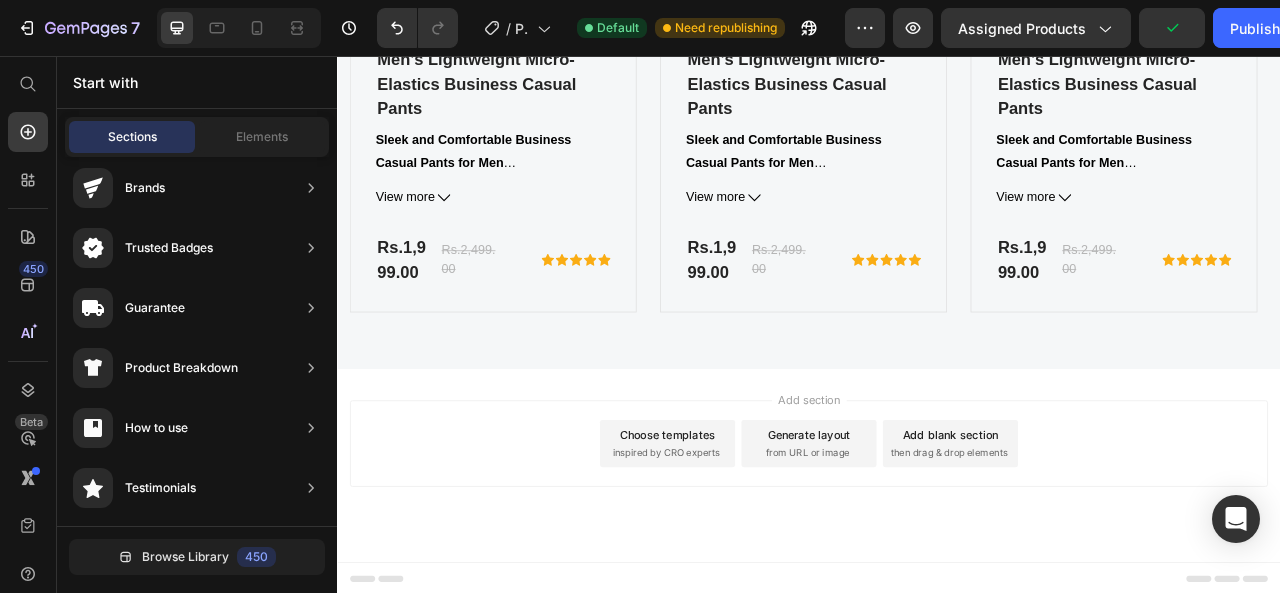 click on "Add section" at bounding box center (937, 493) 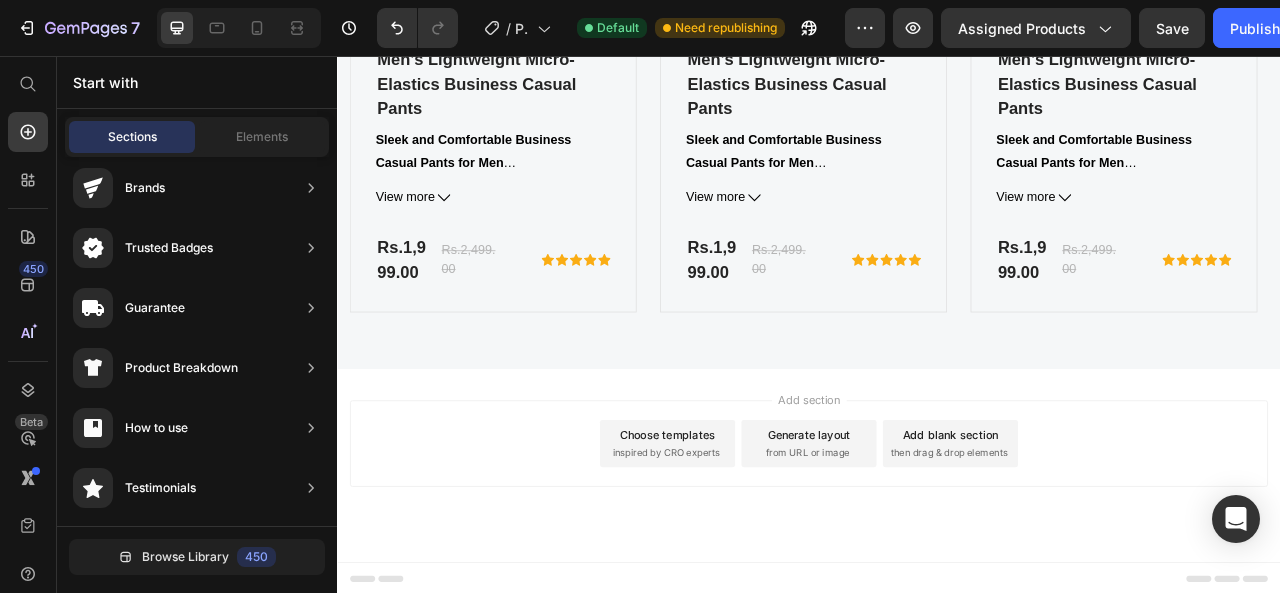 click on "Add section Choose templates inspired by CRO experts Generate layout from URL or image Add blank section then drag & drop elements" at bounding box center (937, 549) 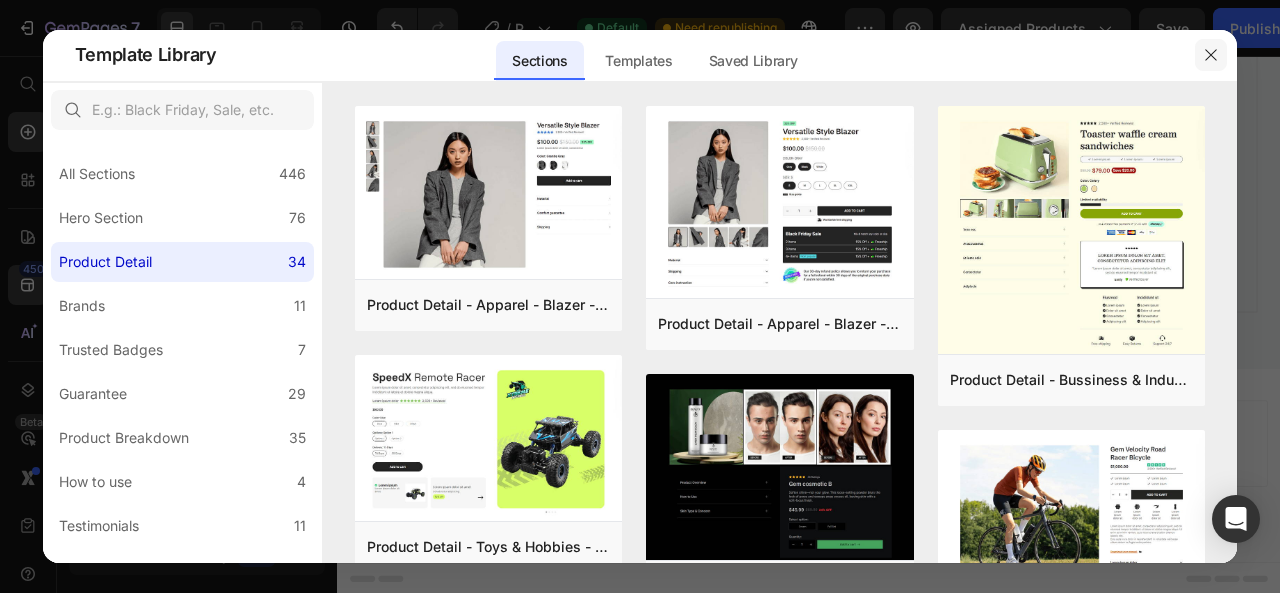 click 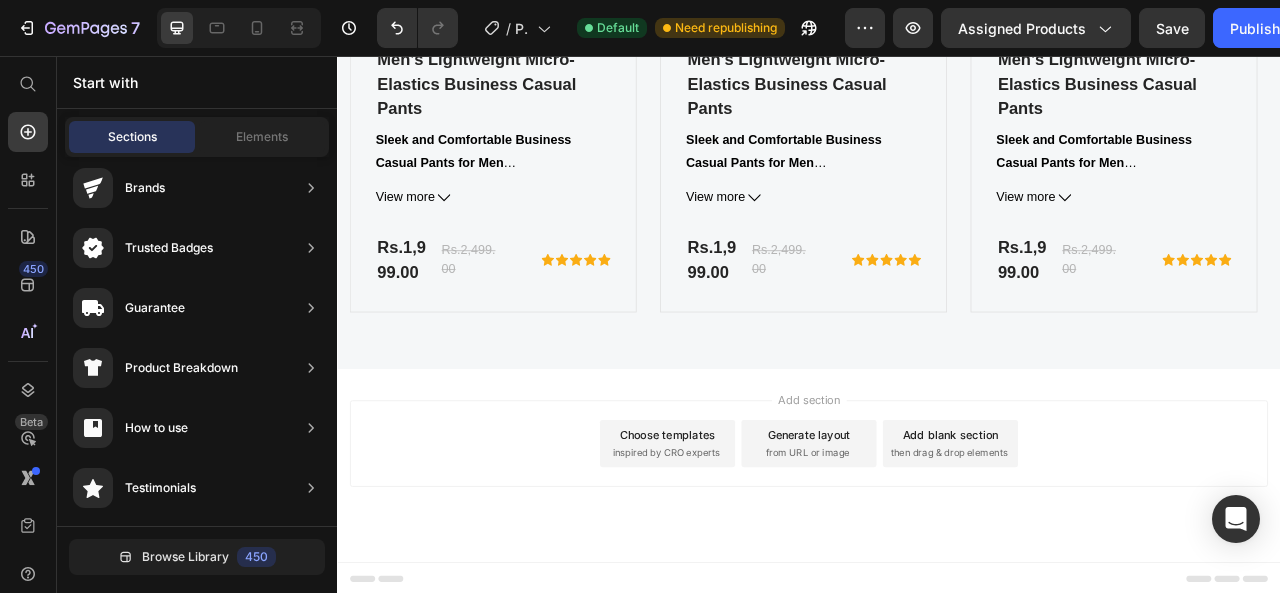 drag, startPoint x: 922, startPoint y: 491, endPoint x: 921, endPoint y: 521, distance: 30.016663 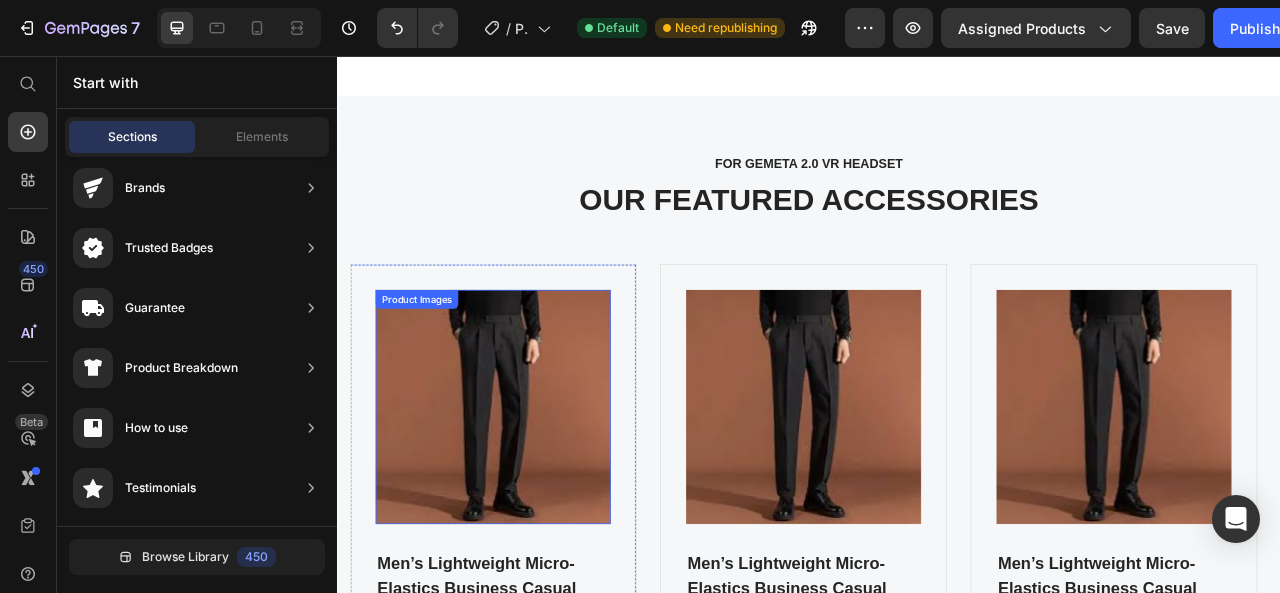 scroll, scrollTop: 2676, scrollLeft: 0, axis: vertical 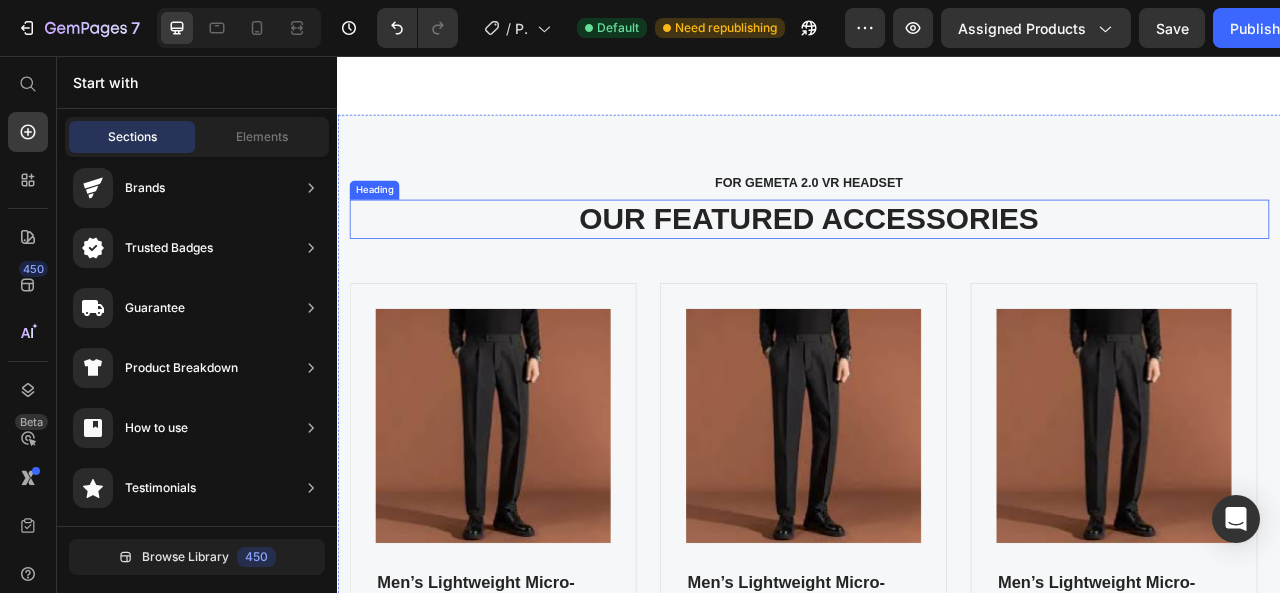 click on "OUR FEATURED ACCESSORIES" at bounding box center (937, 264) 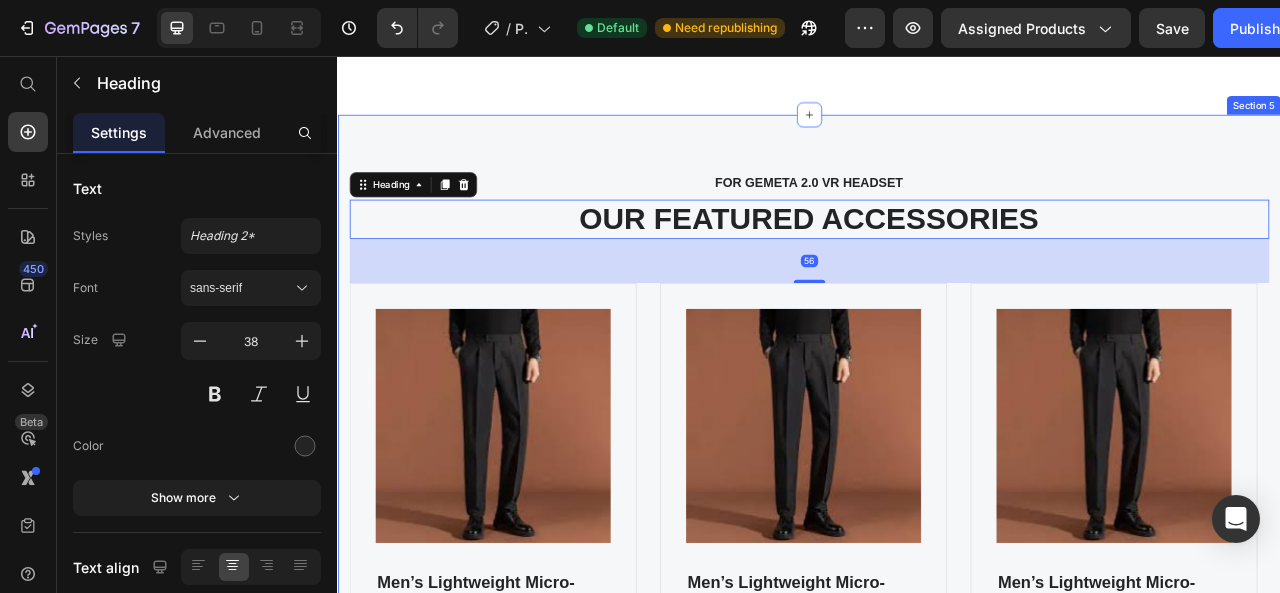 click on "FOR GEMETA 2.0 VR HEADSET Text block OUR FEATURED ACCESSORIES Heading   56 Product Images Men’s Lightweight Micro-Elastics Business Casual Pants (P) Title Sleek and Comfortable Business Casual Pants for Men
Elevate your professional wardrobe with these lightweight, business casual pants designed for modern men on the go. Crafted with a touch of micro-elasticity, these pants offer enhanced flexibility and freedom of movement, making them perfect for both the office and after-hours activities. Available in timeless colors like black and deep blue, they add a refined touch to your daily ensemble. View more (P) Description Rs.1,999.00 (P) Price Rs.2,499.00 (P) Price Row
Icon
Icon
Icon
Icon
Icon Icon List Hoz Row Product Product Images Men’s Lightweight Micro-Elastics Business Casual Pants (P) Title Sleek and Comfortable Business Casual Pants for Men
View more (P) Description Rs.1,999.00 (P) Price Rs.2,499.00 (P) Price Row Icon" at bounding box center (937, 625) 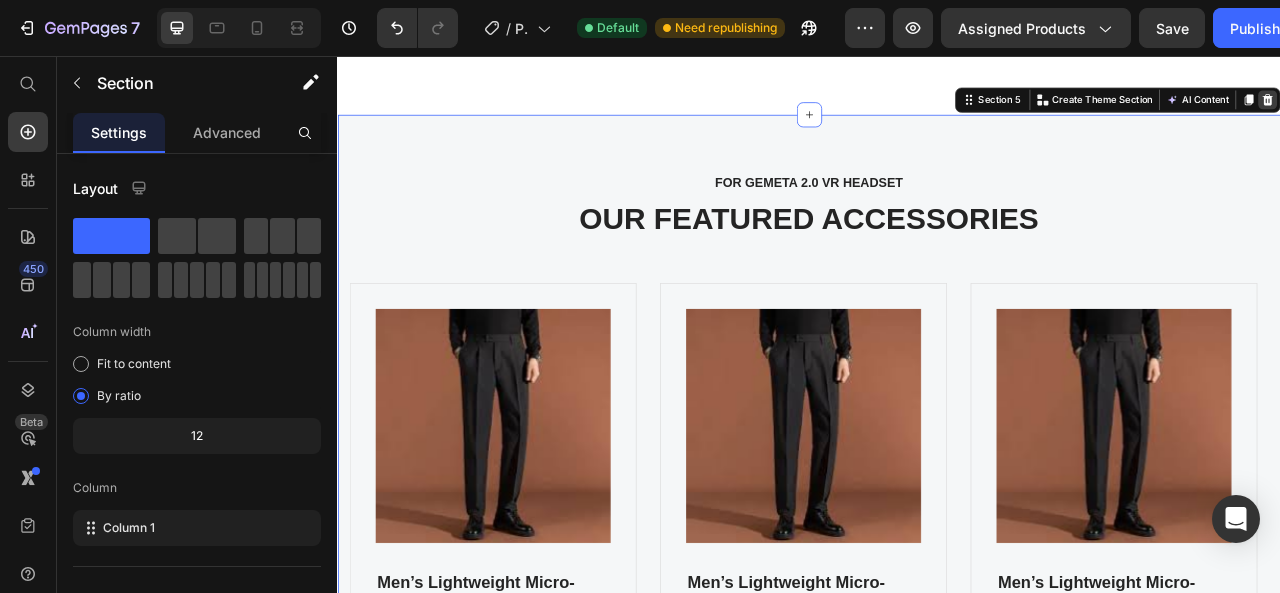 click 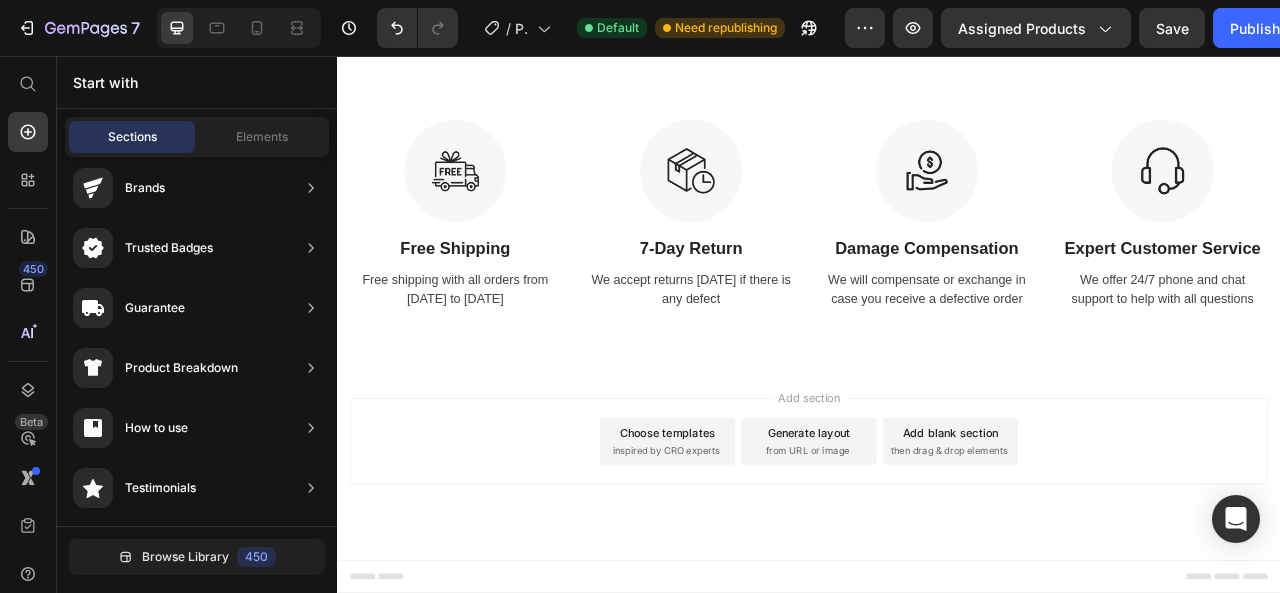 scroll, scrollTop: 2354, scrollLeft: 0, axis: vertical 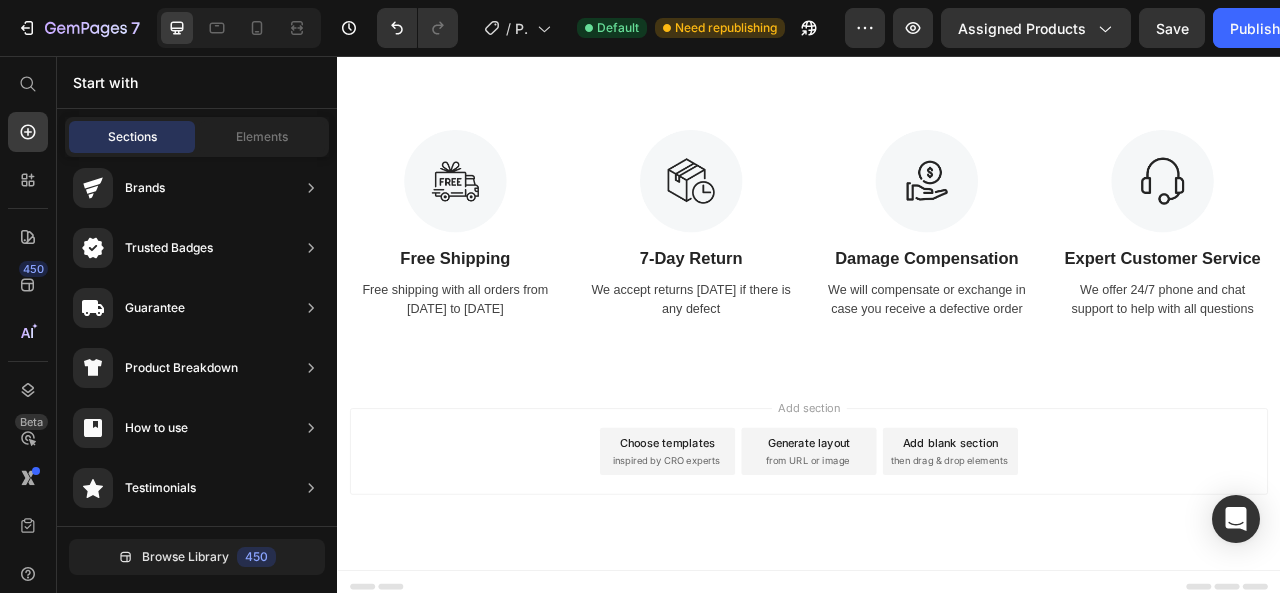 drag, startPoint x: 931, startPoint y: 488, endPoint x: 994, endPoint y: 489, distance: 63.007935 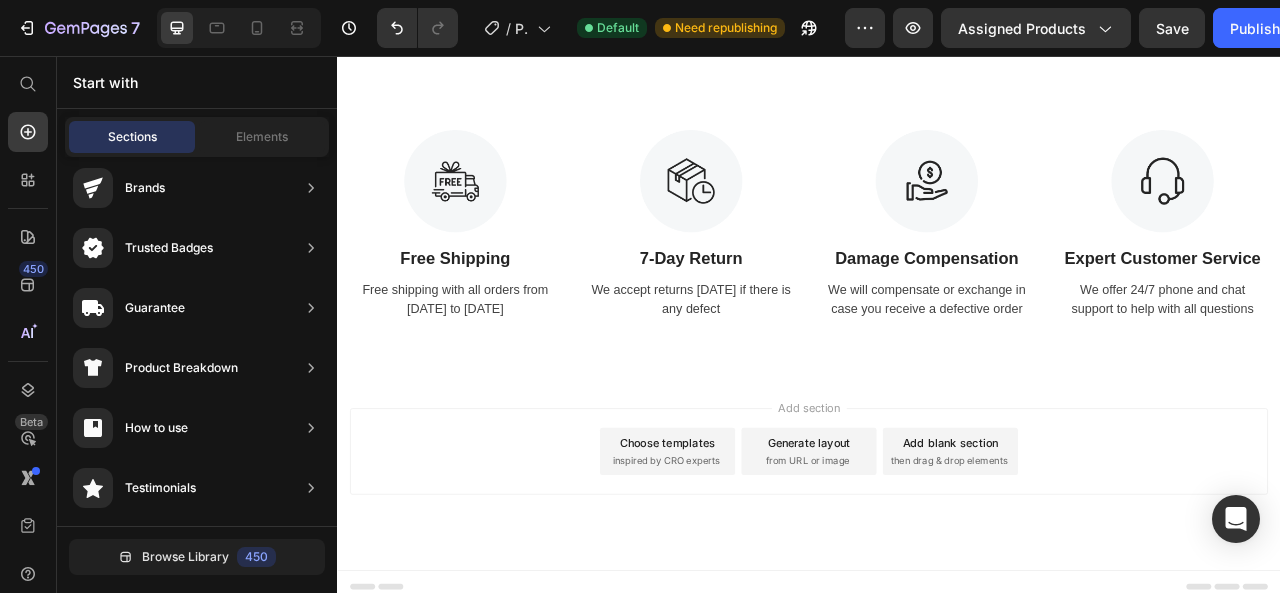 drag, startPoint x: 1125, startPoint y: 534, endPoint x: 1033, endPoint y: 558, distance: 95.07891 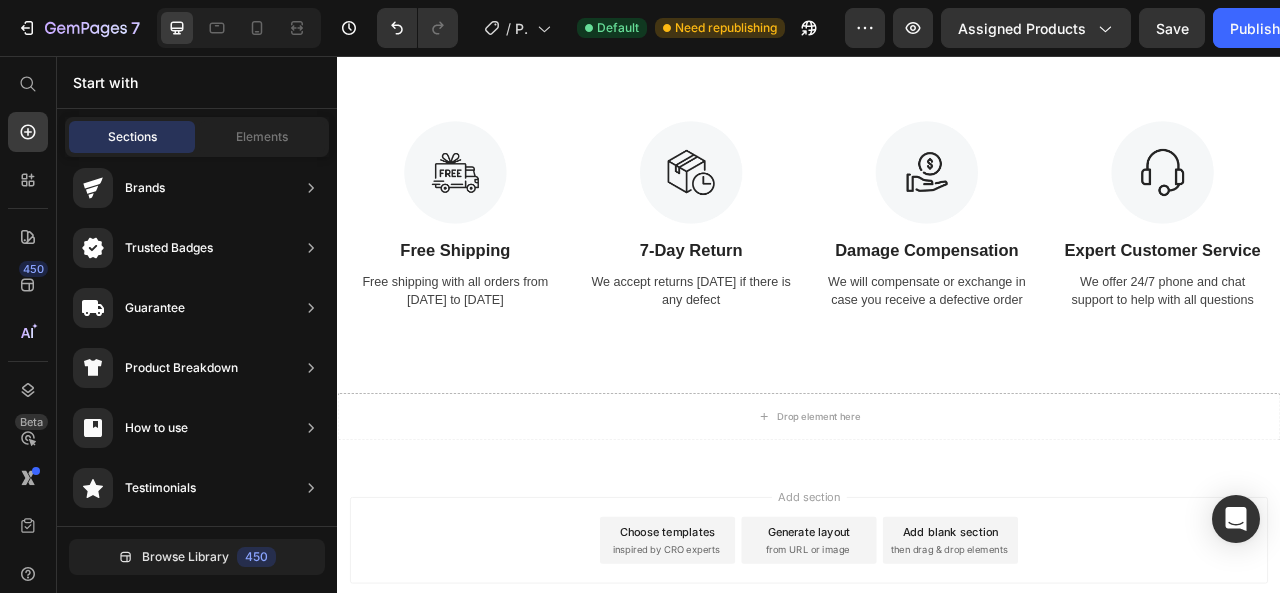 scroll, scrollTop: 2478, scrollLeft: 0, axis: vertical 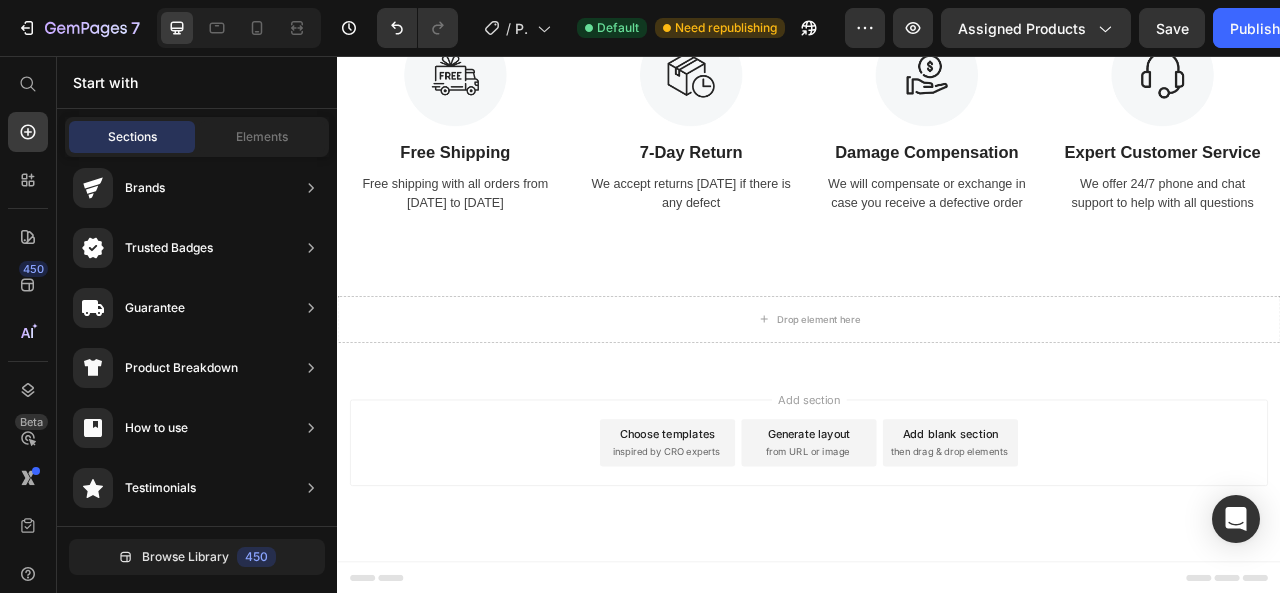 click on "Add blank section" at bounding box center (1117, 536) 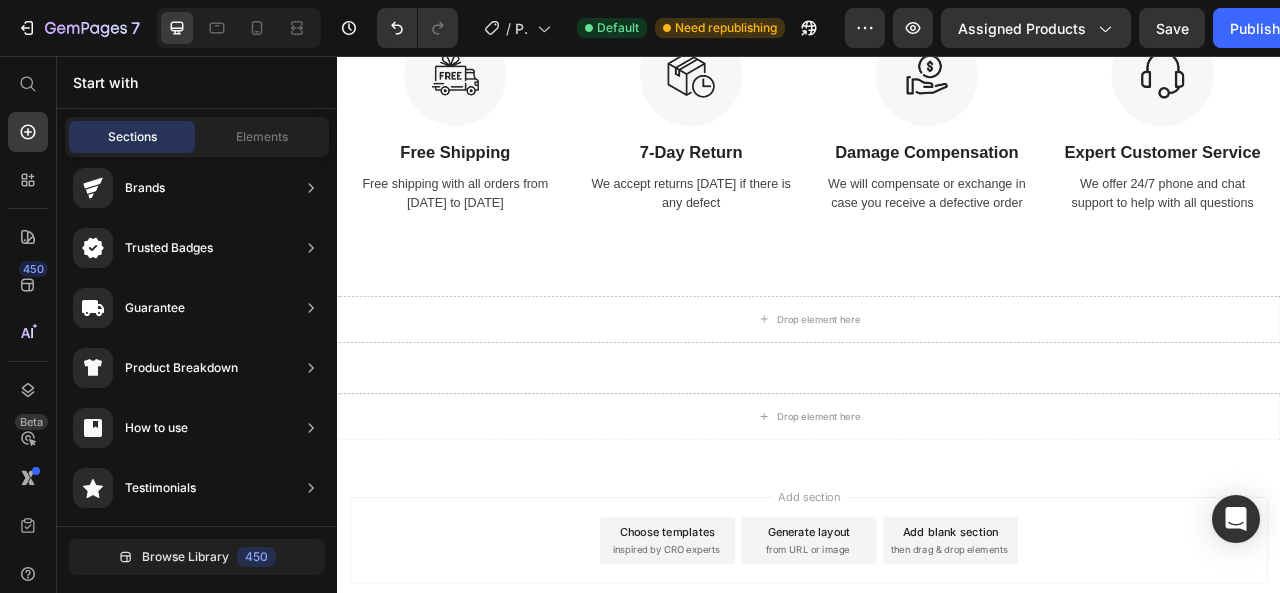 scroll, scrollTop: 2602, scrollLeft: 0, axis: vertical 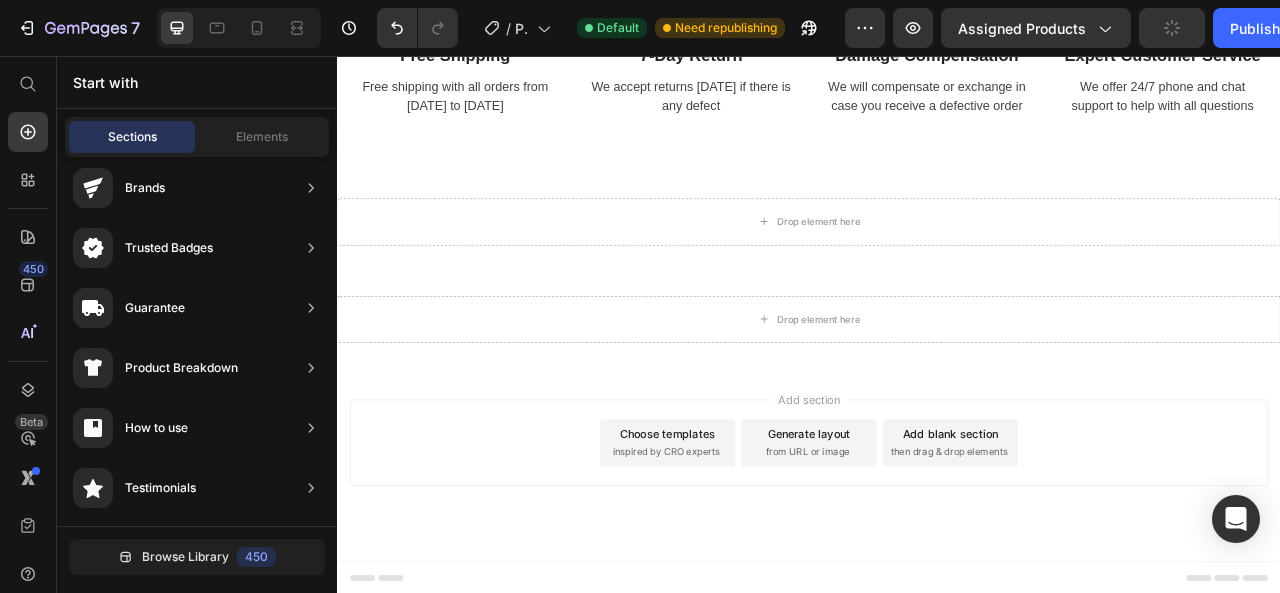 click on "Add blank section" at bounding box center (1117, 536) 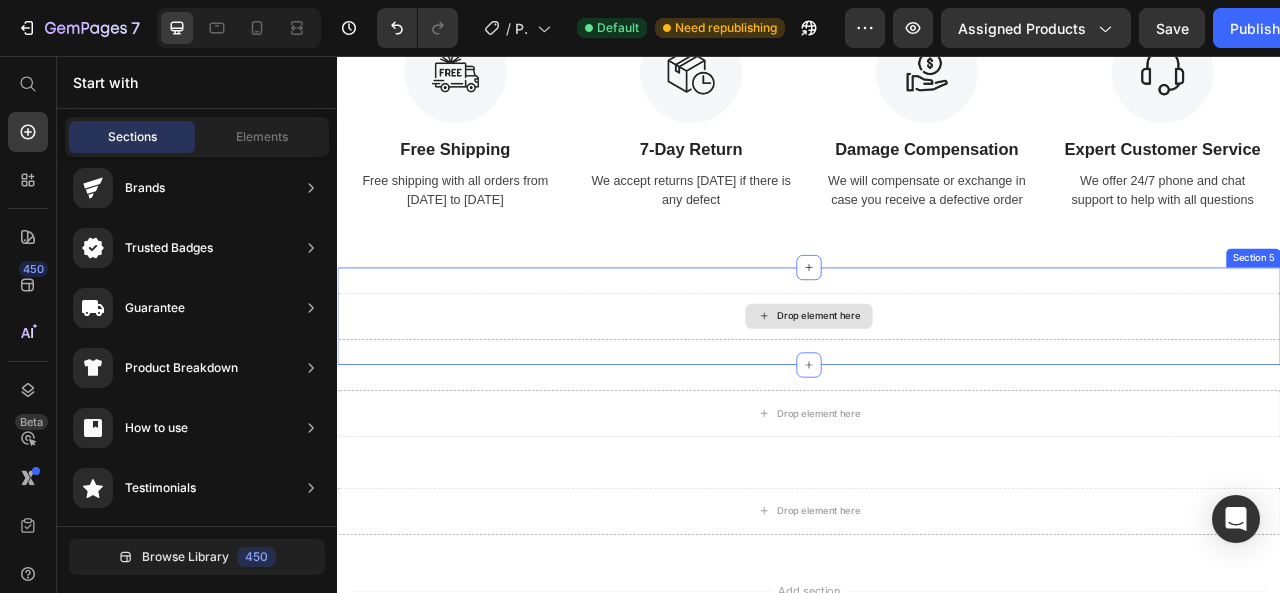 scroll, scrollTop: 2542, scrollLeft: 0, axis: vertical 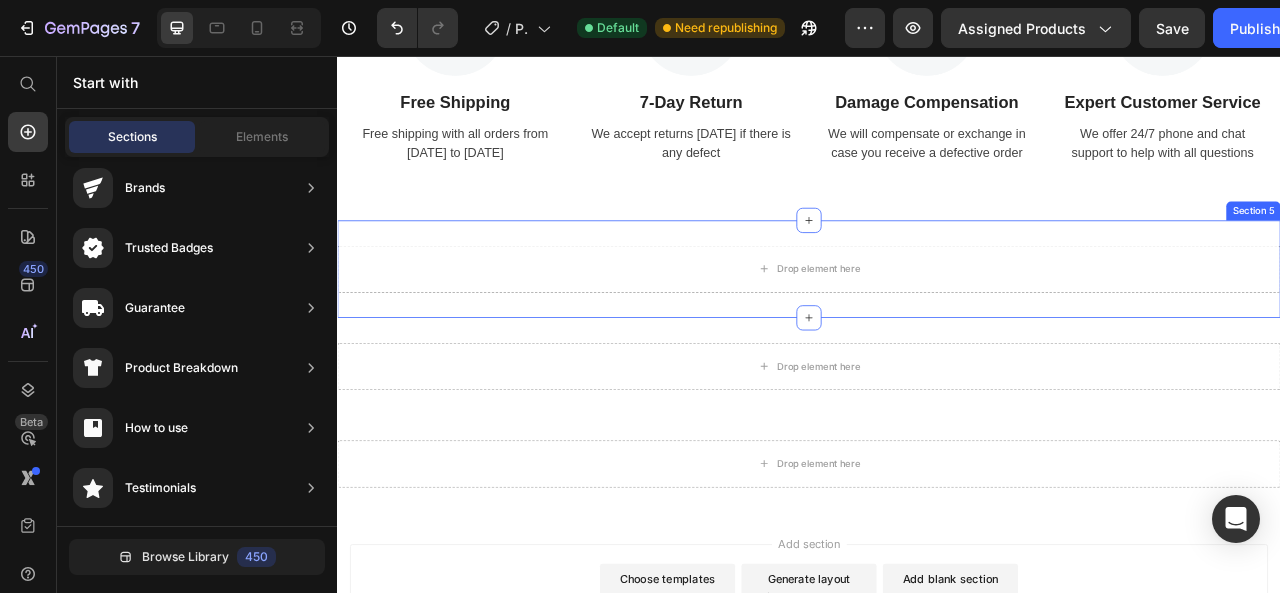 click on "Drop element here Section 5" at bounding box center [937, 327] 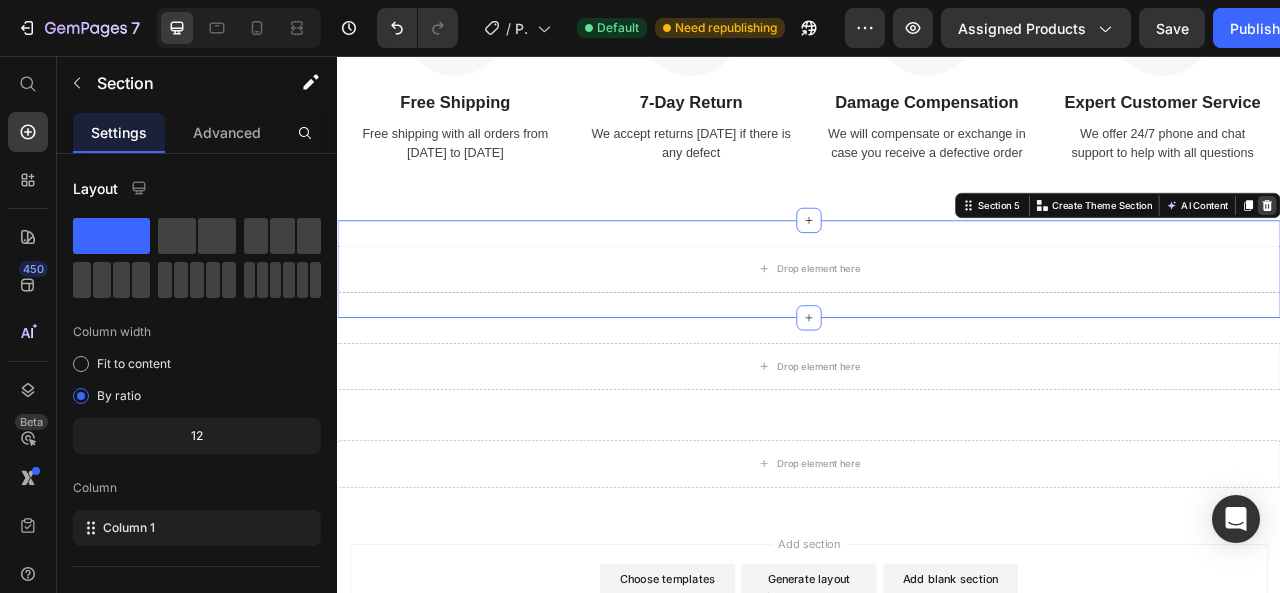 click 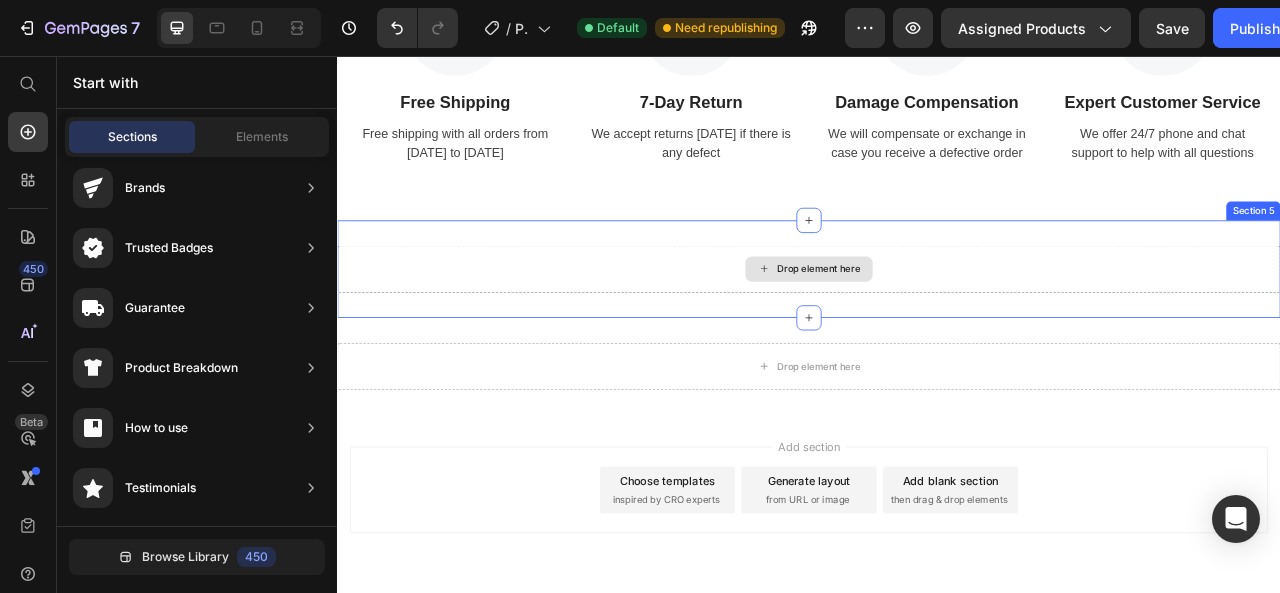 click on "Drop element here" at bounding box center [937, 327] 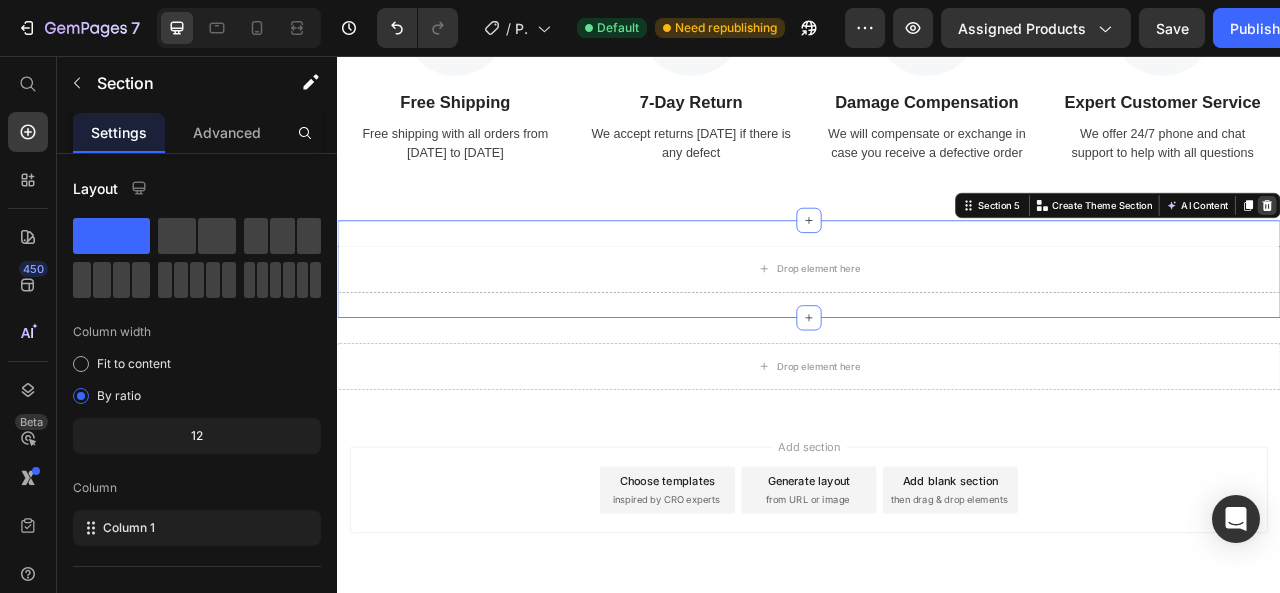 click 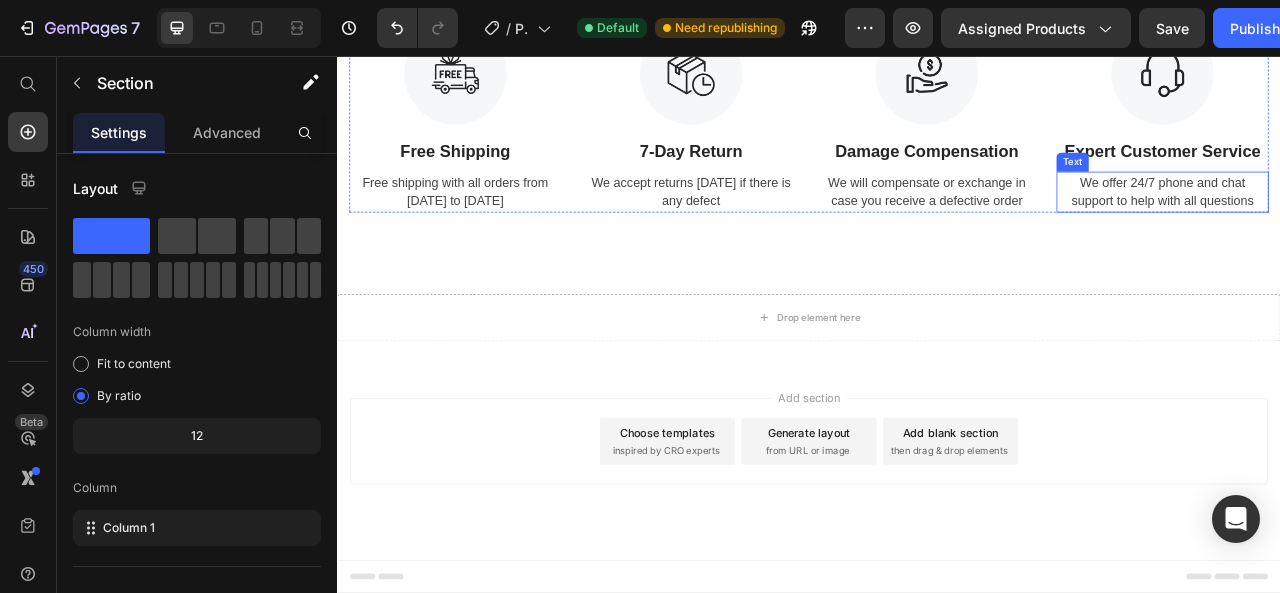scroll, scrollTop: 2478, scrollLeft: 0, axis: vertical 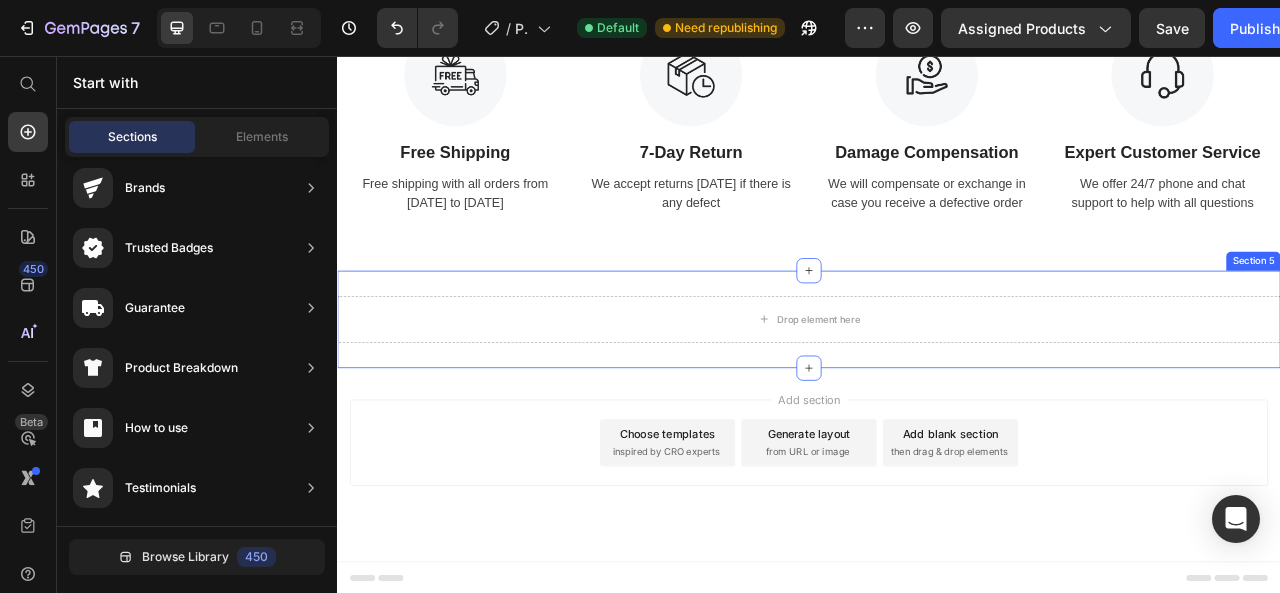 click on "Drop element here Section 5" at bounding box center (937, 391) 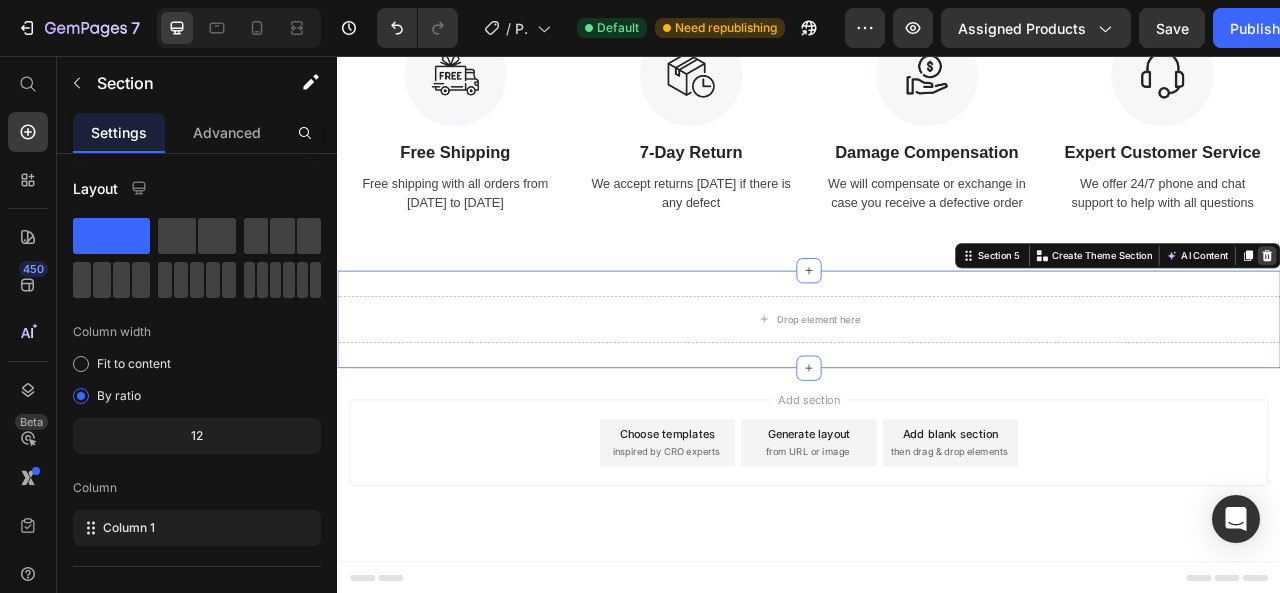 click 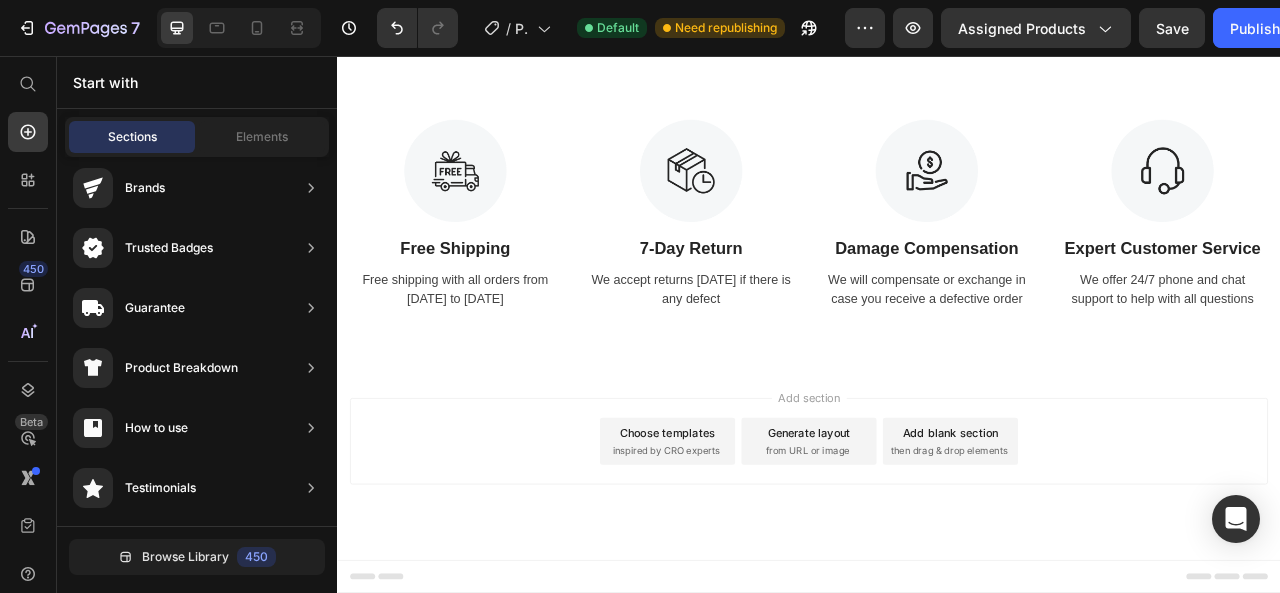 scroll, scrollTop: 2354, scrollLeft: 0, axis: vertical 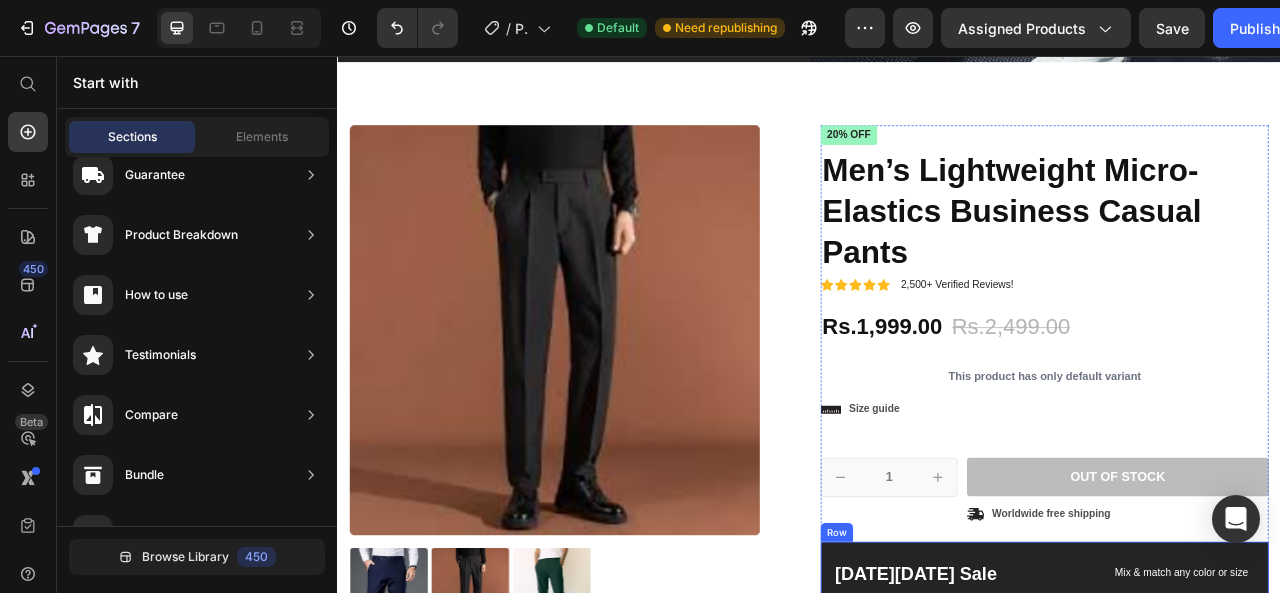 drag, startPoint x: 514, startPoint y: 523, endPoint x: 955, endPoint y: 635, distance: 455 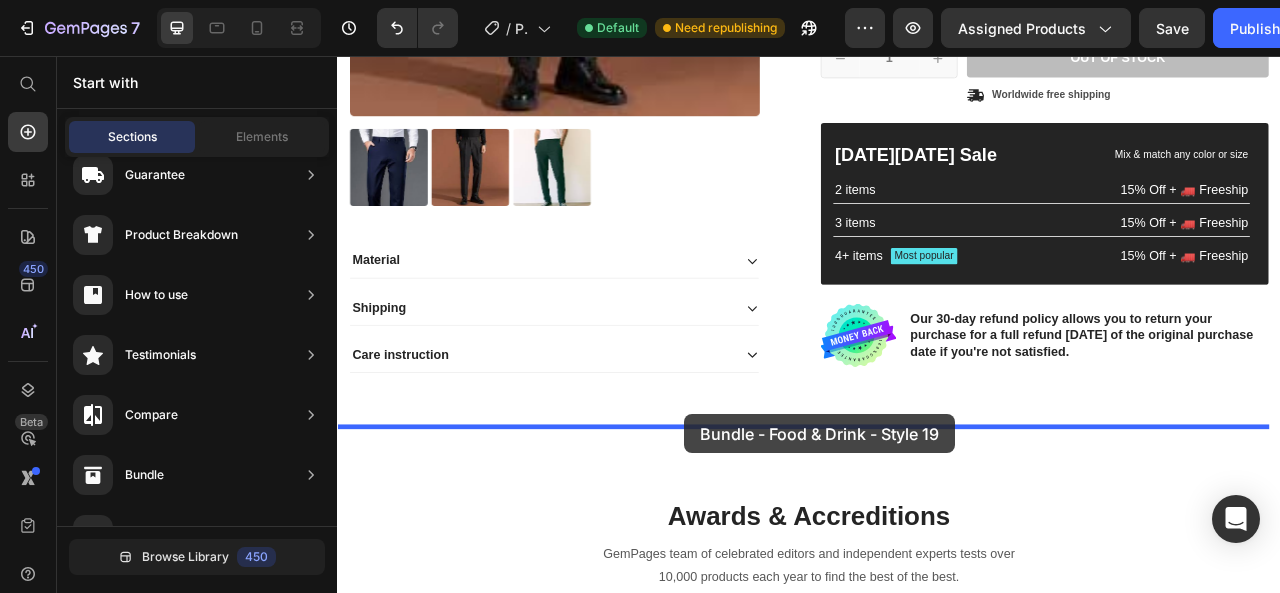 scroll, scrollTop: 1474, scrollLeft: 0, axis: vertical 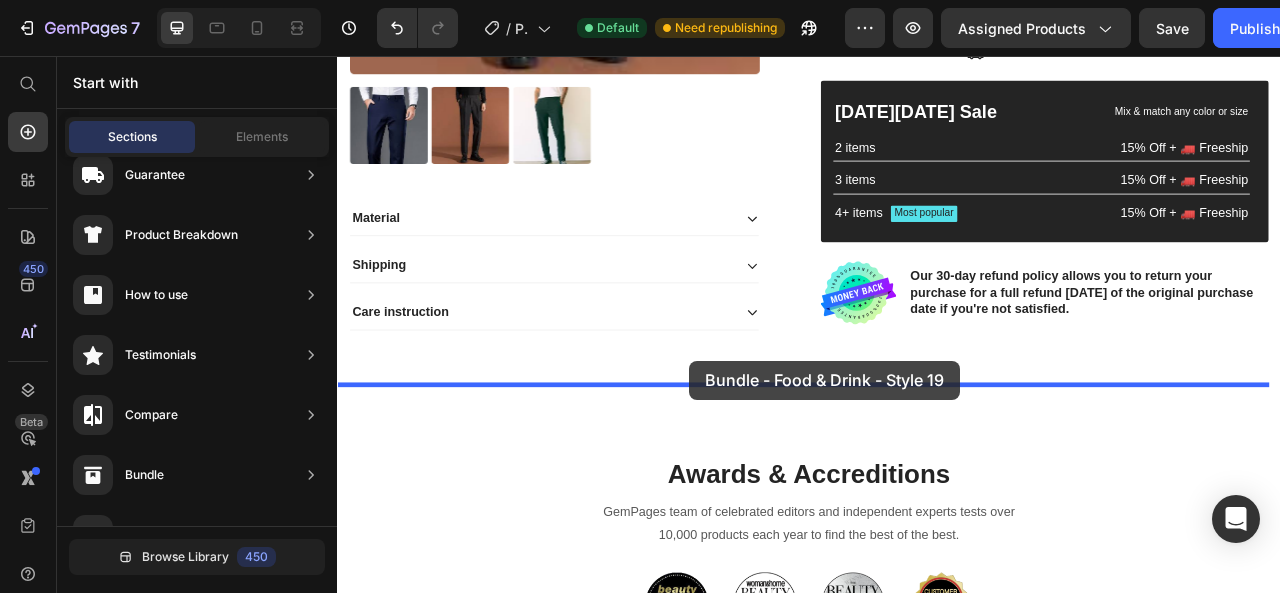 drag, startPoint x: 771, startPoint y: 559, endPoint x: 785, endPoint y: 444, distance: 115.84904 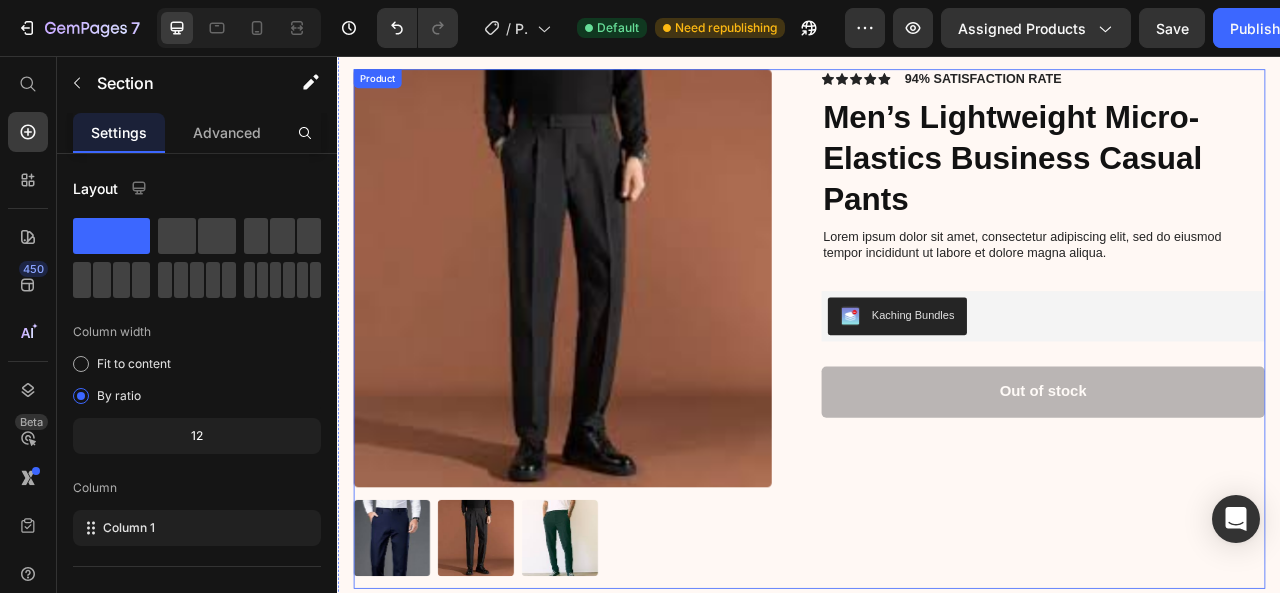 scroll, scrollTop: 2088, scrollLeft: 0, axis: vertical 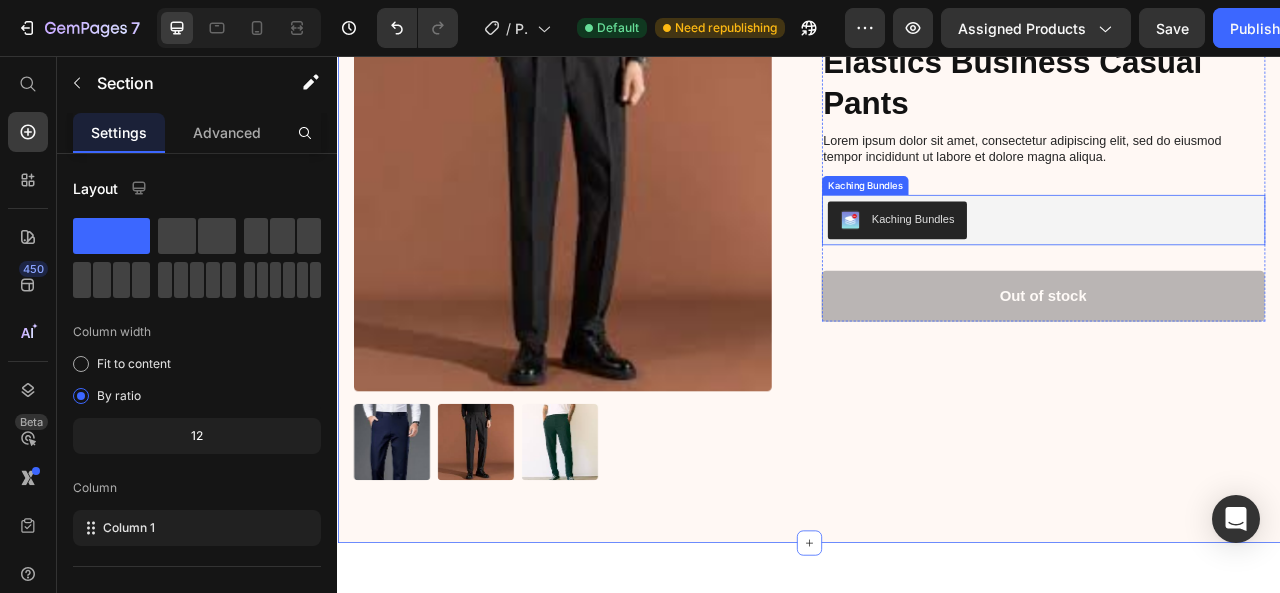 click on "Kaching Bundles" at bounding box center [1069, 263] 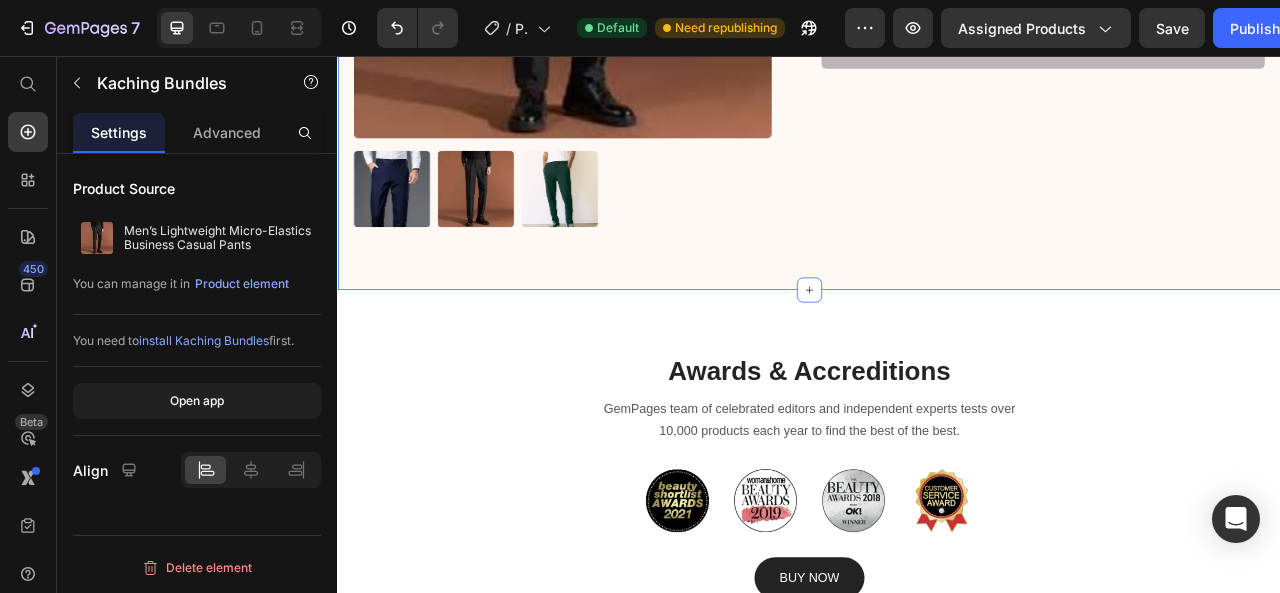 scroll, scrollTop: 1822, scrollLeft: 0, axis: vertical 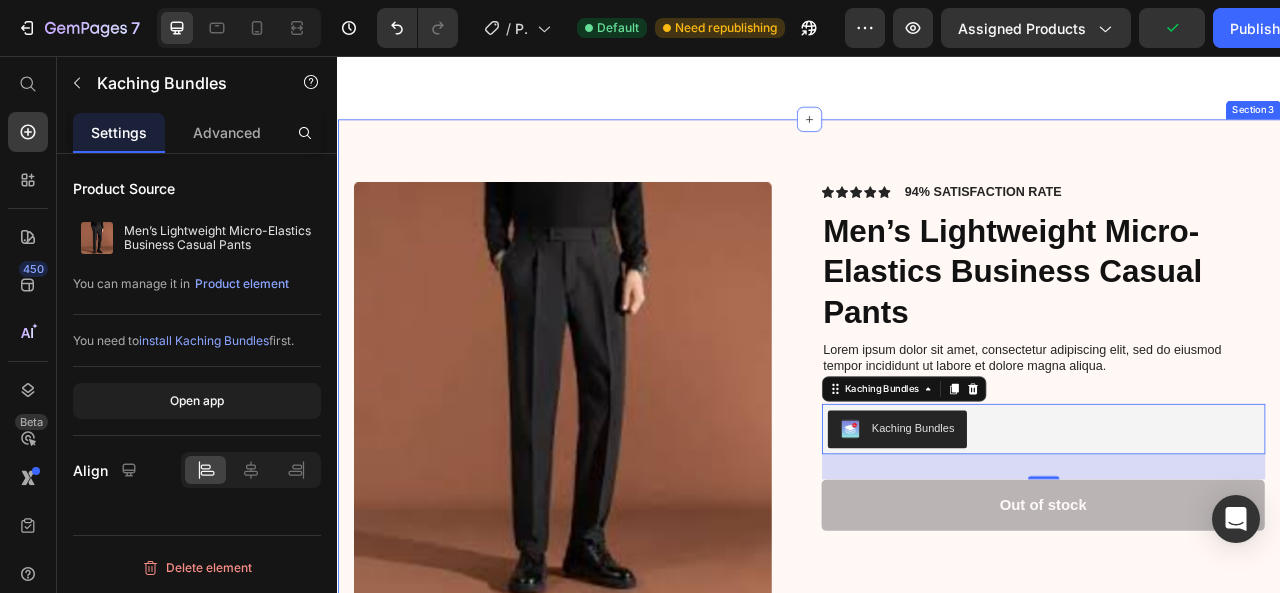 click on "Product Images Icon Icon Icon Icon Icon Icon List 94% SATISFACTION RATE Text Block Row Men’s Lightweight Micro-Elastics Business Casual Pants Product Title Lorem ipsum dolor sit amet, consectetur adipiscing elit, sed do eiusmod tempor incididunt ut labore et dolore magna aliqua. Text Block Kaching Bundles Kaching Bundles   32 Out of stock Add to Cart Row Product Section 3" at bounding box center [937, 539] 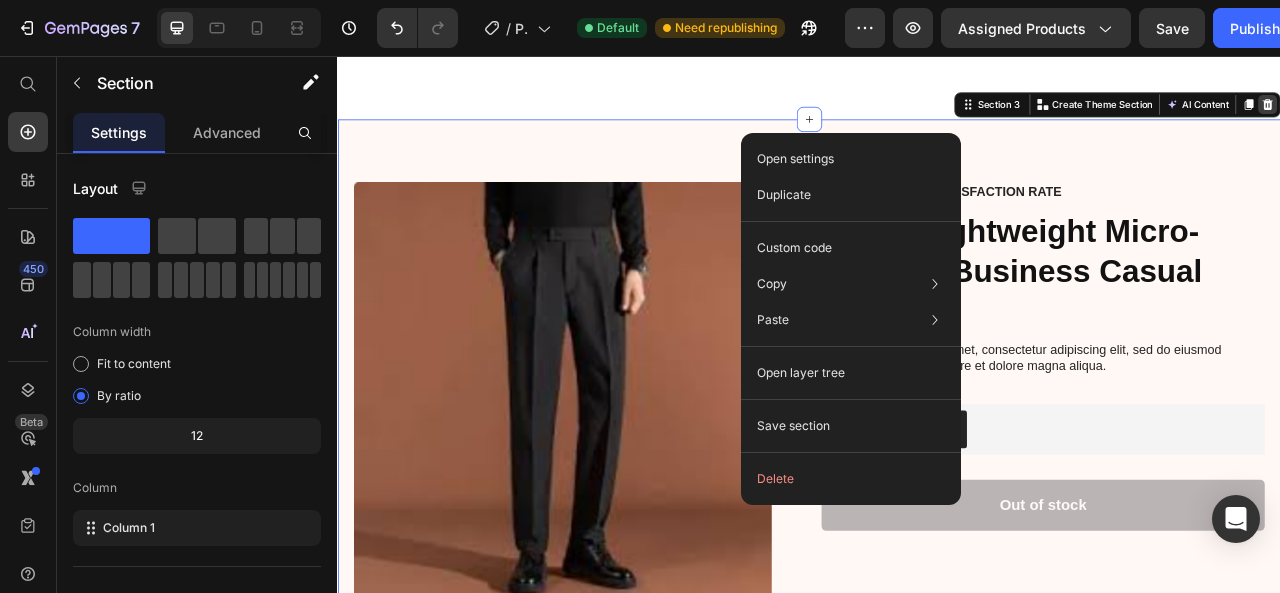 click 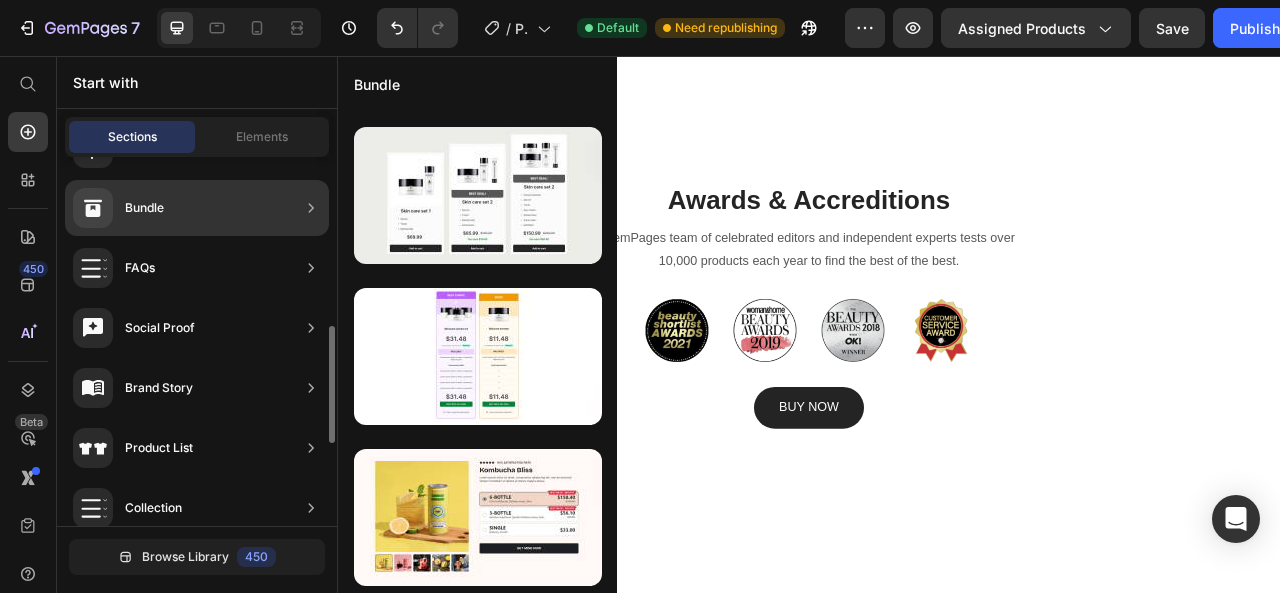scroll, scrollTop: 666, scrollLeft: 0, axis: vertical 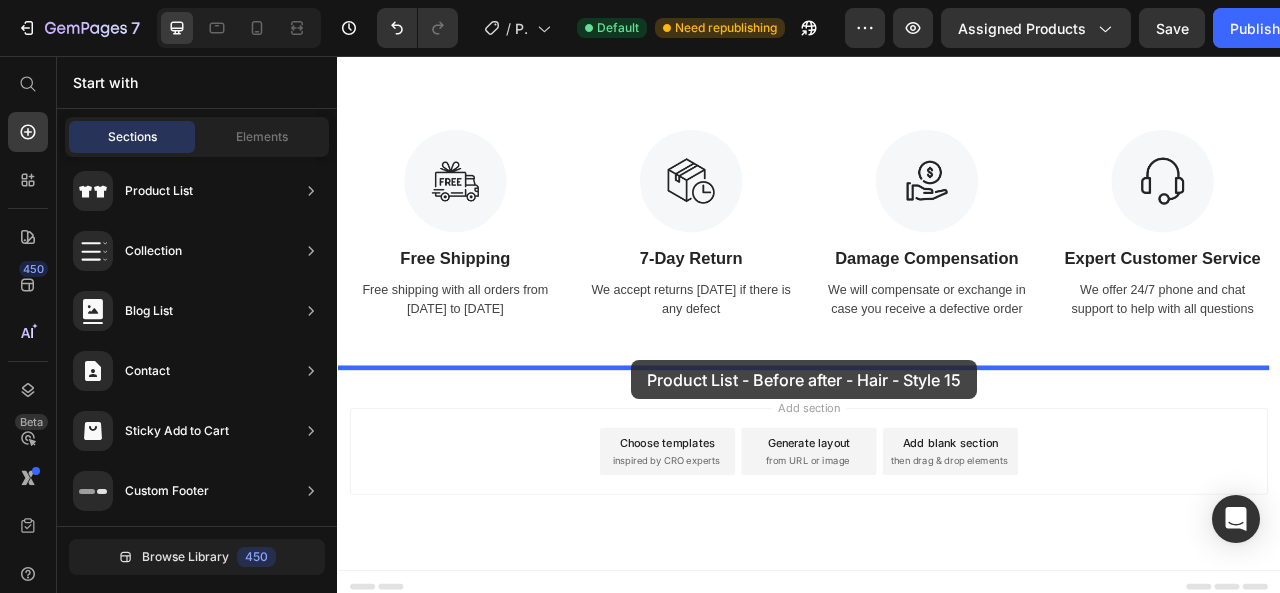 drag, startPoint x: 817, startPoint y: 435, endPoint x: 711, endPoint y: 443, distance: 106.30146 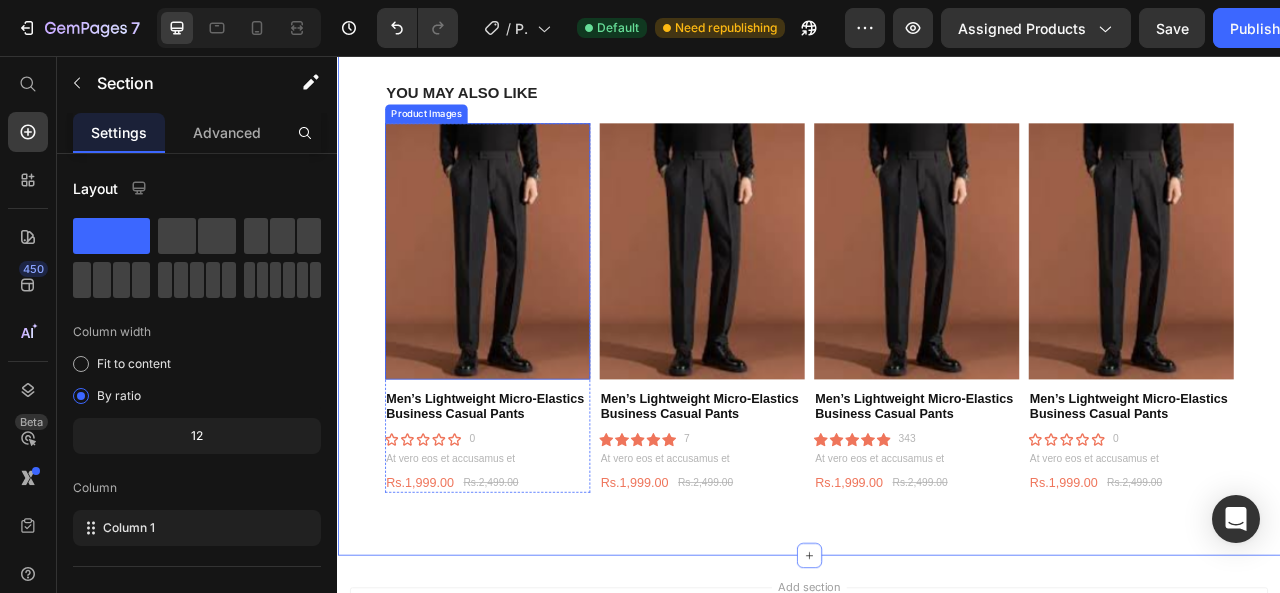 scroll, scrollTop: 2814, scrollLeft: 0, axis: vertical 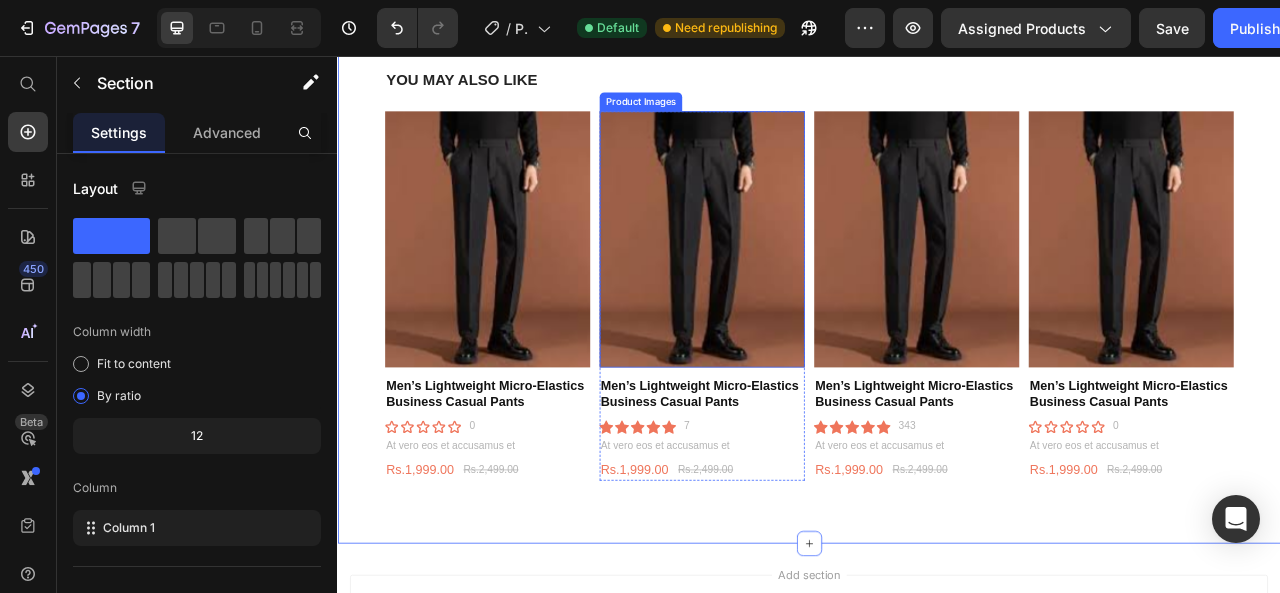 click at bounding box center (800, 289) 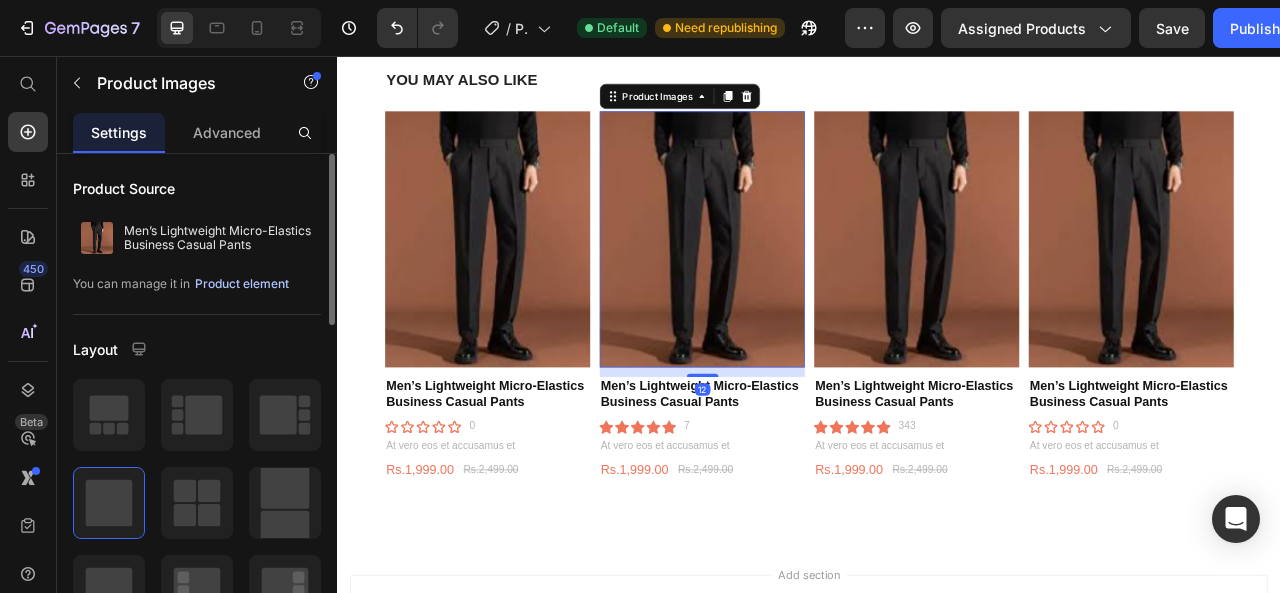 click on "Product element" at bounding box center (242, 284) 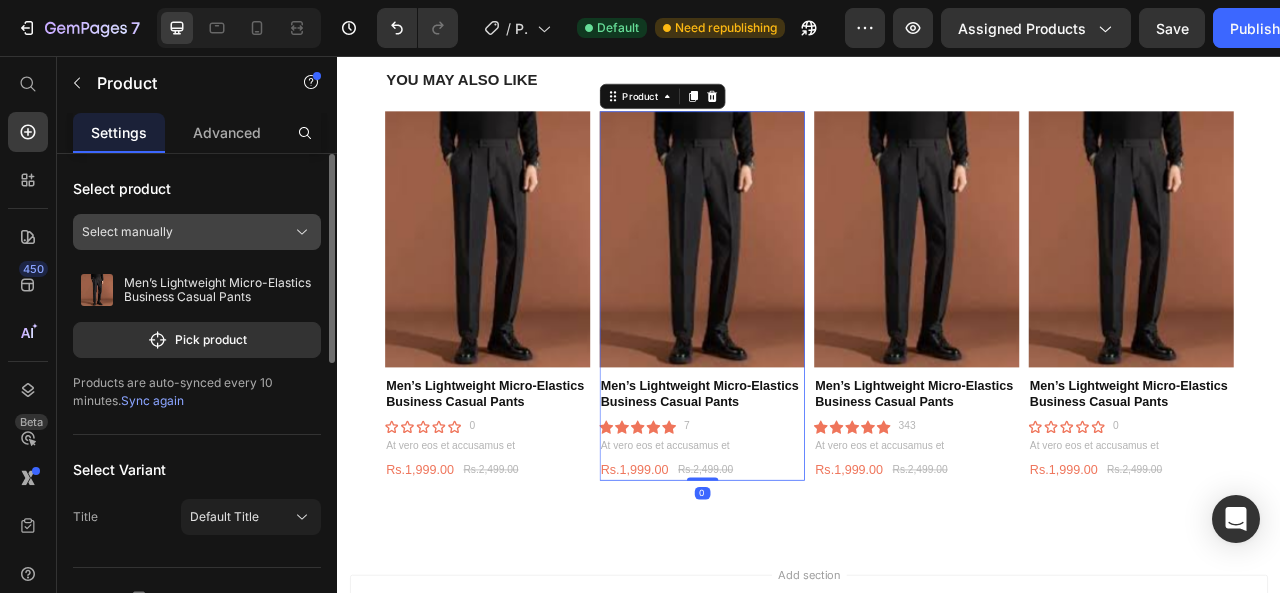 click on "Select manually" 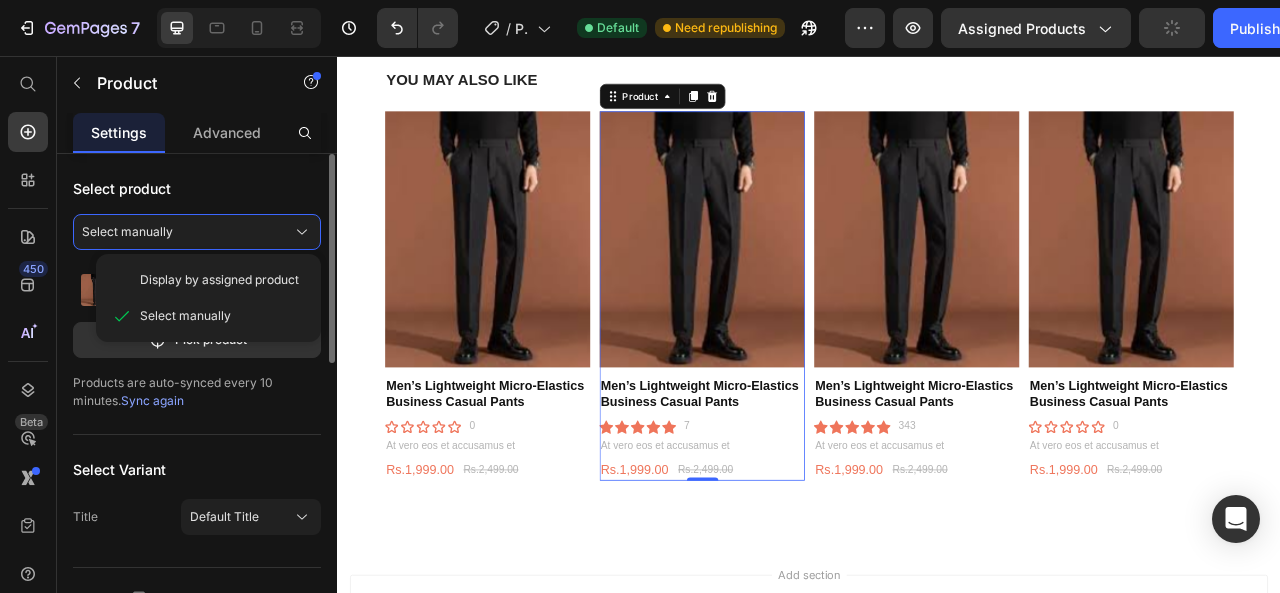 click on "Select product" at bounding box center [197, 188] 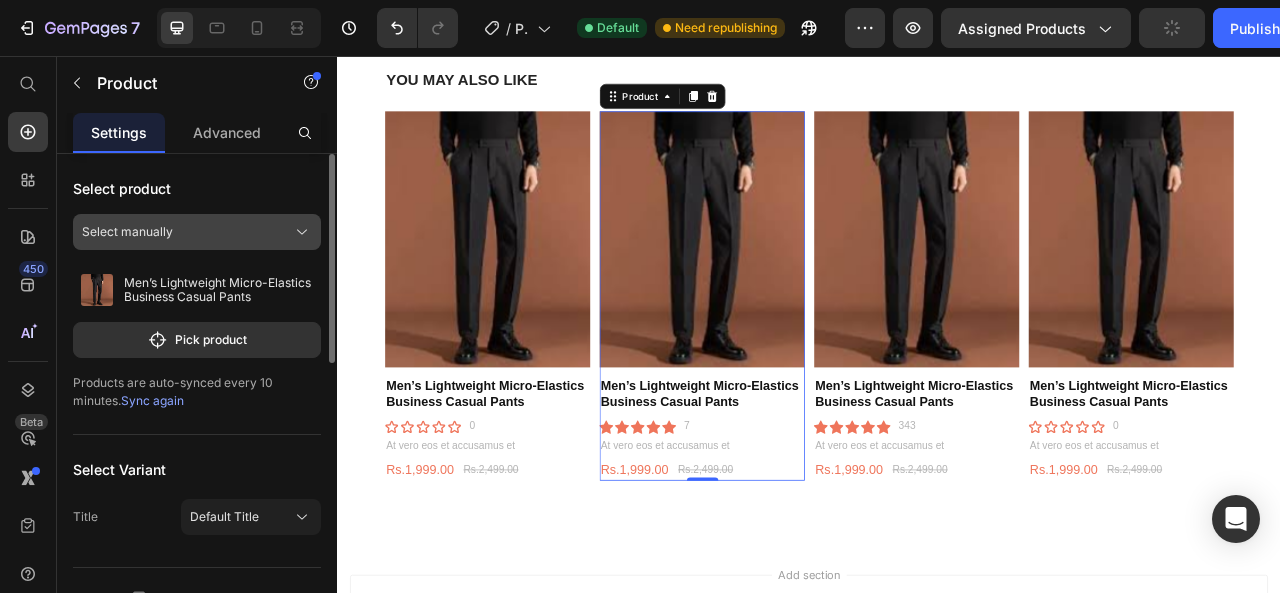 click 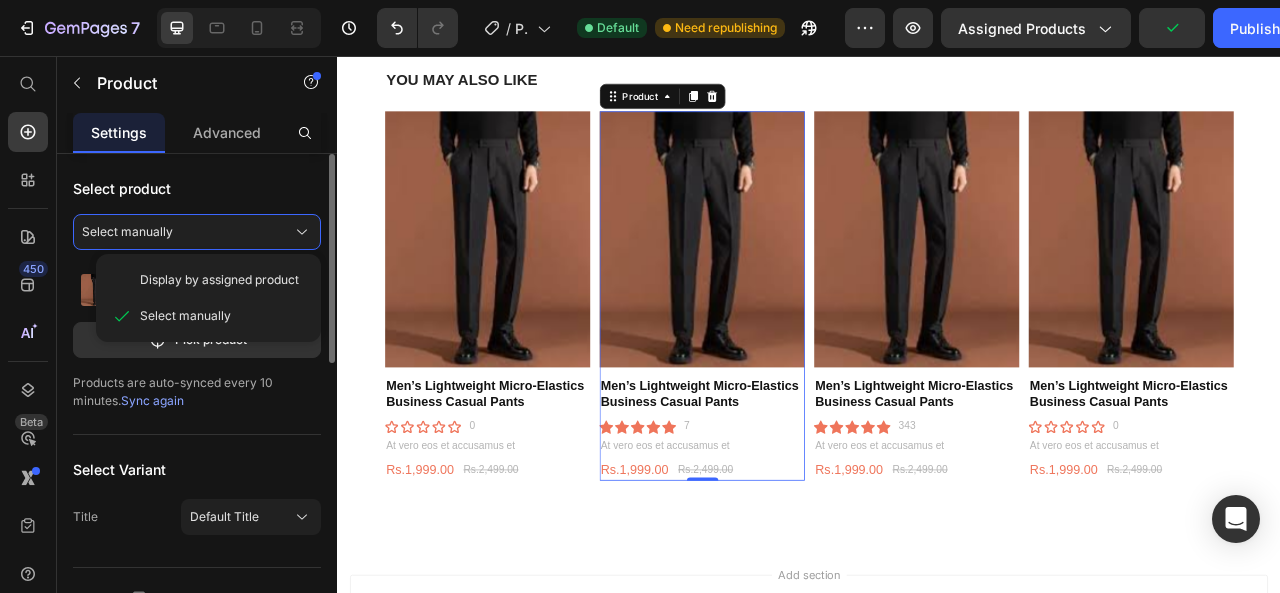 click on "Select product Select manually Display by assigned product Select manually Men’s Lightweight Micro-Elastics Business Casual Pants Pick product  Products are auto-synced every 10 minutes.  Sync again Select Variant Title Default Title Layout Column width Fit to content By ratio 12 Column Column 1 Column 2 Size Full width Show more  Delete element" at bounding box center (197, 745) 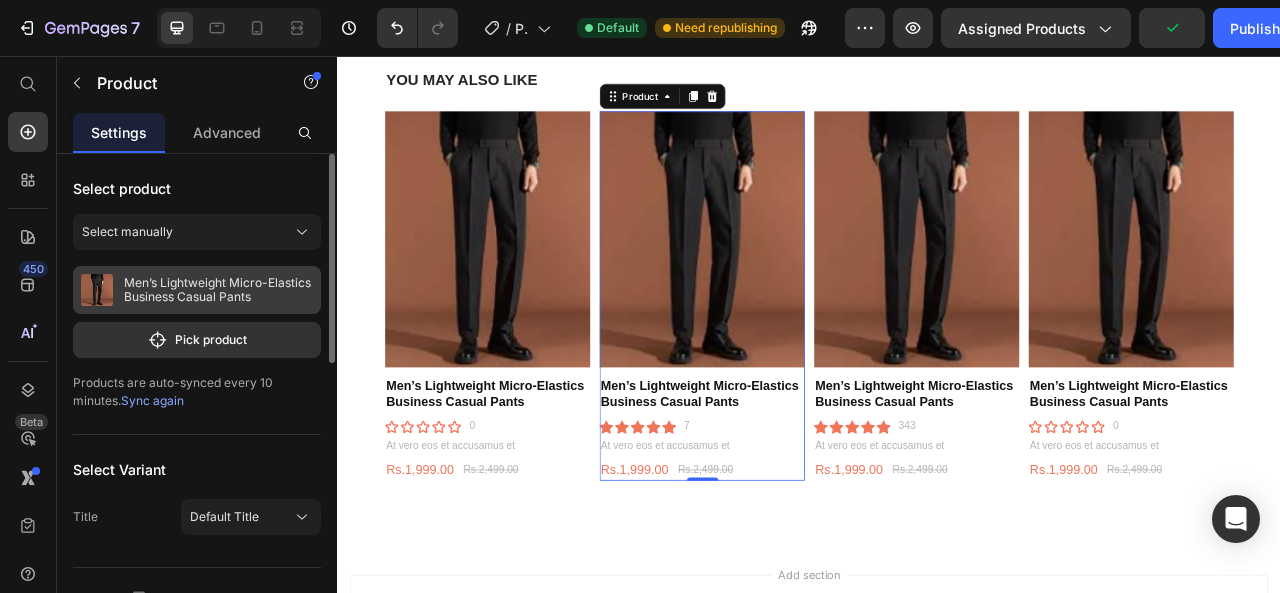 click on "Men’s Lightweight Micro-Elastics Business Casual Pants" at bounding box center [218, 290] 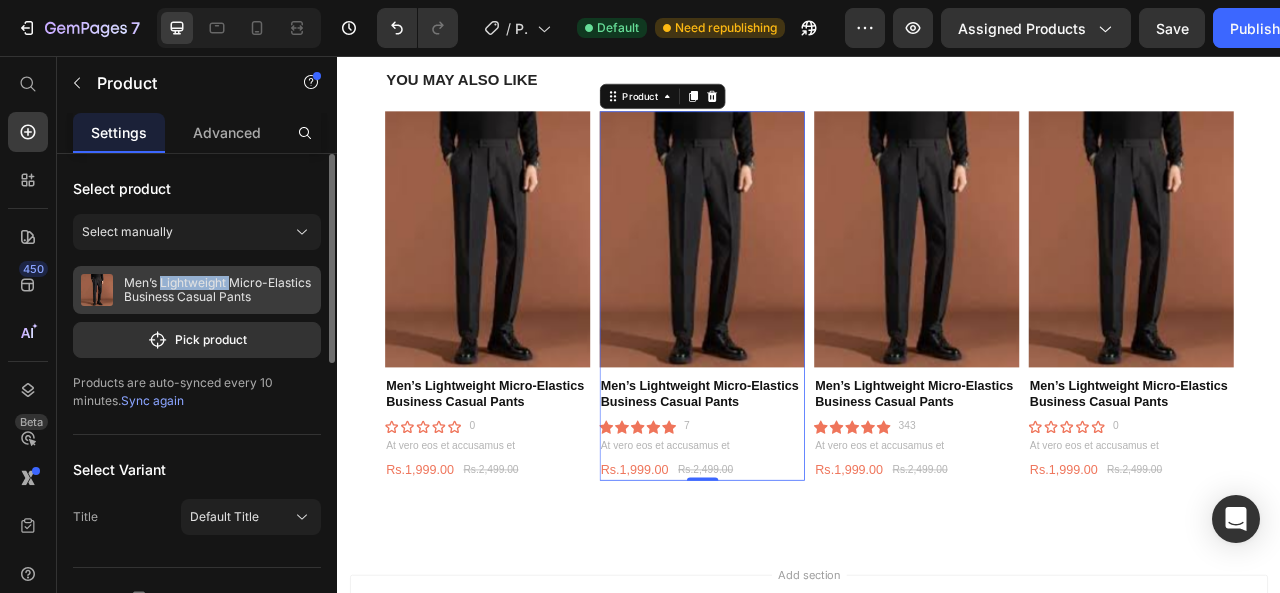 click on "Men’s Lightweight Micro-Elastics Business Casual Pants" at bounding box center [218, 290] 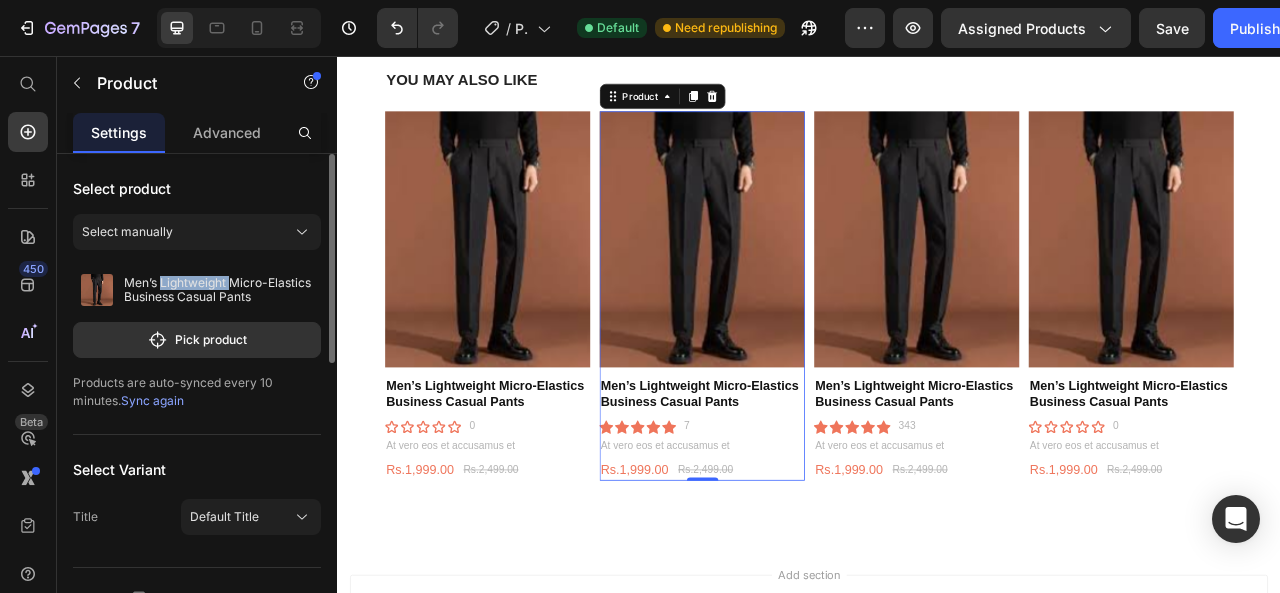 scroll, scrollTop: 133, scrollLeft: 0, axis: vertical 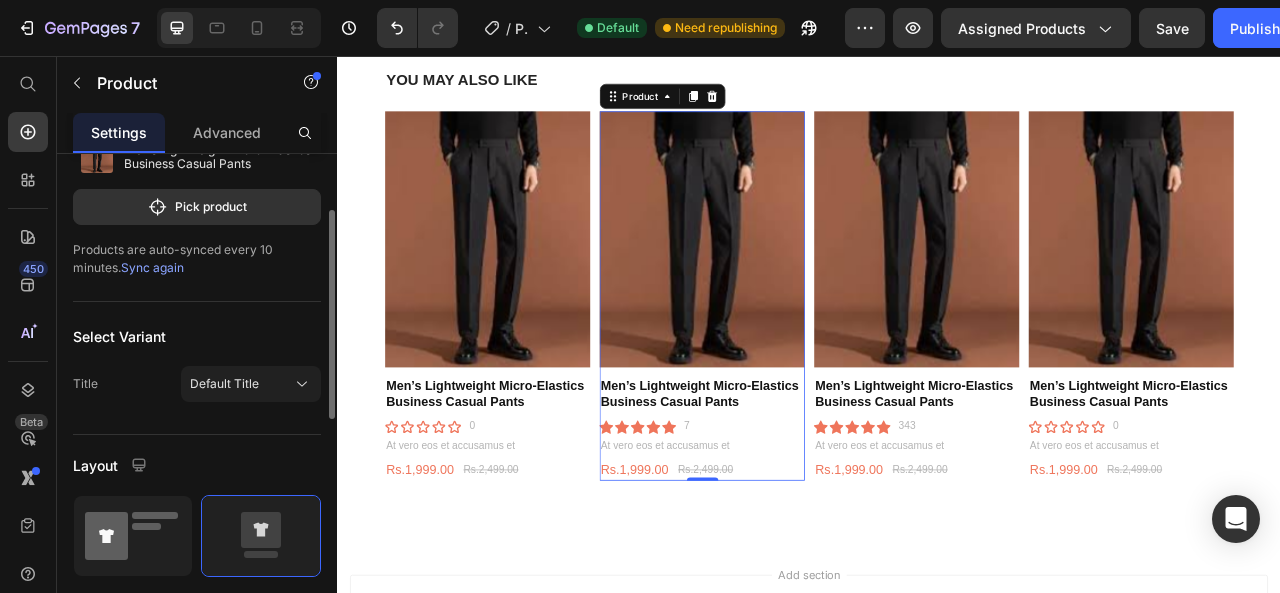 click 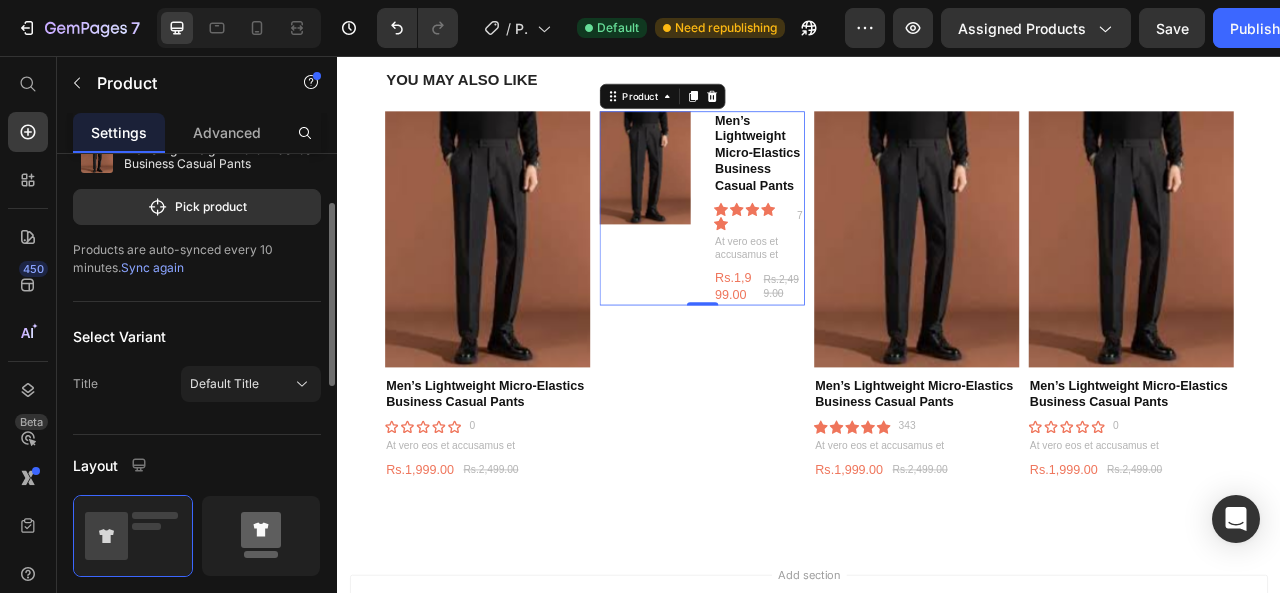 click 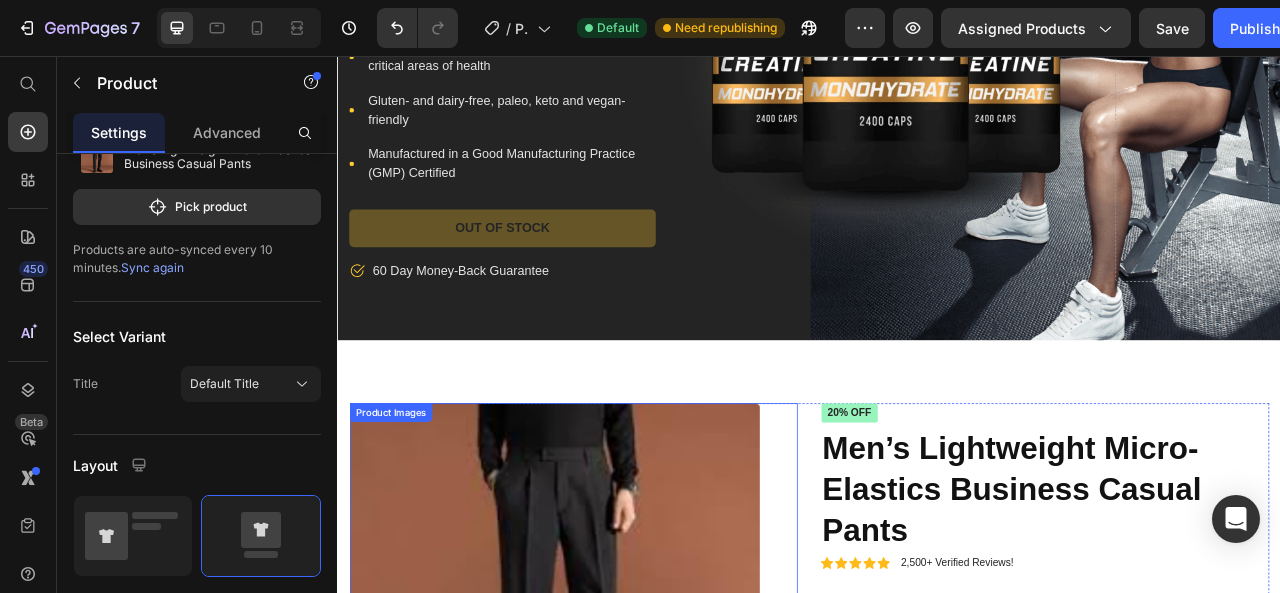 scroll, scrollTop: 0, scrollLeft: 0, axis: both 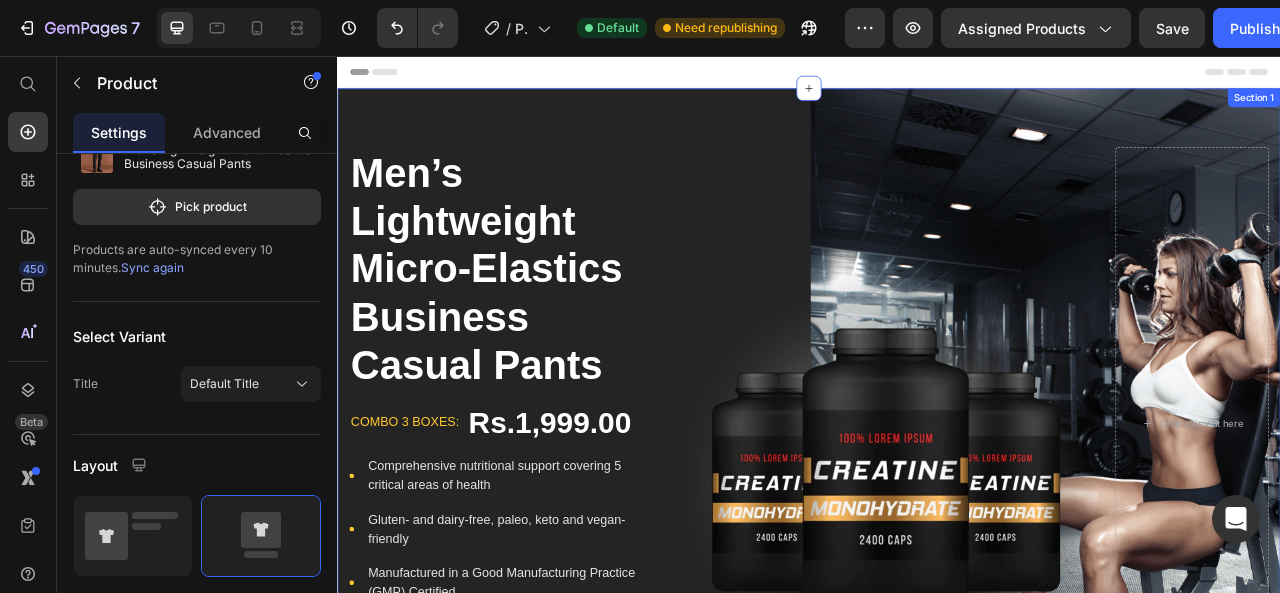 click on "Men’s Lightweight Micro-Elastics Business Casual Pants Product Title combo 3 boxes: Text block Rs.1,999.00 Product Price Row       Icon Comprehensive nutritional support covering 5 critical areas of health Text block       Icon Gluten- and dairy-free, paleo, keto and vegan-friendly Text block       Icon Manufactured in a Good Manufacturing Practice (GMP) Certified Text block Icon List Out of stock Product Cart Button         Icon 60 Day Money-Back Guarantee Text block Row Image
Drop element here Row Product Section 1" at bounding box center (937, 524) 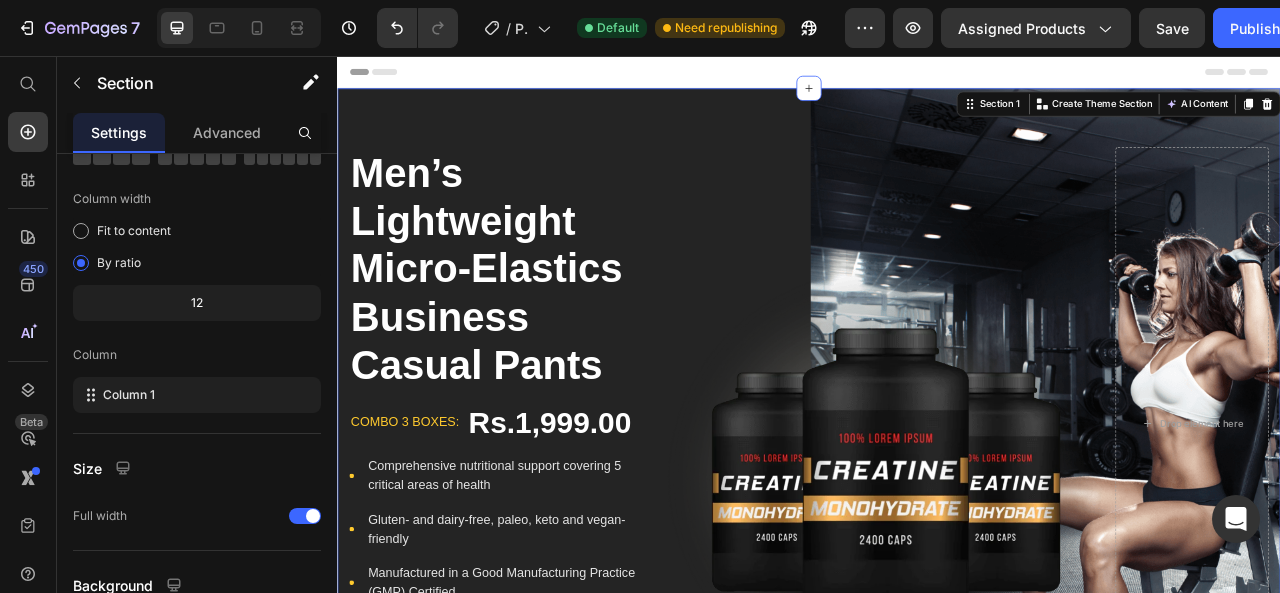 scroll, scrollTop: 0, scrollLeft: 0, axis: both 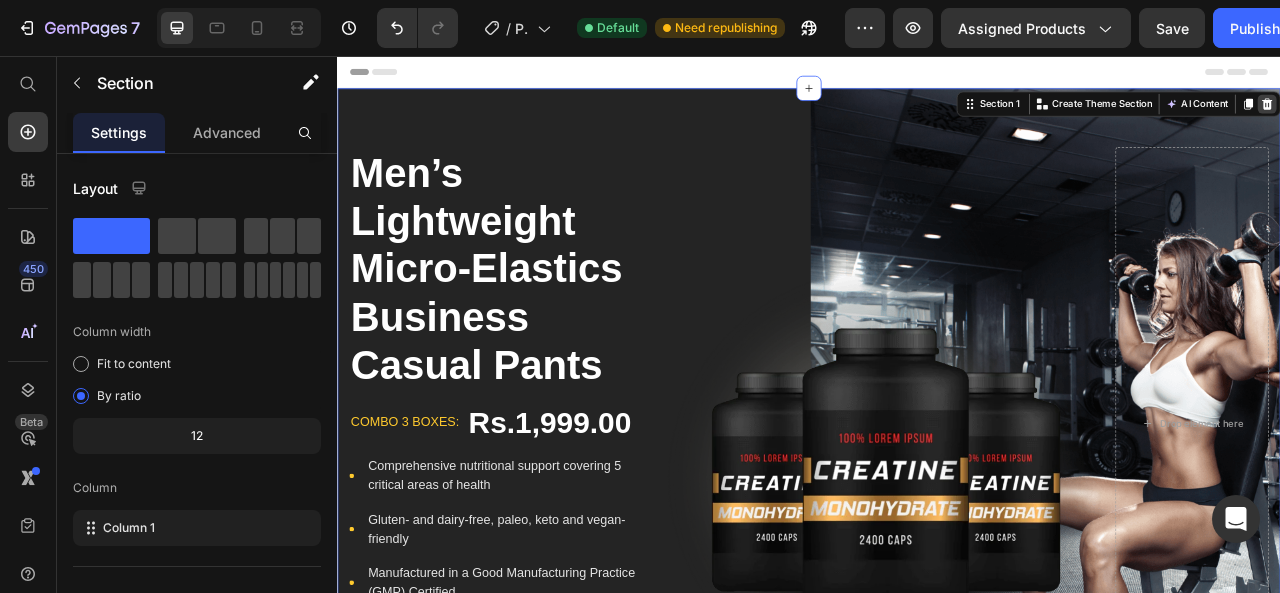 click 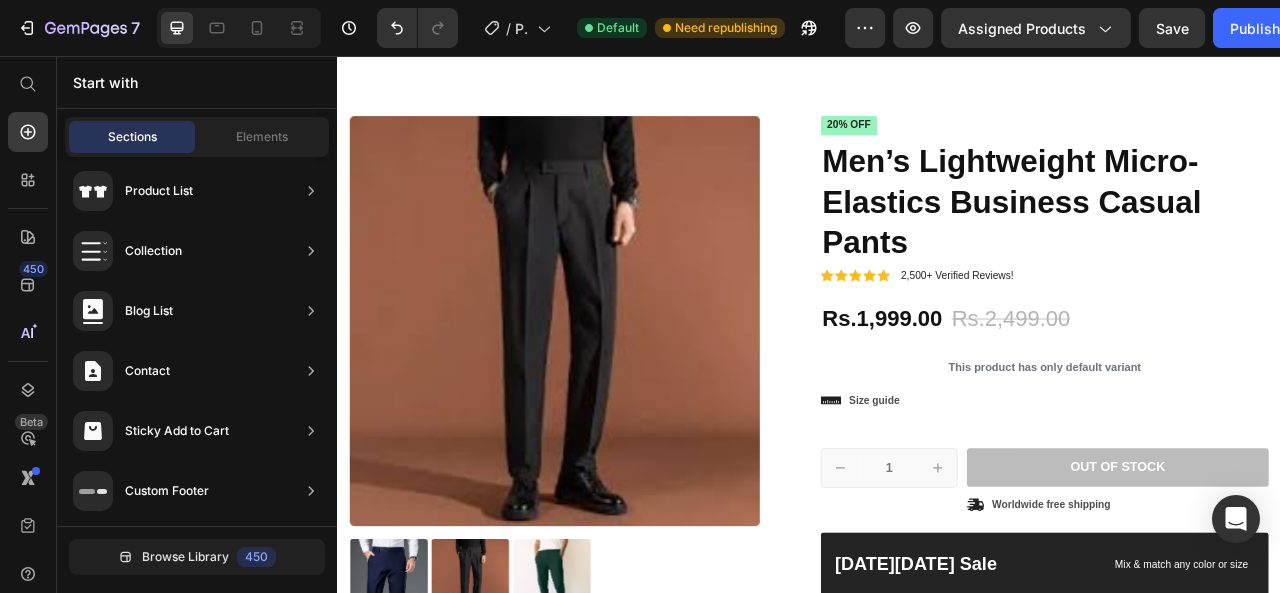scroll, scrollTop: 0, scrollLeft: 0, axis: both 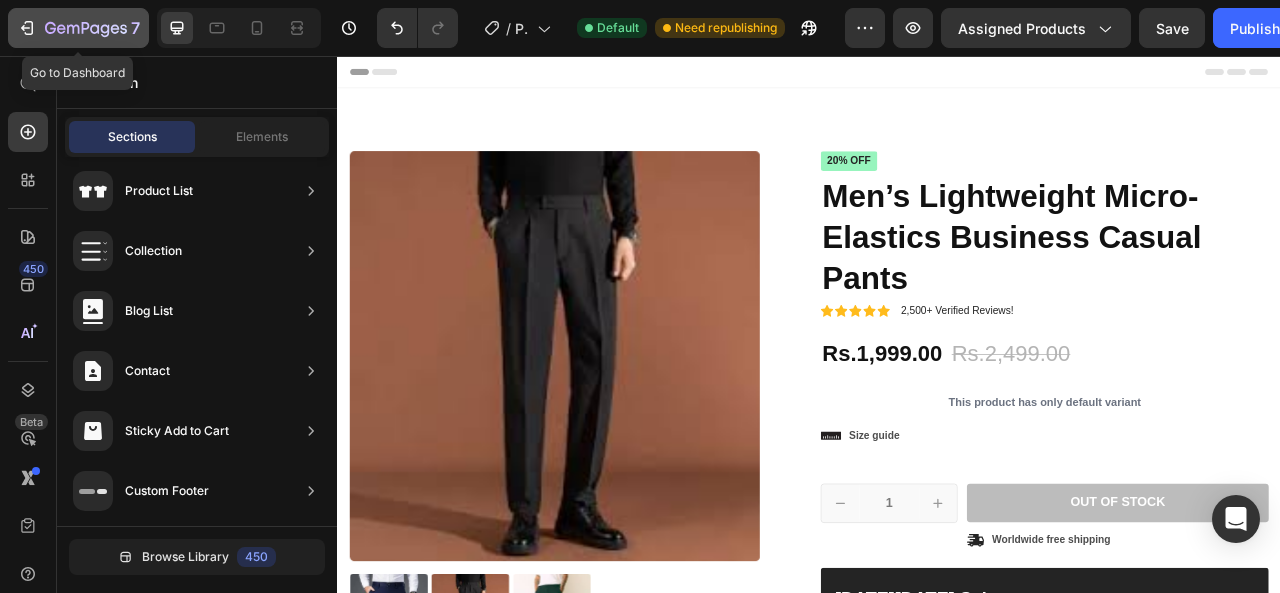 click 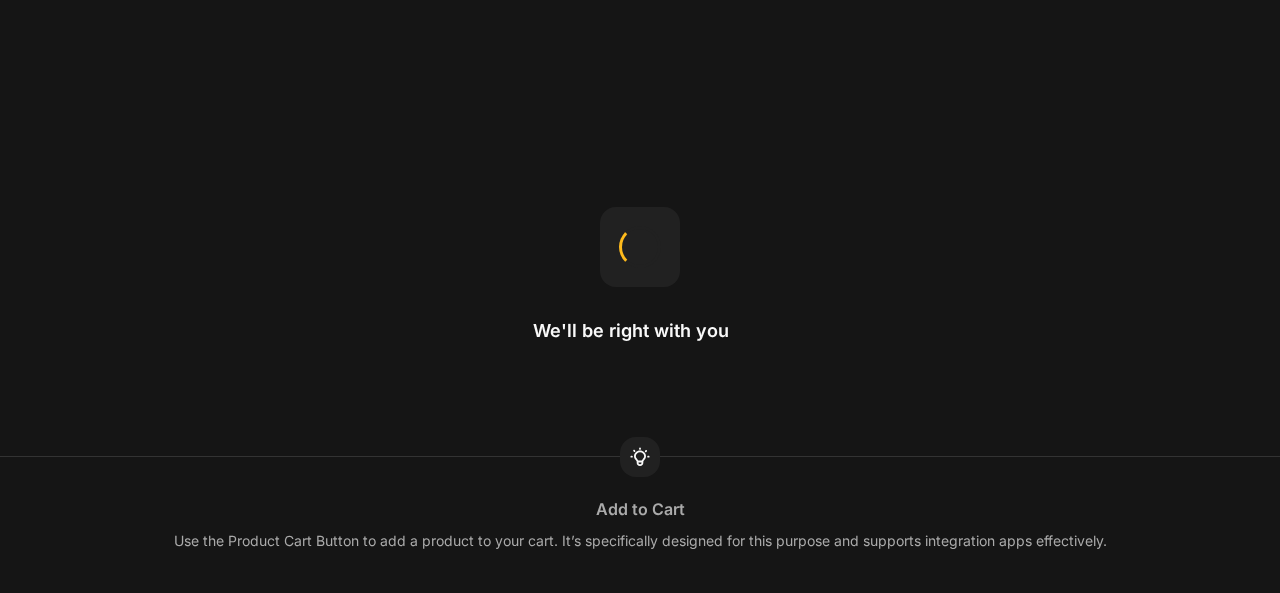 scroll, scrollTop: 0, scrollLeft: 0, axis: both 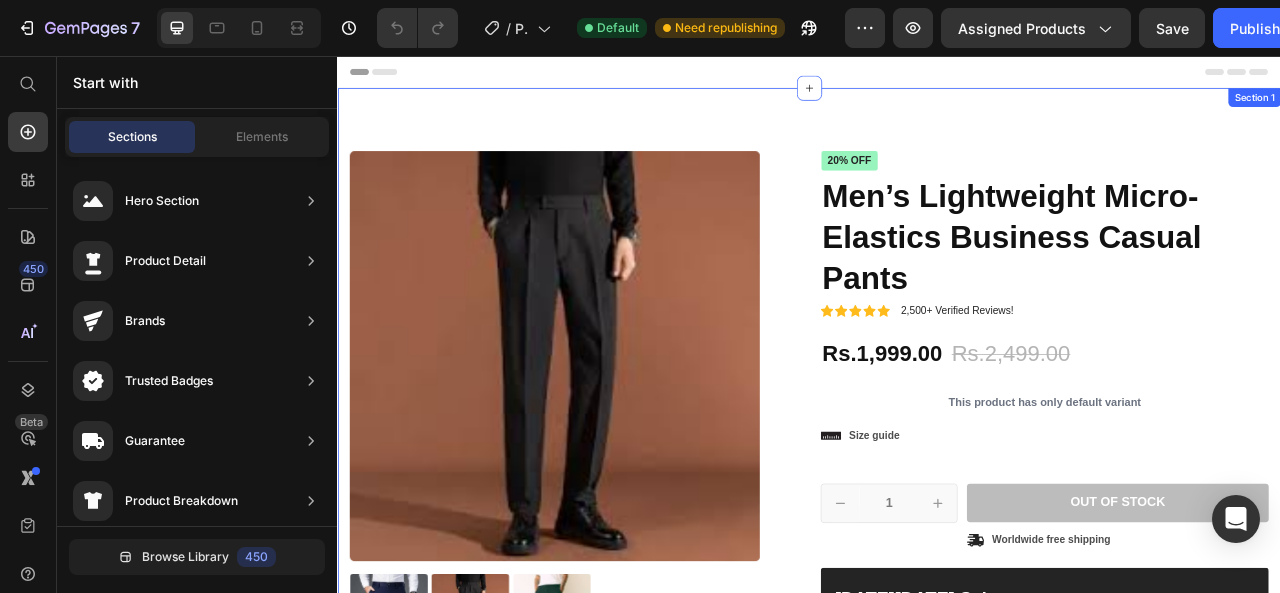 click on "Product Images
Material
Shipping
Care instruction Accordion Icon Icon Icon Icon Icon Icon List 2,500+ Verified Reviews! Text Block Row 20% off Product Badge Men’s Lightweight Micro-Elastics Business Casual Pants Product Title Icon Icon Icon Icon Icon Icon List 2,500+ Verified Reviews! Text Block Row Rs.1,999.00 Product Price Rs.2,499.00 Product Price 20% off Product Badge Row This product has only default variant Product Variants & Swatches This product has only default variant Product Variants & Swatches
Icon Size guide Text Block Row 1 Product Quantity Row Out of stock Add to Cart
Icon Worldwide free shipping Text Block Row Row Black Friday Sale Text Block Mix & match any color or size Text Block Row 2 items Text Block 15% Off + 🚛 Freeship Text Block Row 3 items Text Block 15% Off + 🚛 Freeship Text Block Row 4+ items Text Block Most popular Text Block Row 15% Off + 🚛 Freeship Text Block Row Row Image Text Block Row Row Product Section 1" at bounding box center [937, 601] 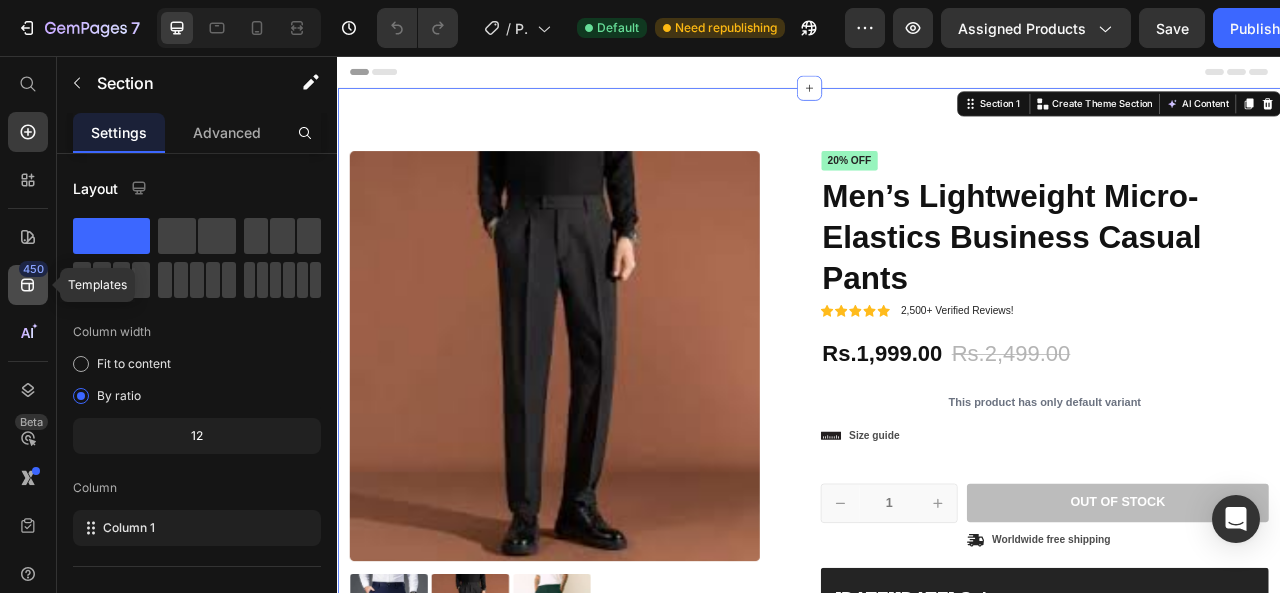 click 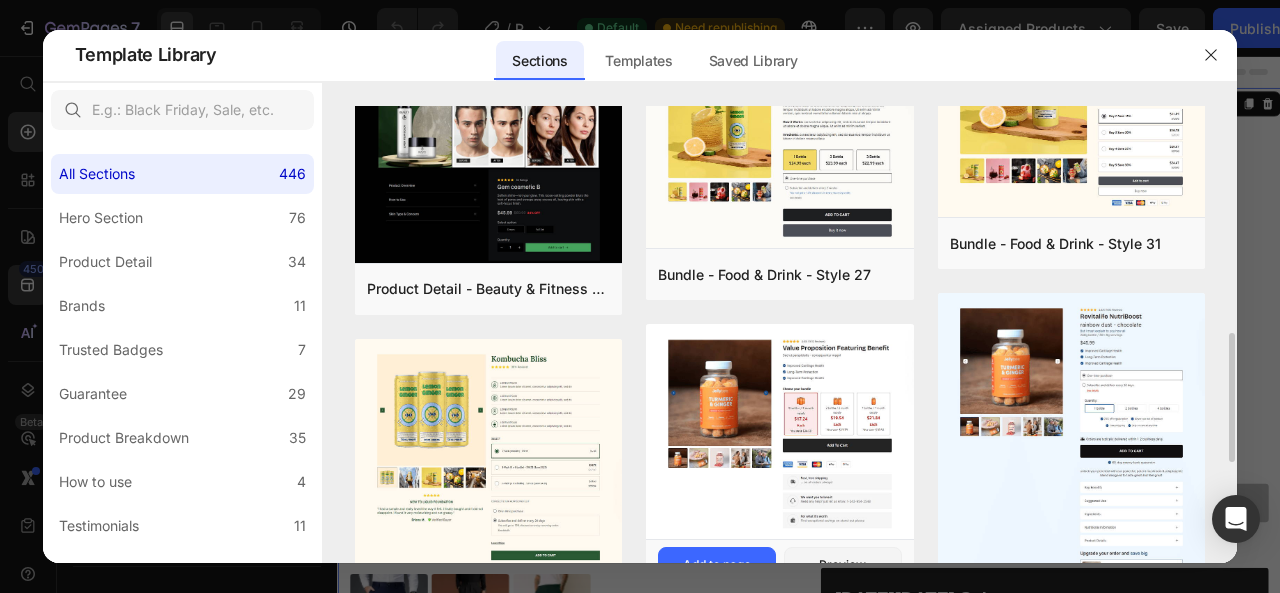 scroll, scrollTop: 933, scrollLeft: 0, axis: vertical 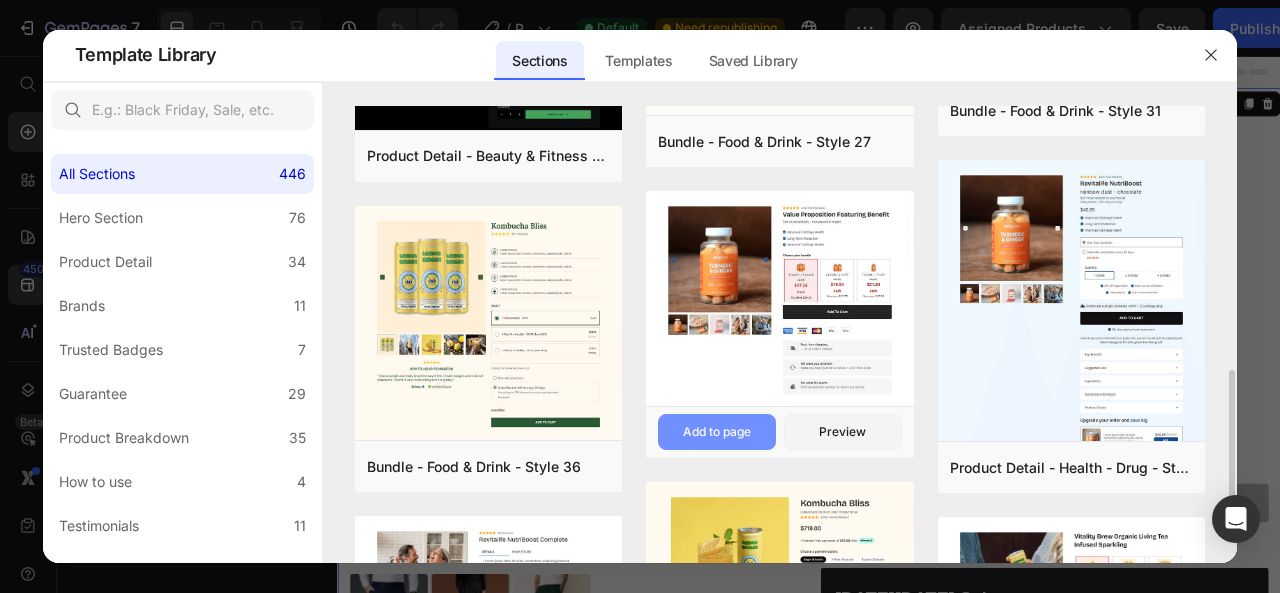click on "Add to page" at bounding box center [717, 432] 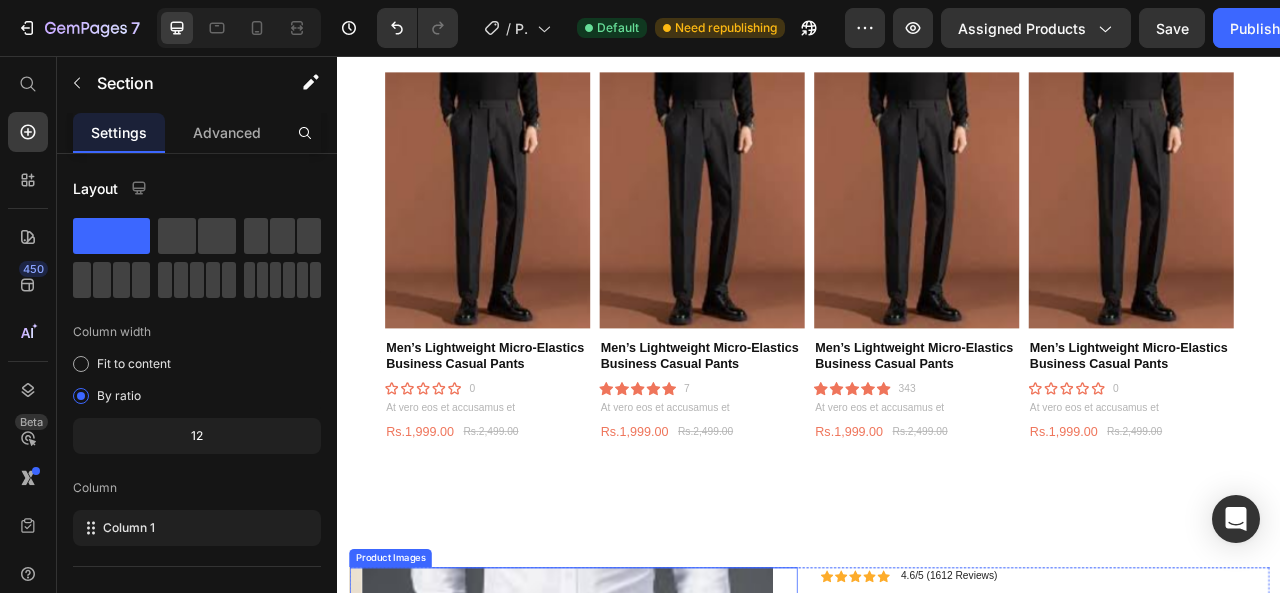 scroll, scrollTop: 1775, scrollLeft: 0, axis: vertical 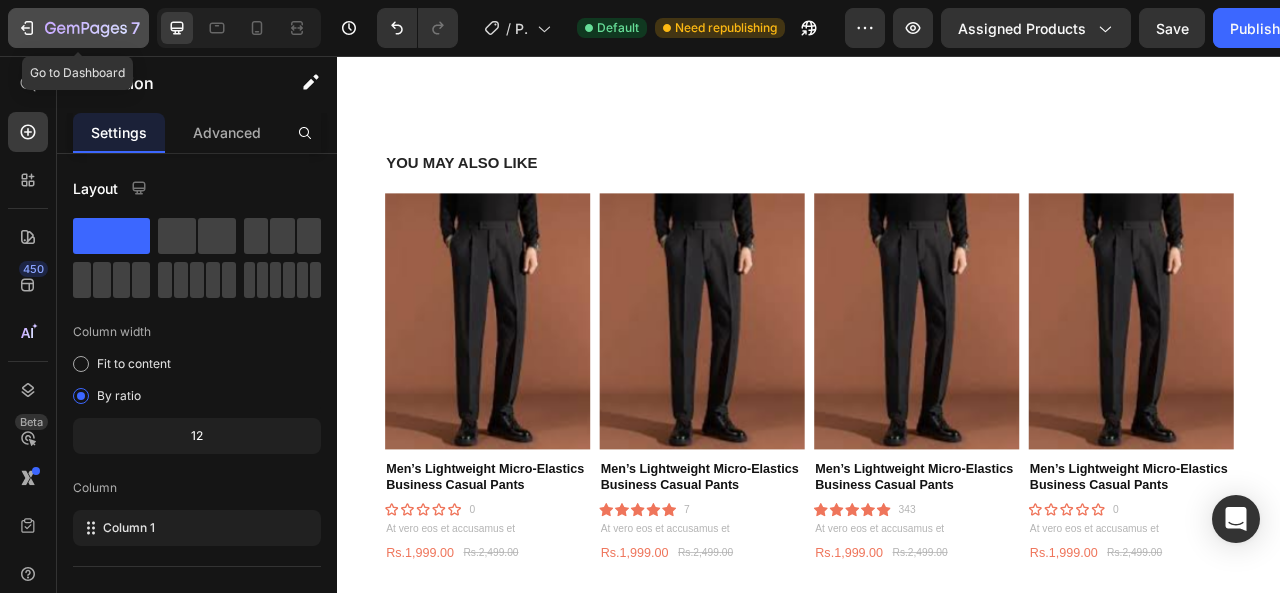 click on "7" at bounding box center (78, 28) 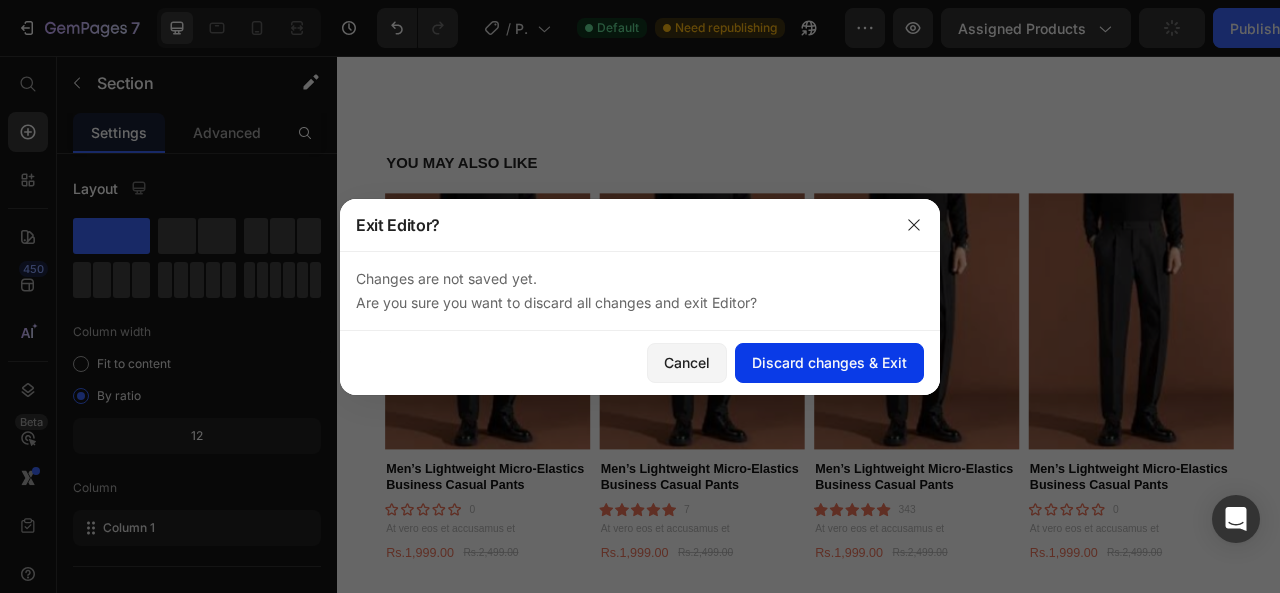 click on "Discard changes & Exit" at bounding box center [829, 362] 